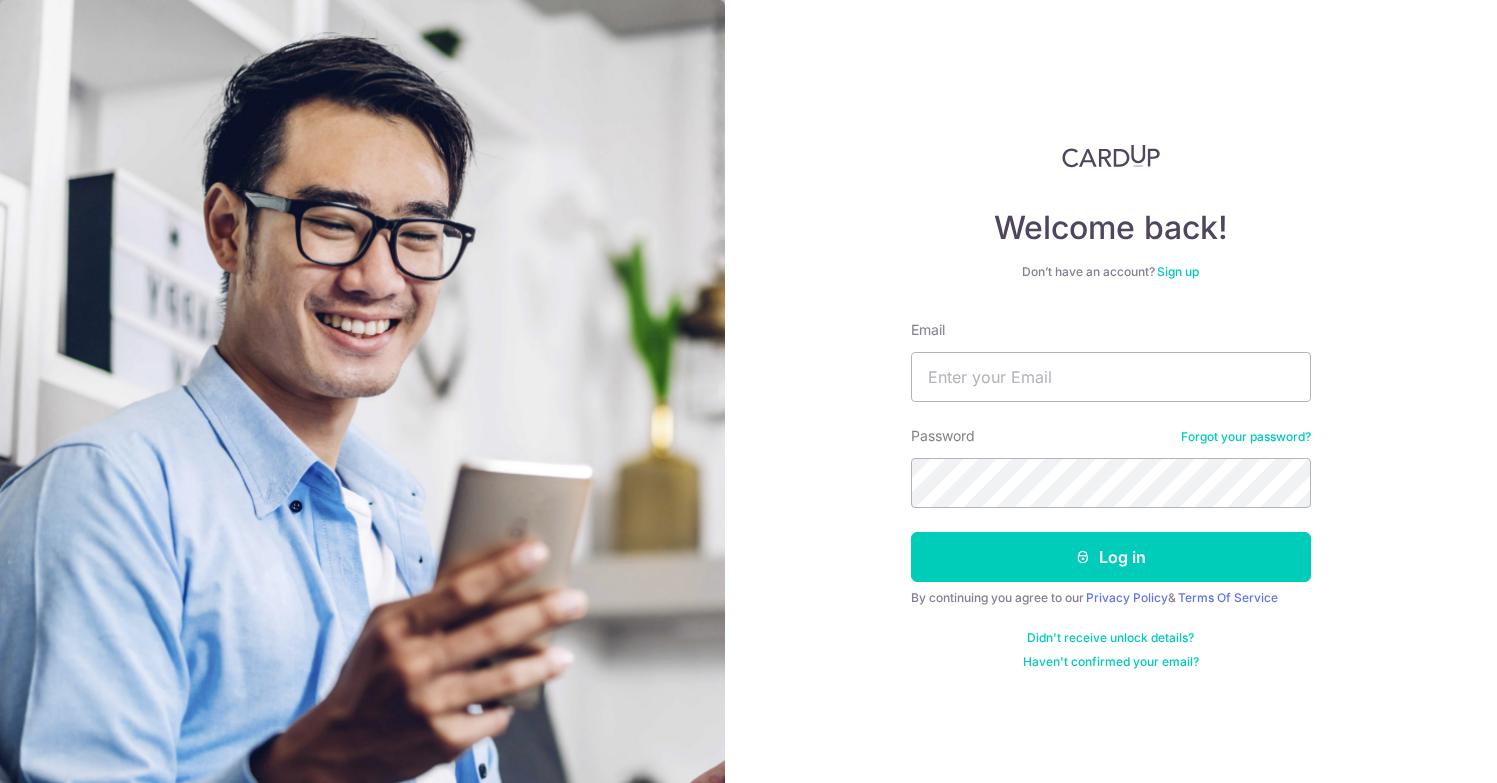 scroll, scrollTop: 0, scrollLeft: 0, axis: both 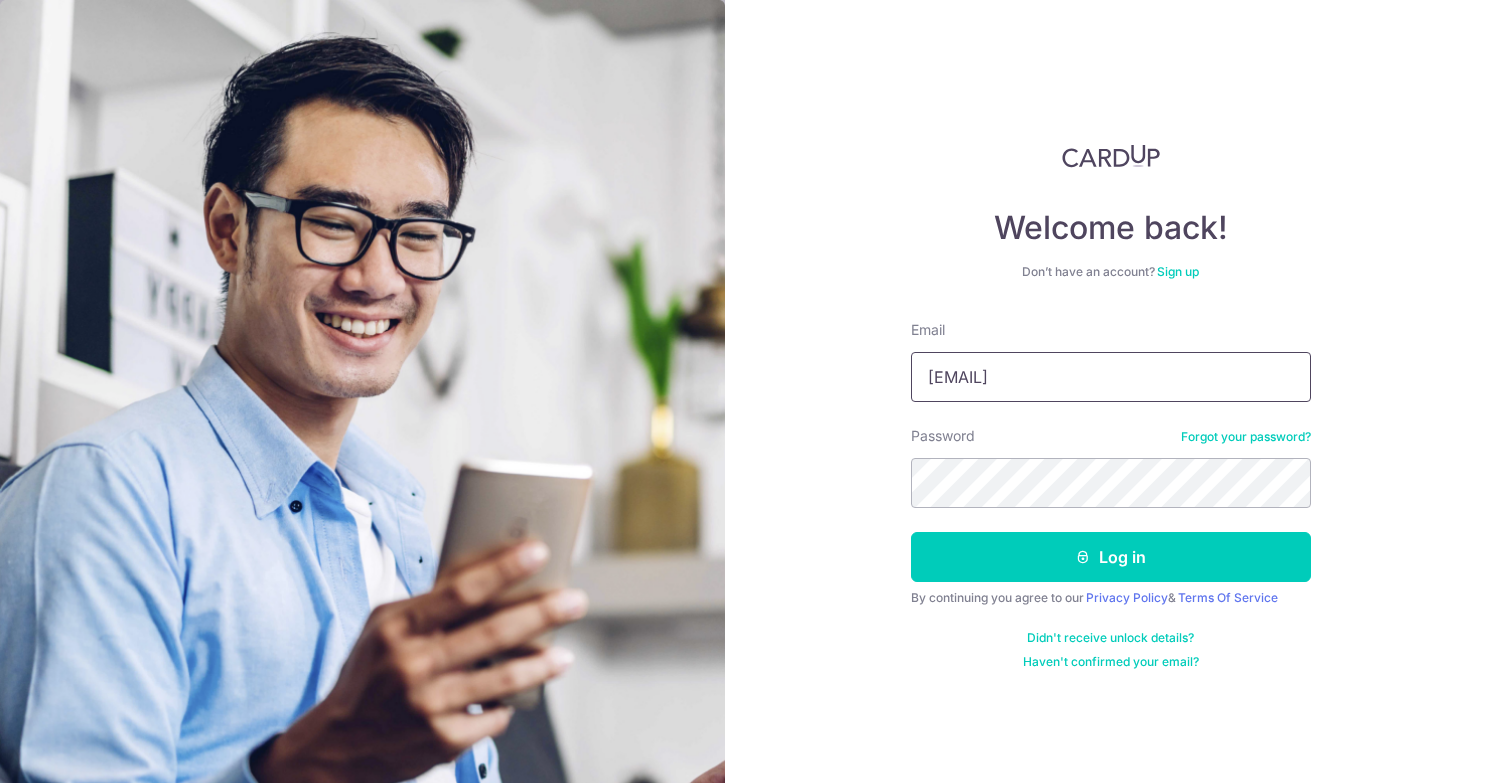 type on "[EMAIL]" 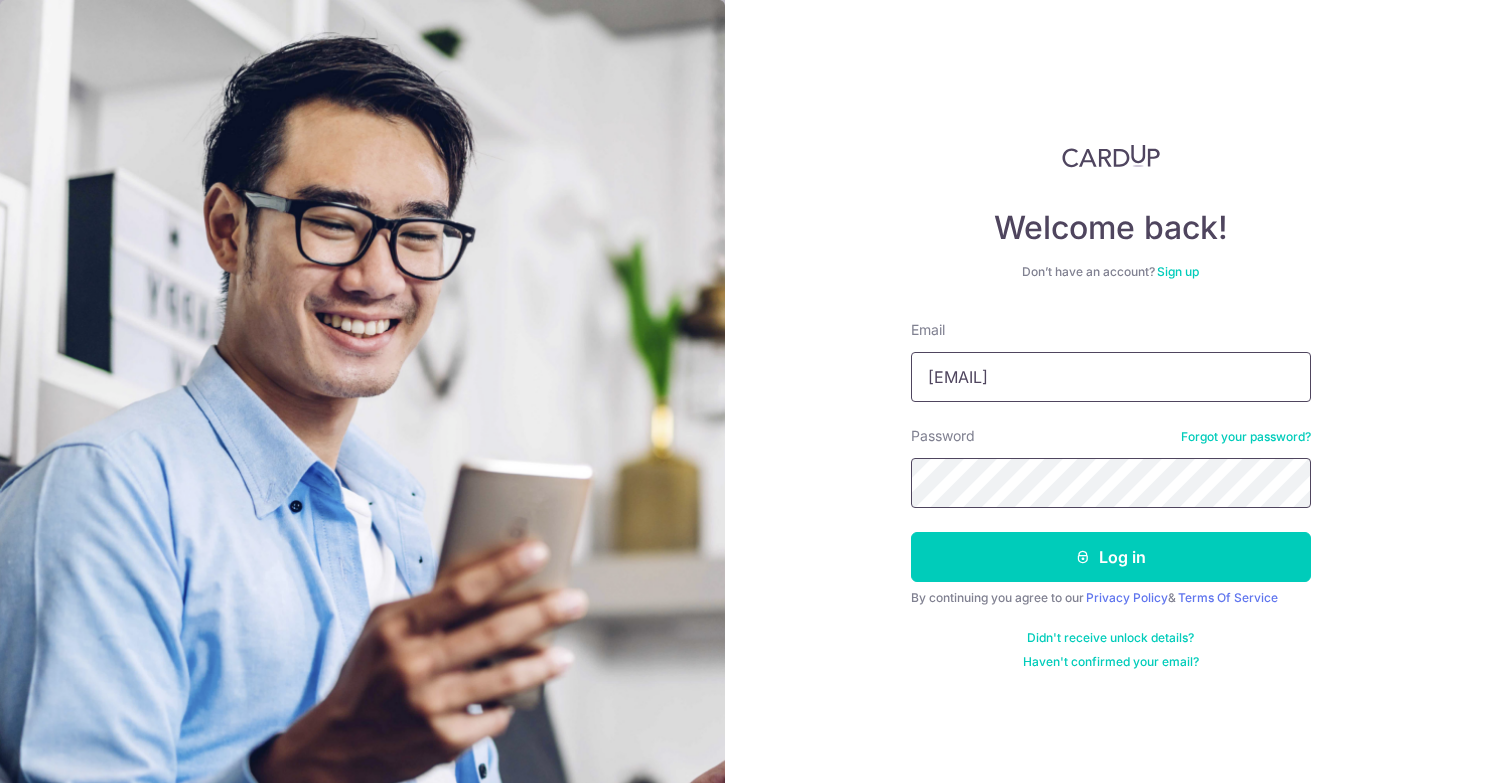 click on "Log in" at bounding box center [1111, 557] 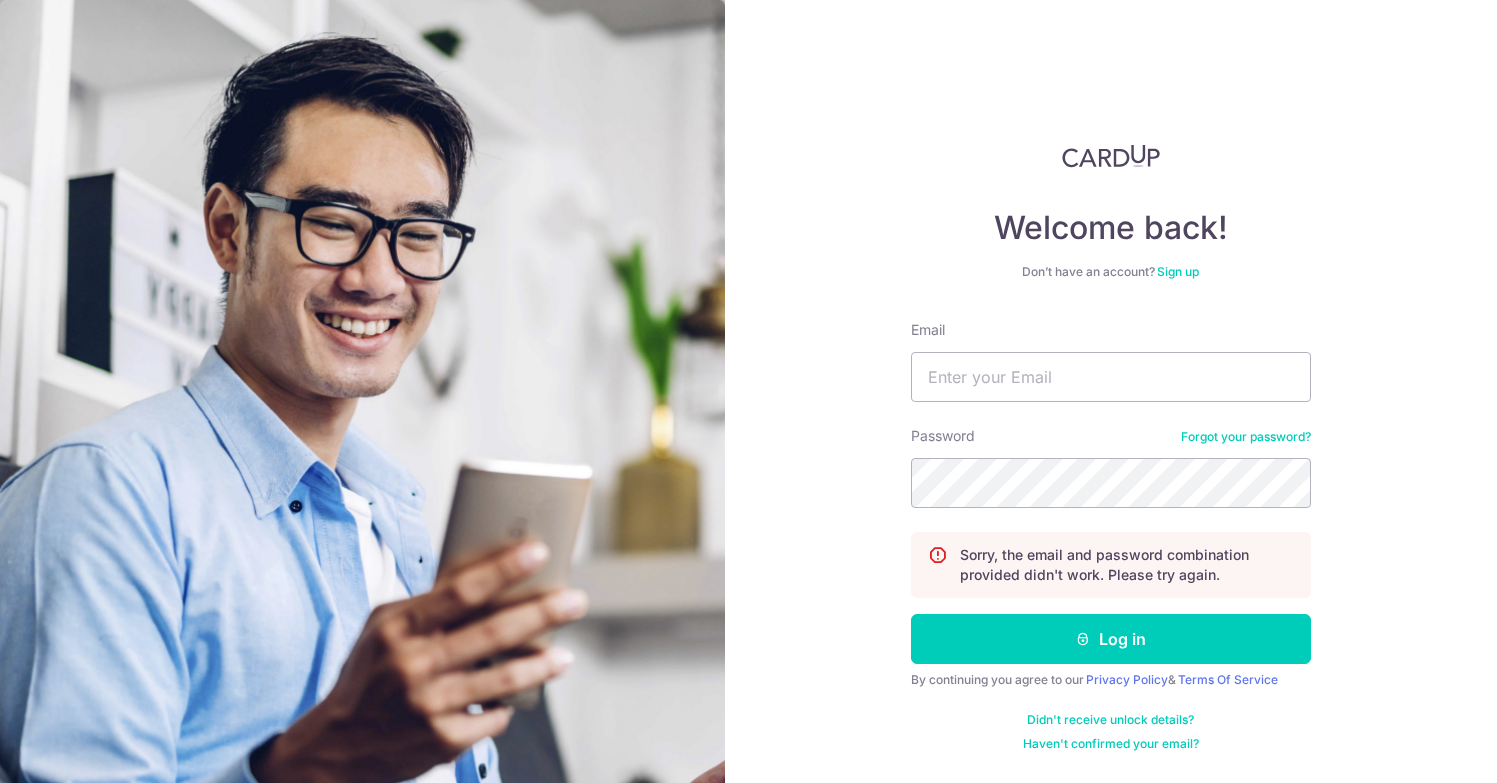 scroll, scrollTop: 0, scrollLeft: 0, axis: both 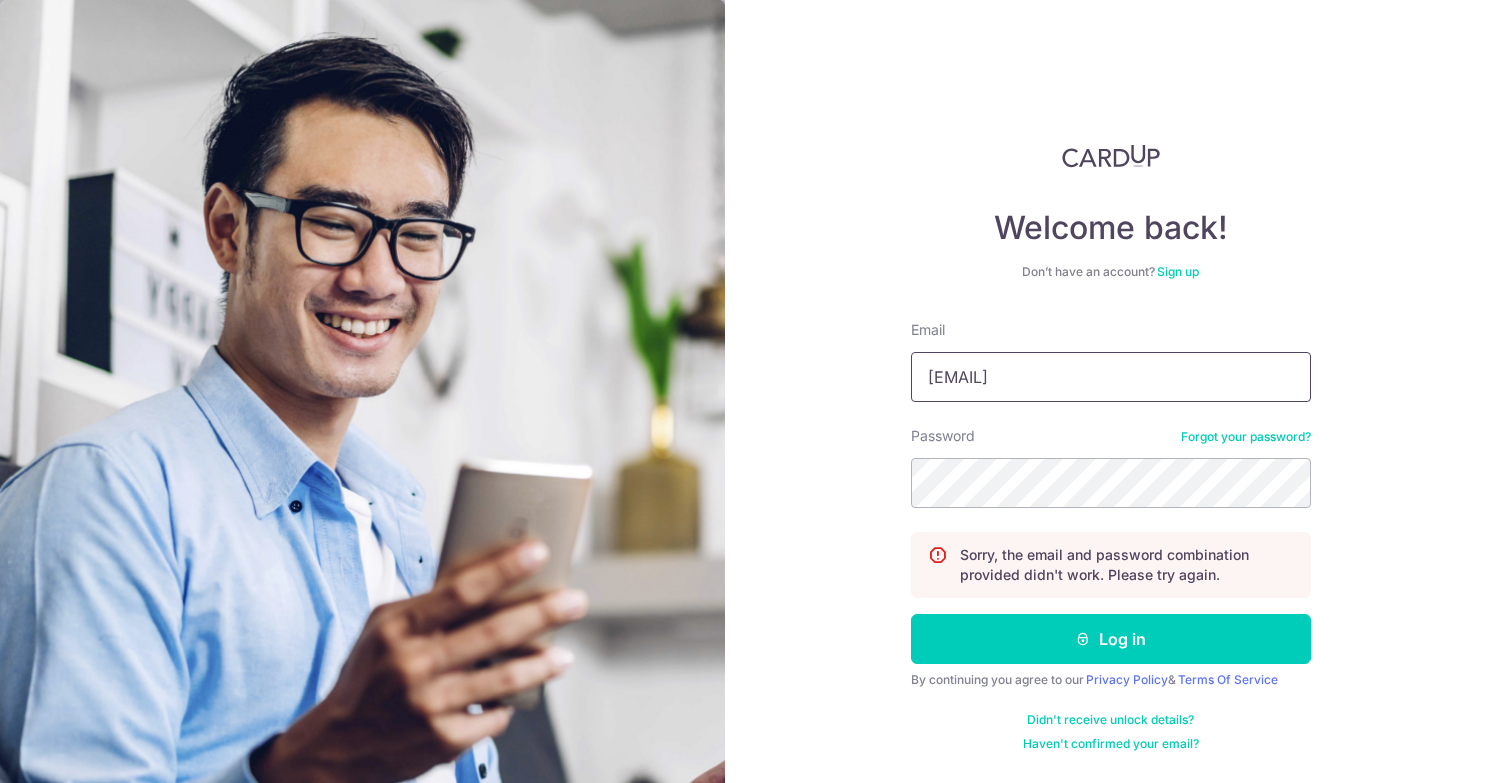 type on "[USERNAME]@[EXAMPLE.COM]" 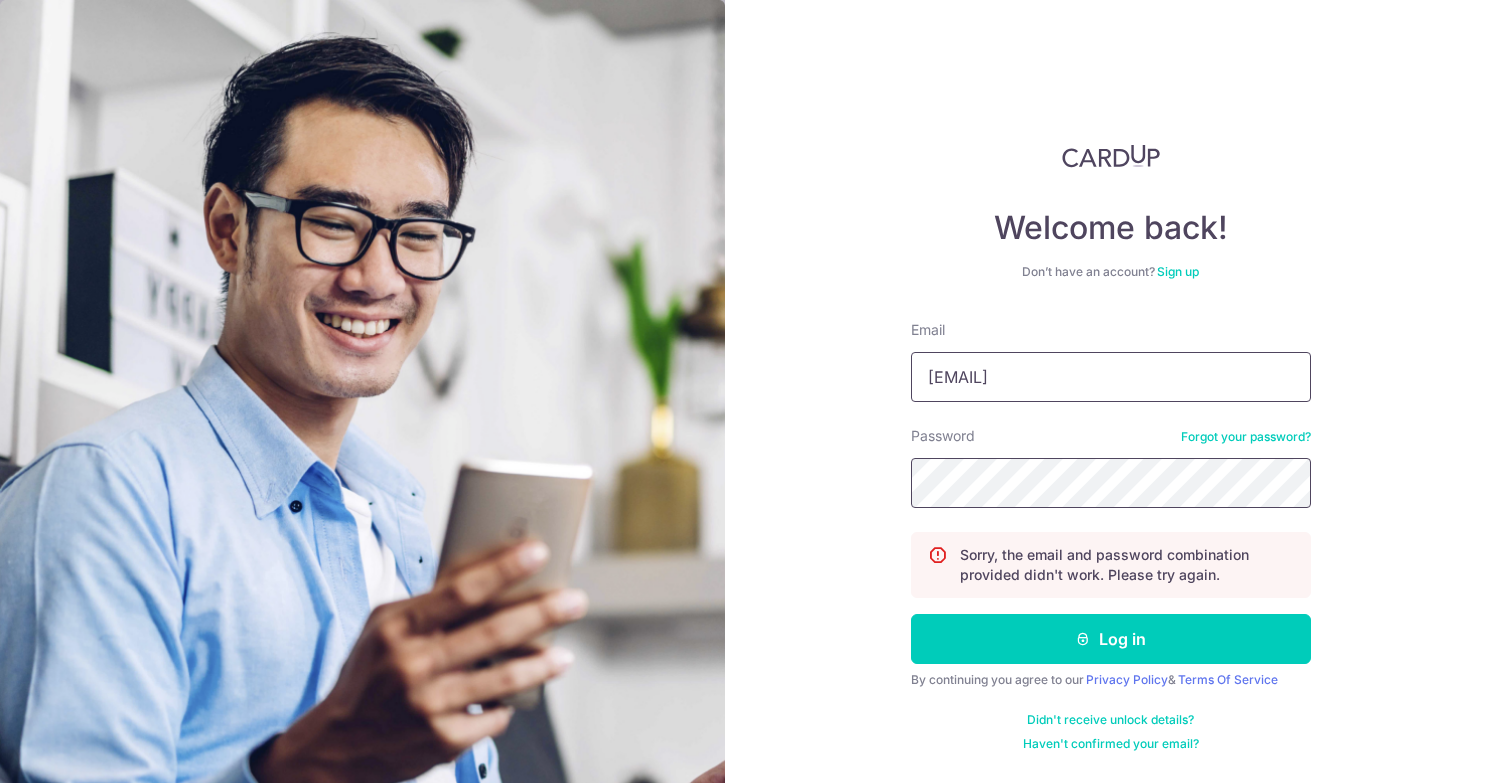 click on "Log in" at bounding box center [1111, 639] 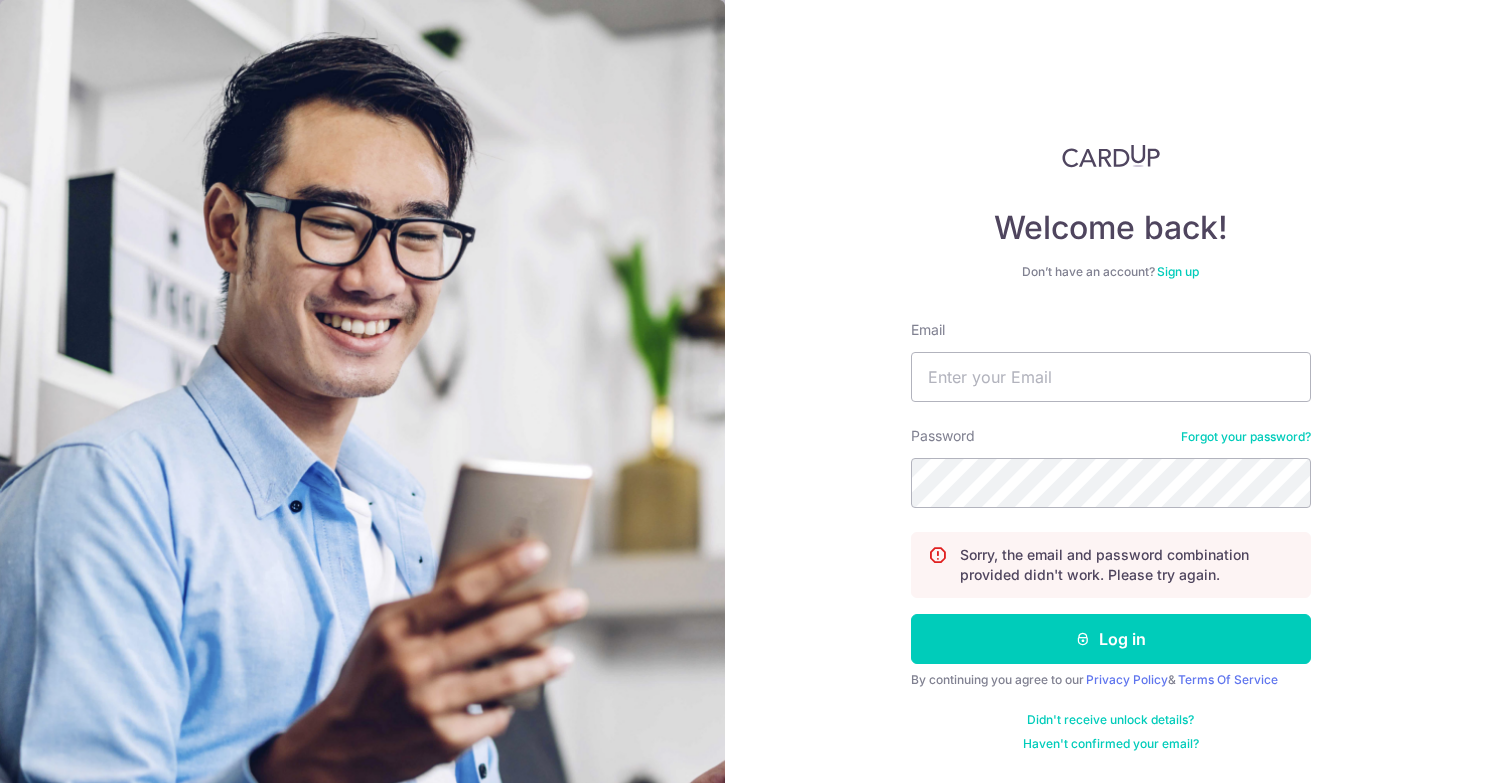 scroll, scrollTop: 0, scrollLeft: 0, axis: both 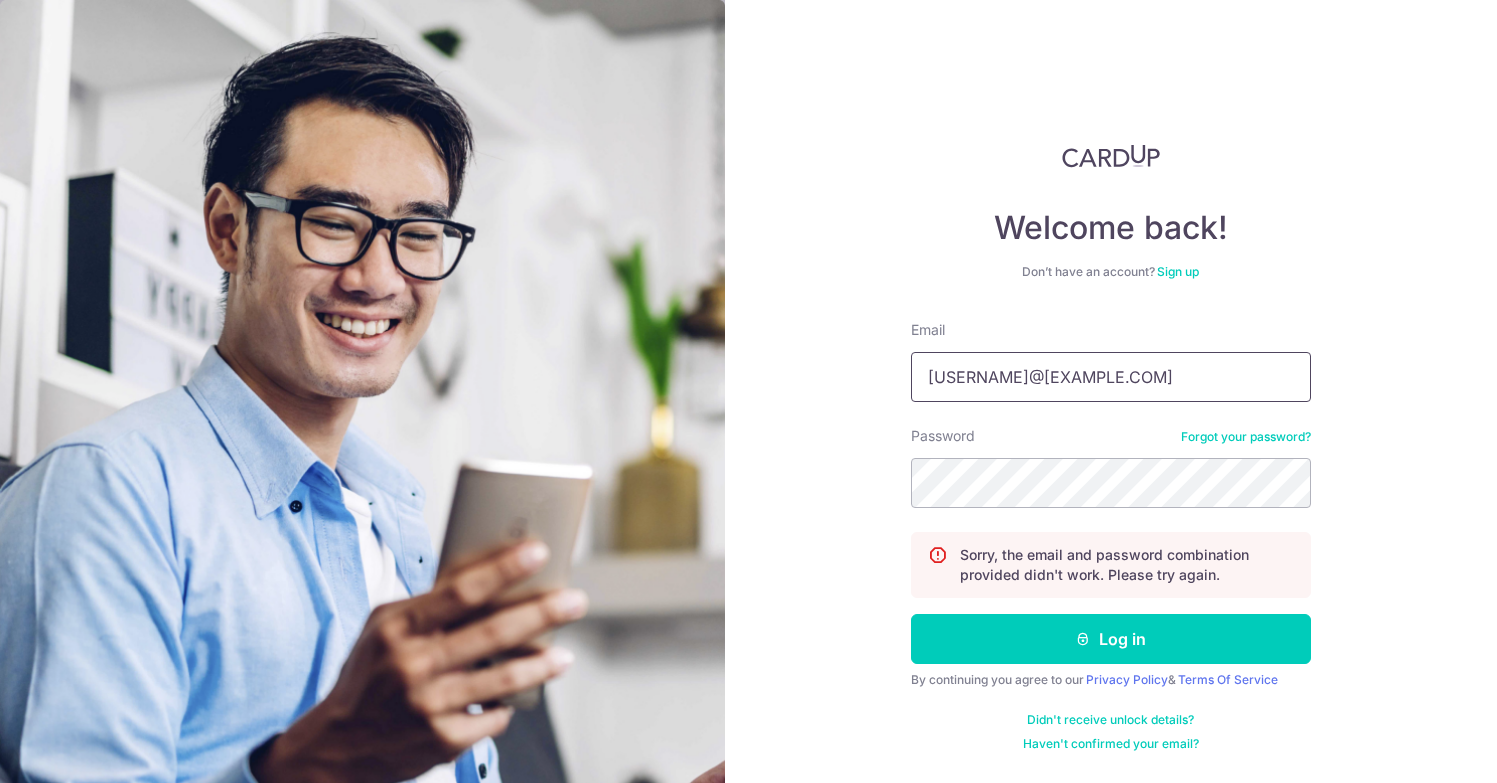 type on "[EMAIL]" 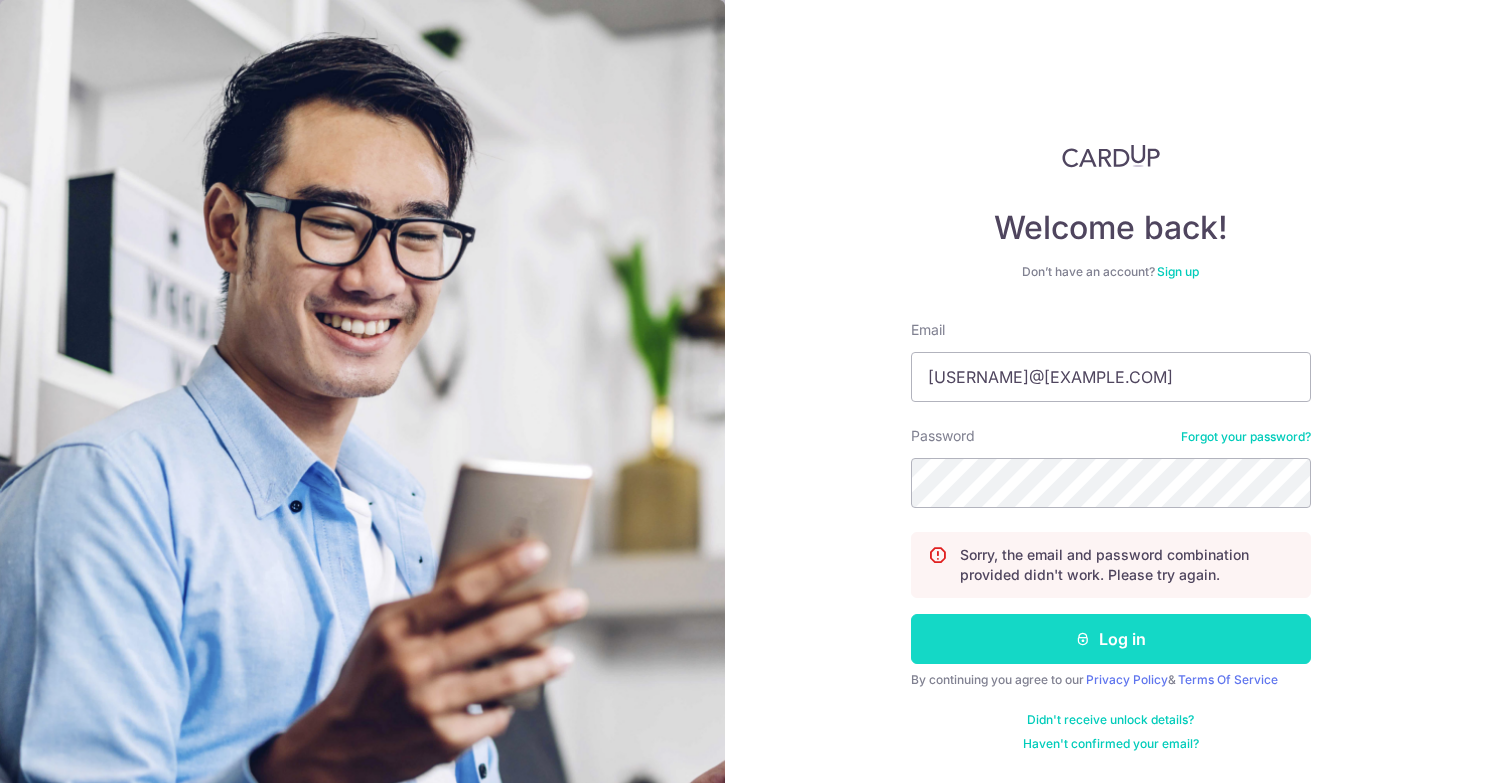 click on "Log in" at bounding box center (1111, 639) 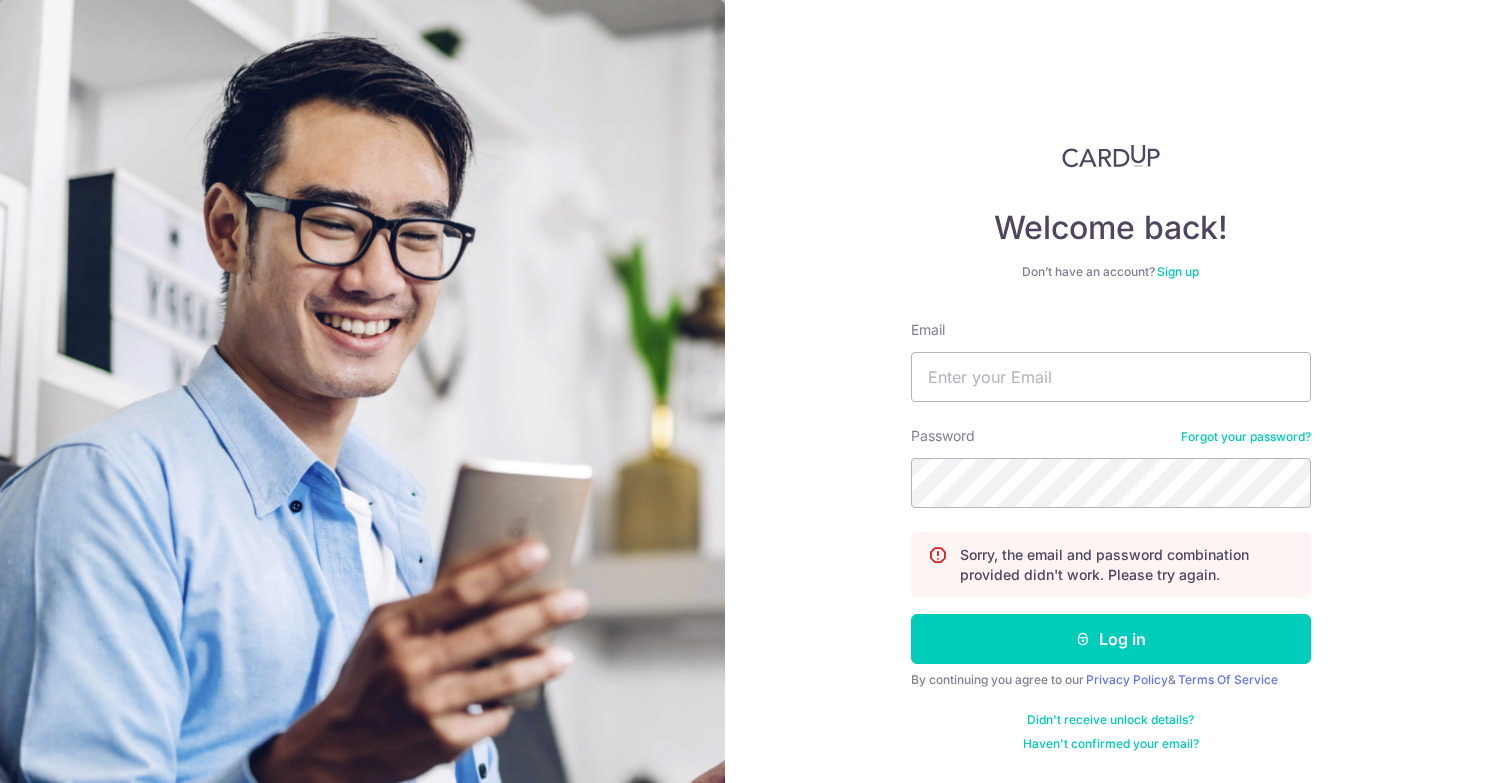 scroll, scrollTop: 0, scrollLeft: 0, axis: both 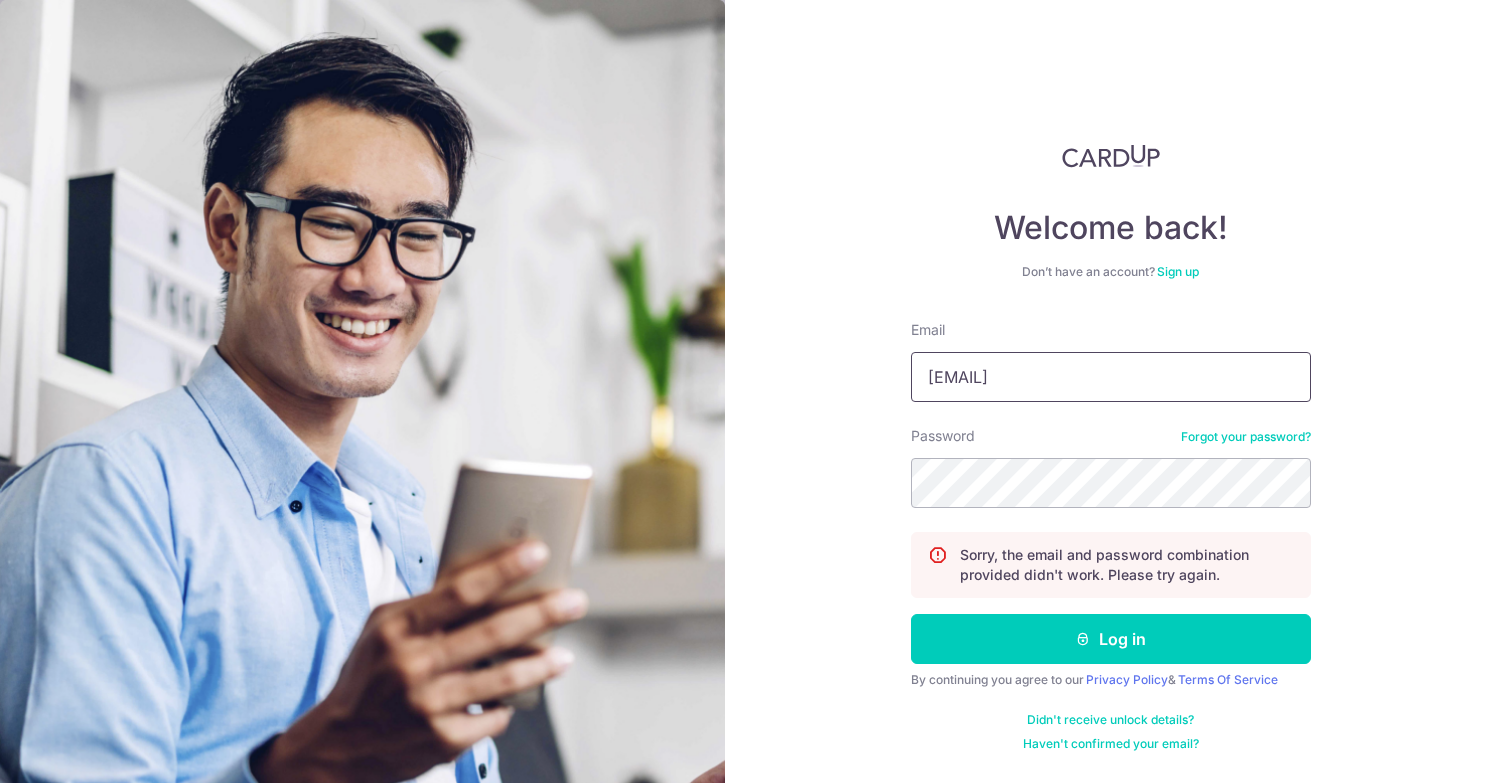 type on "[EMAIL]" 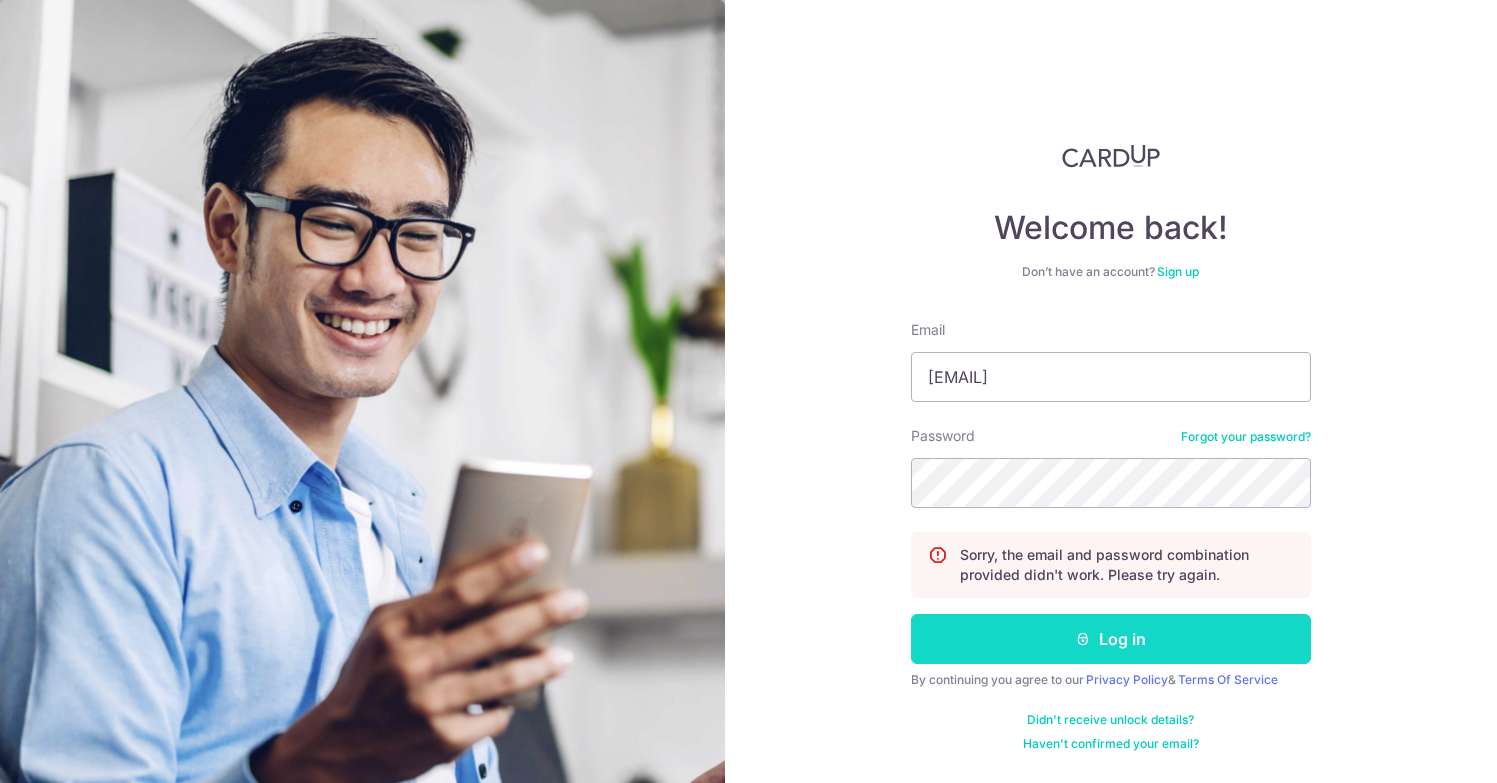 click on "Log in" at bounding box center (1111, 639) 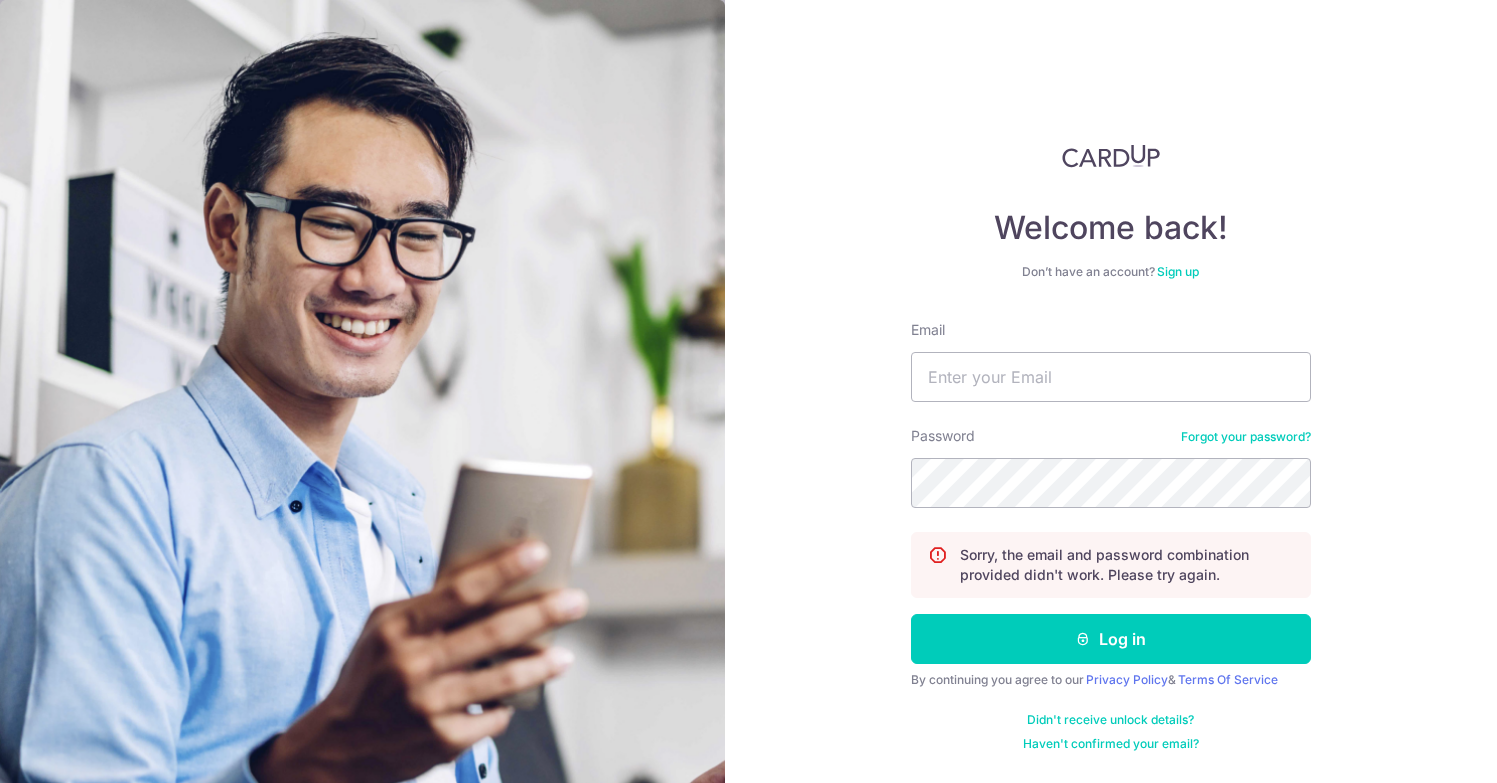 scroll, scrollTop: 0, scrollLeft: 0, axis: both 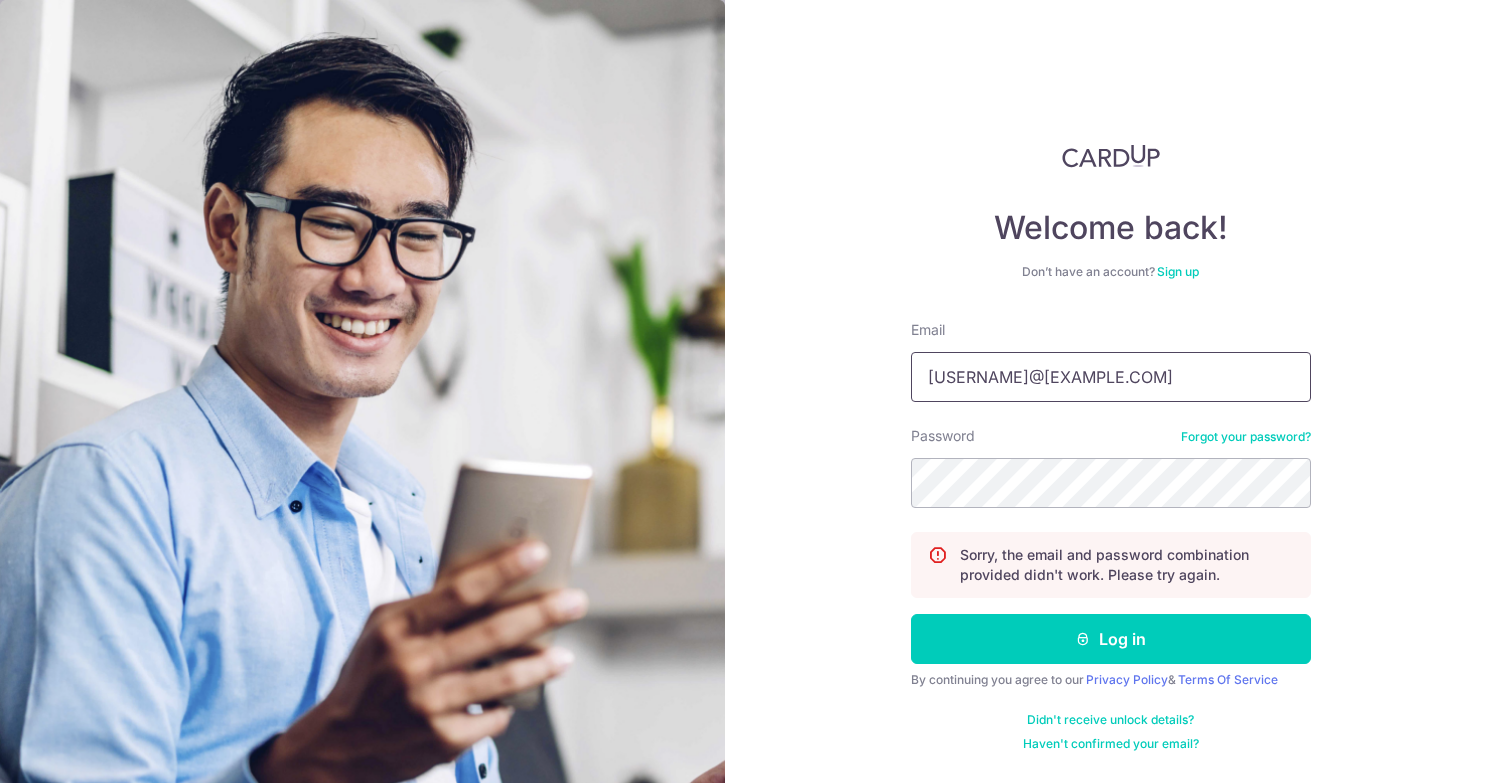 type on "[USERNAME]@[EXAMPLE.COM]" 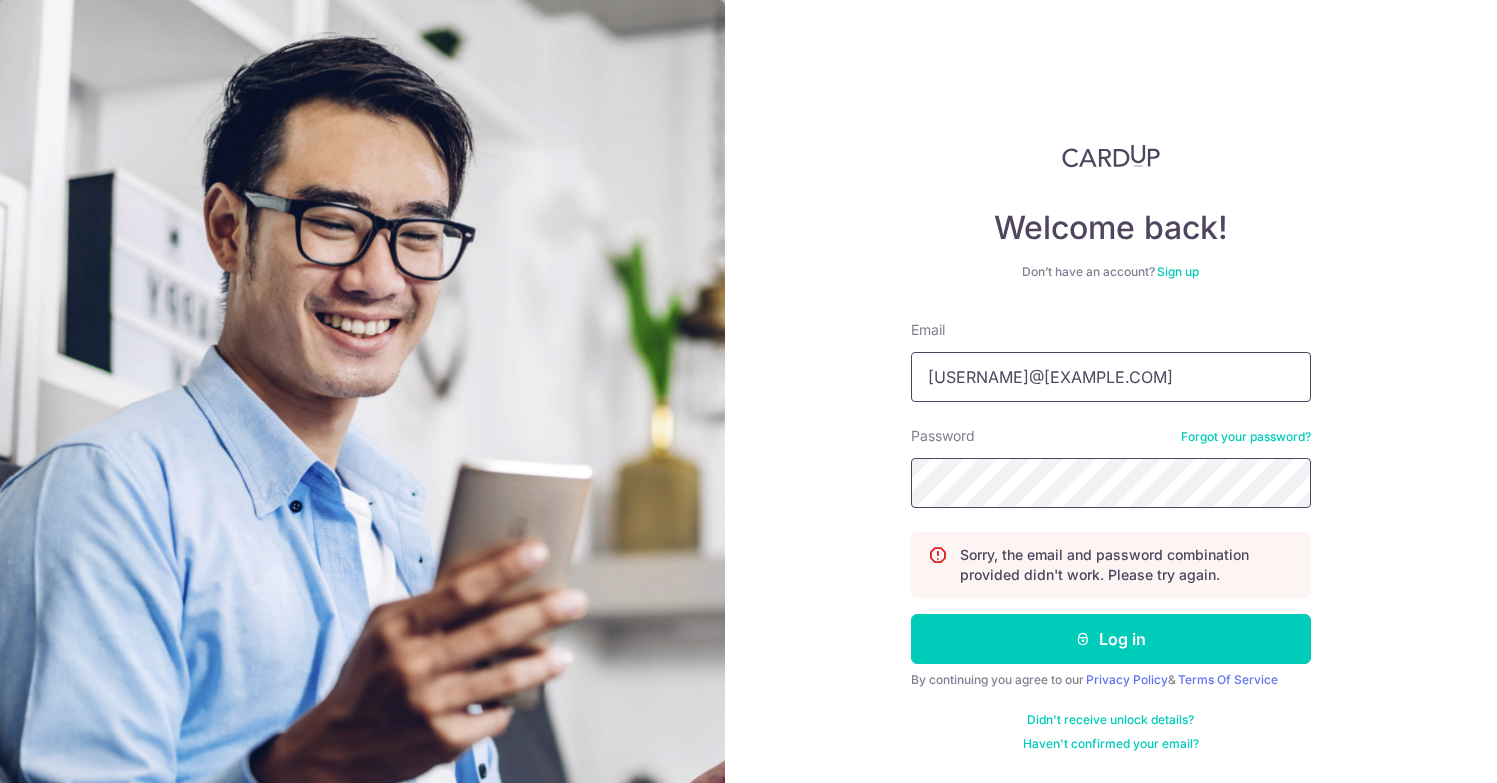 click on "Log in" at bounding box center [1111, 639] 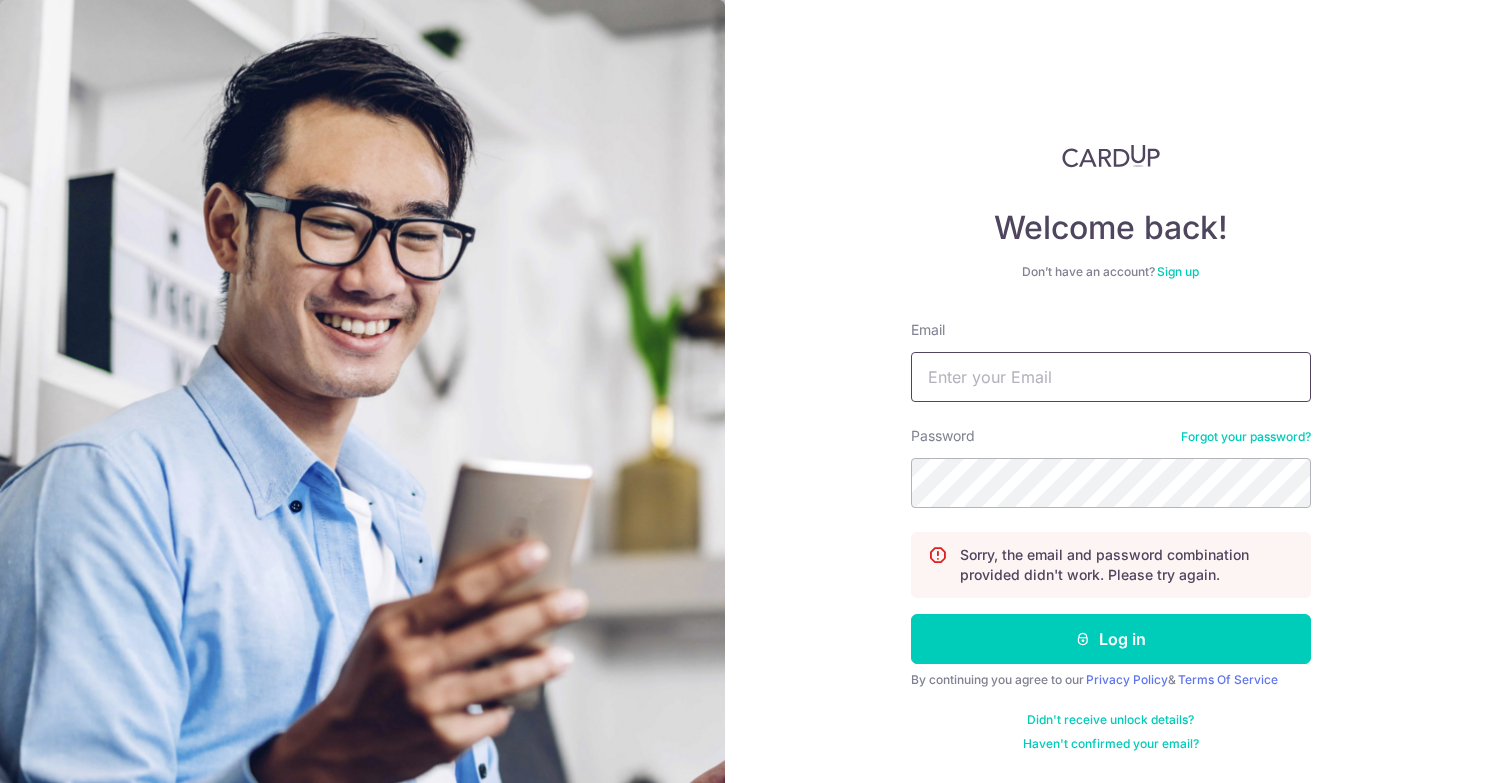 scroll, scrollTop: 0, scrollLeft: 0, axis: both 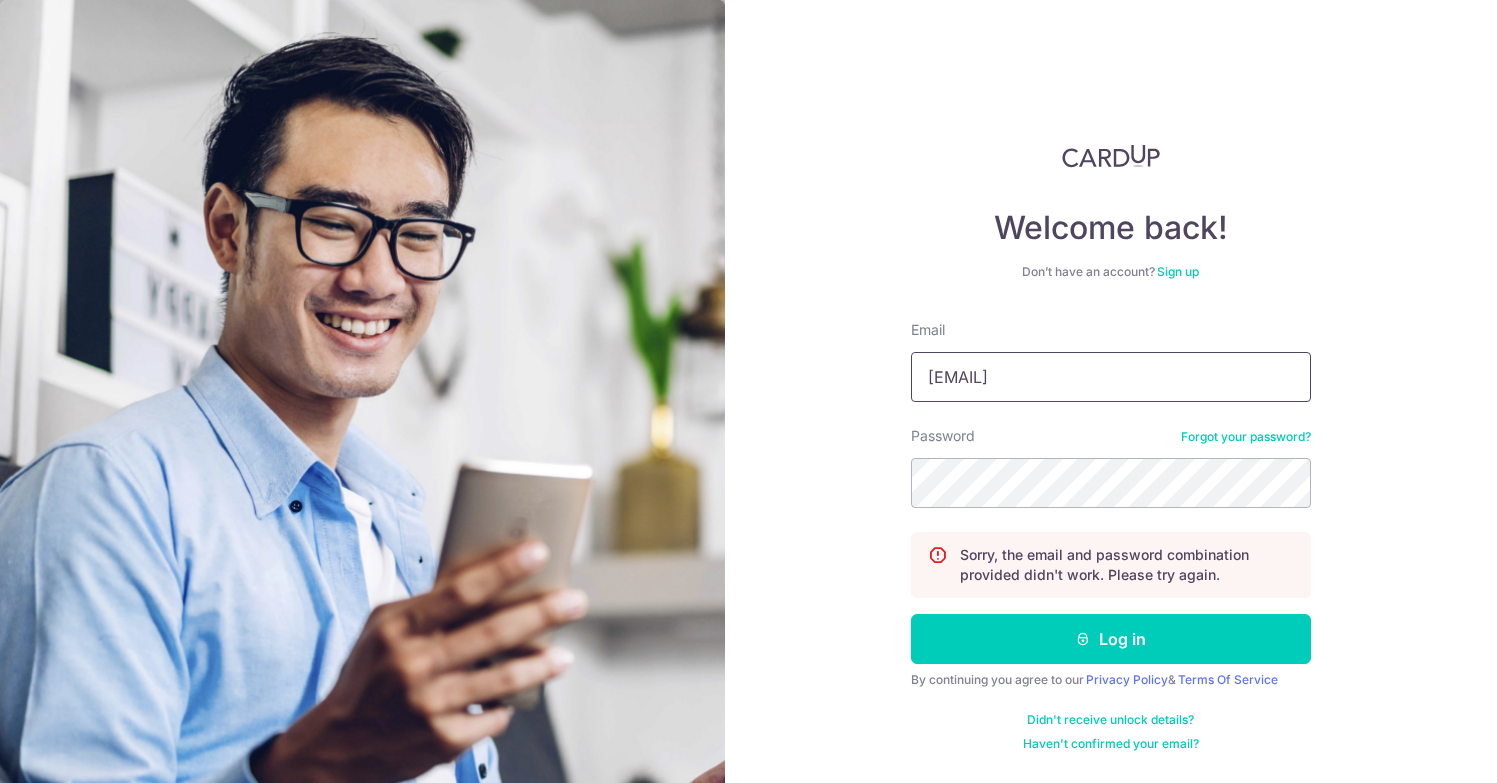 type on "[USERNAME]@[DOMAIN].com" 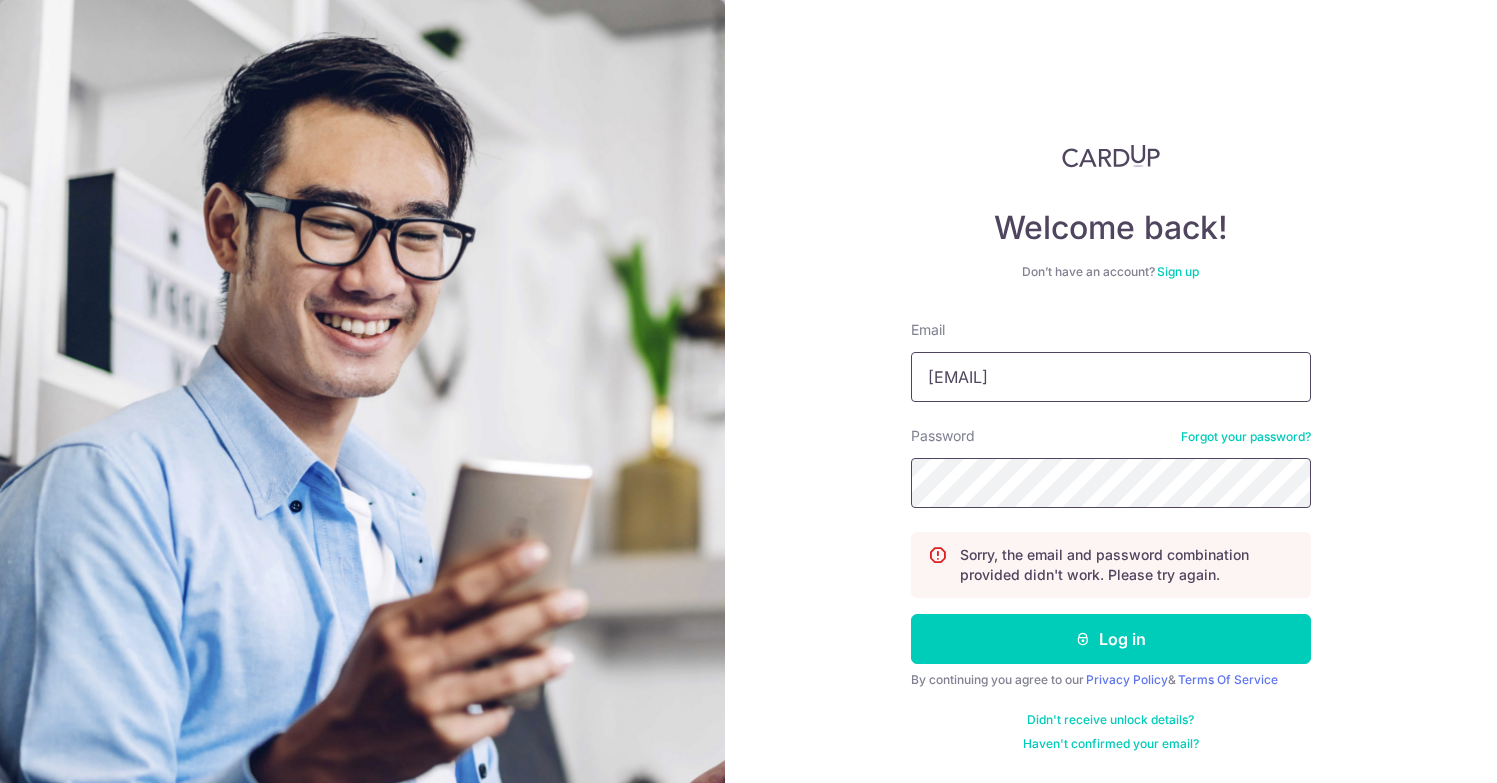 click on "Log in" at bounding box center (1111, 639) 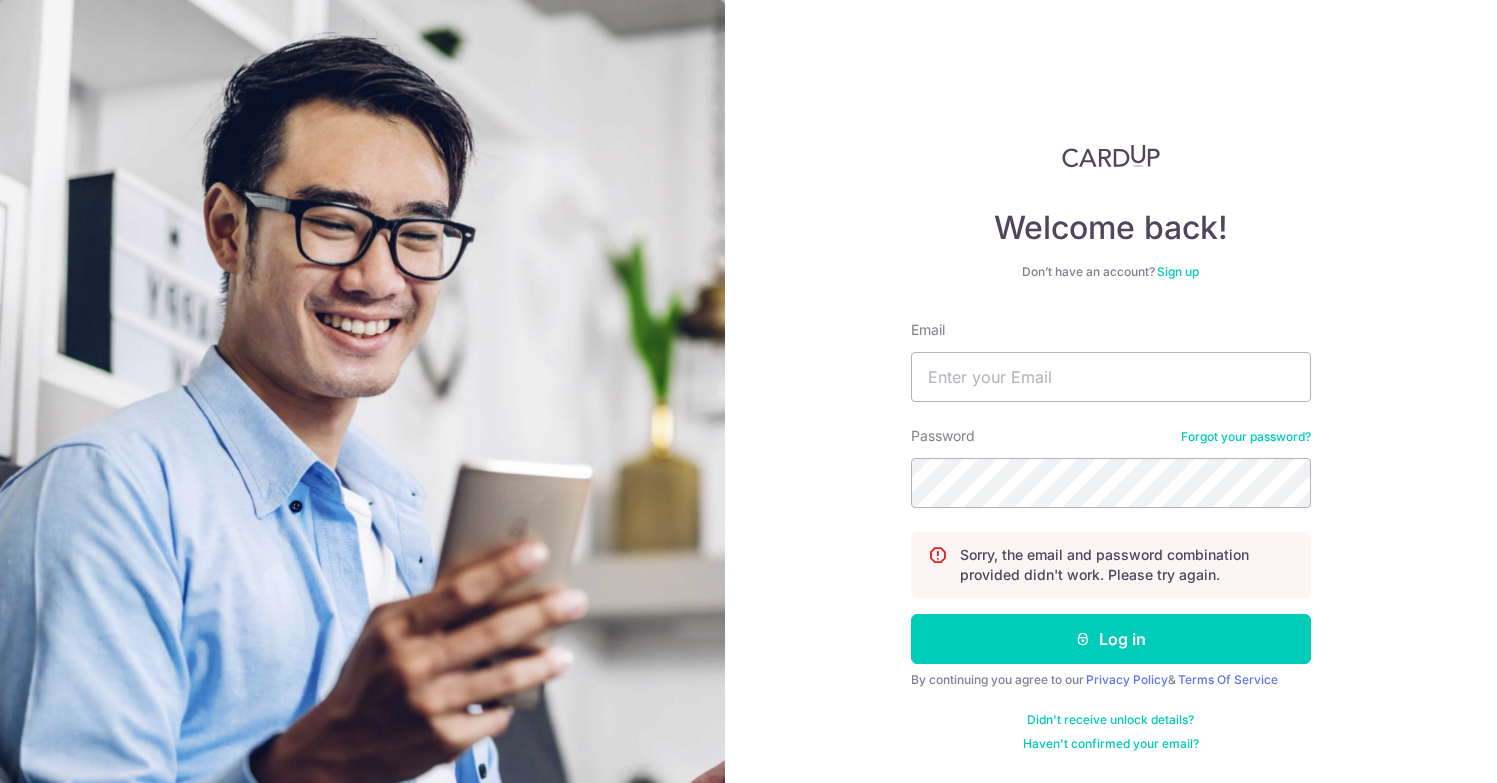 scroll, scrollTop: 0, scrollLeft: 0, axis: both 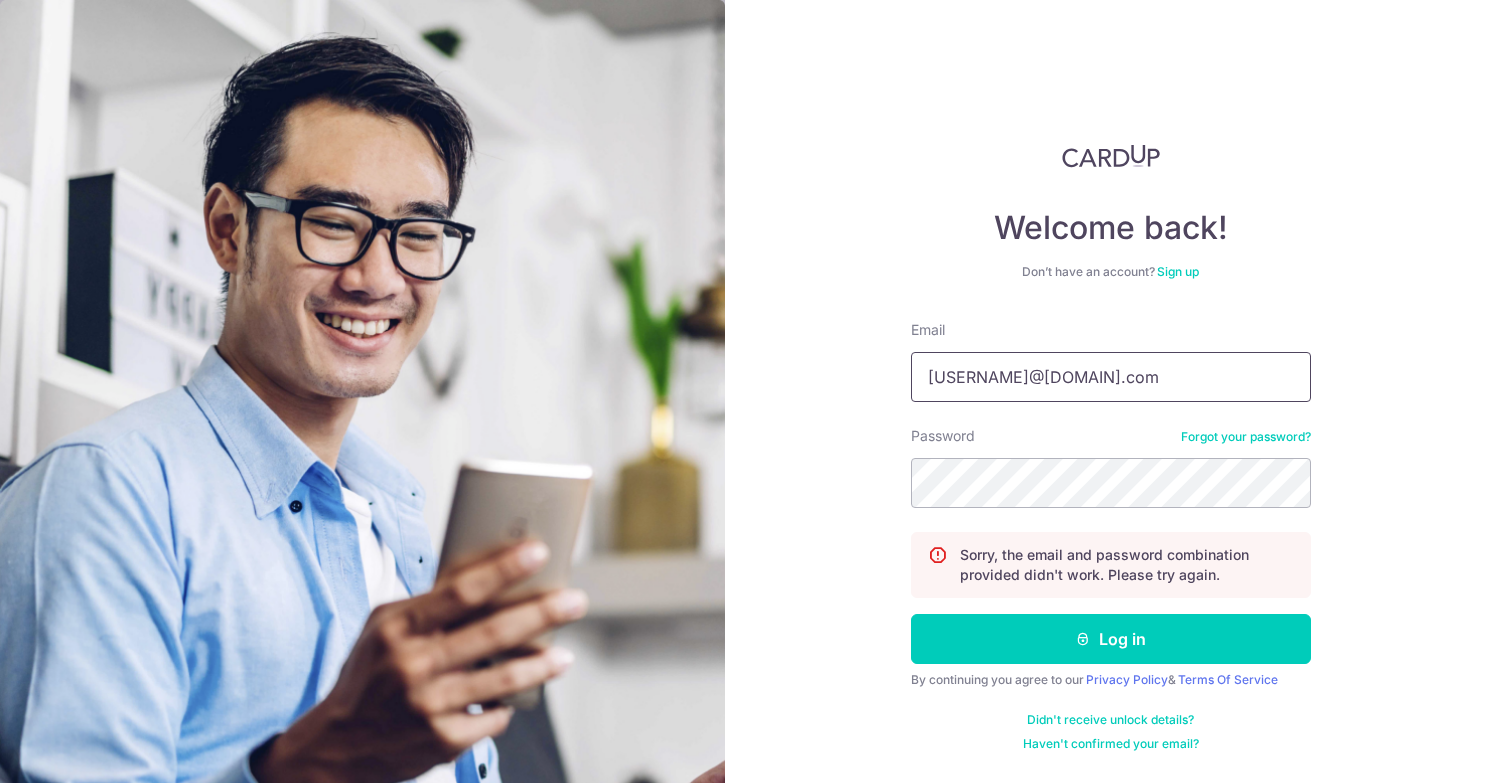type on "[USERNAME]@[DOMAIN].com" 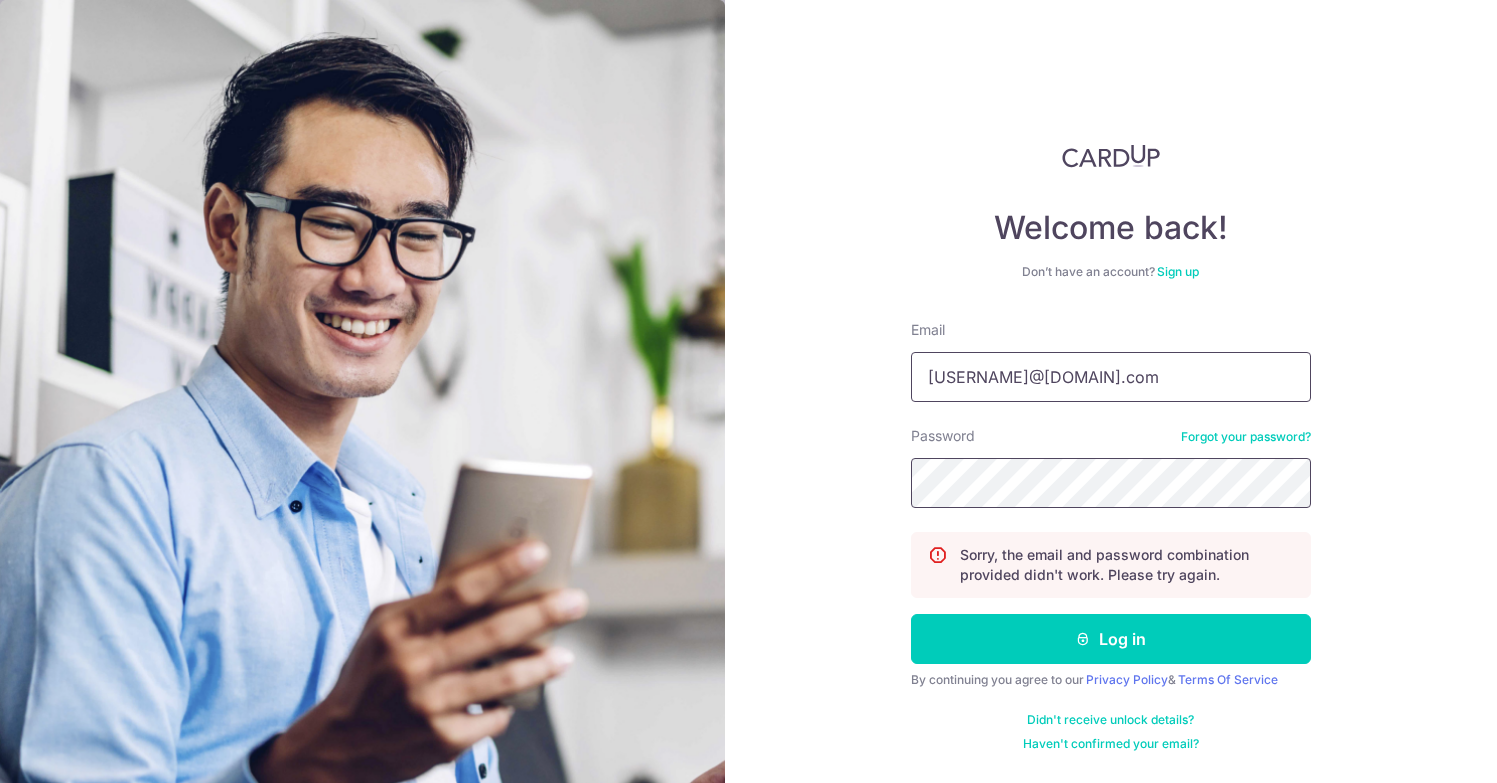 click on "Log in" at bounding box center (1111, 639) 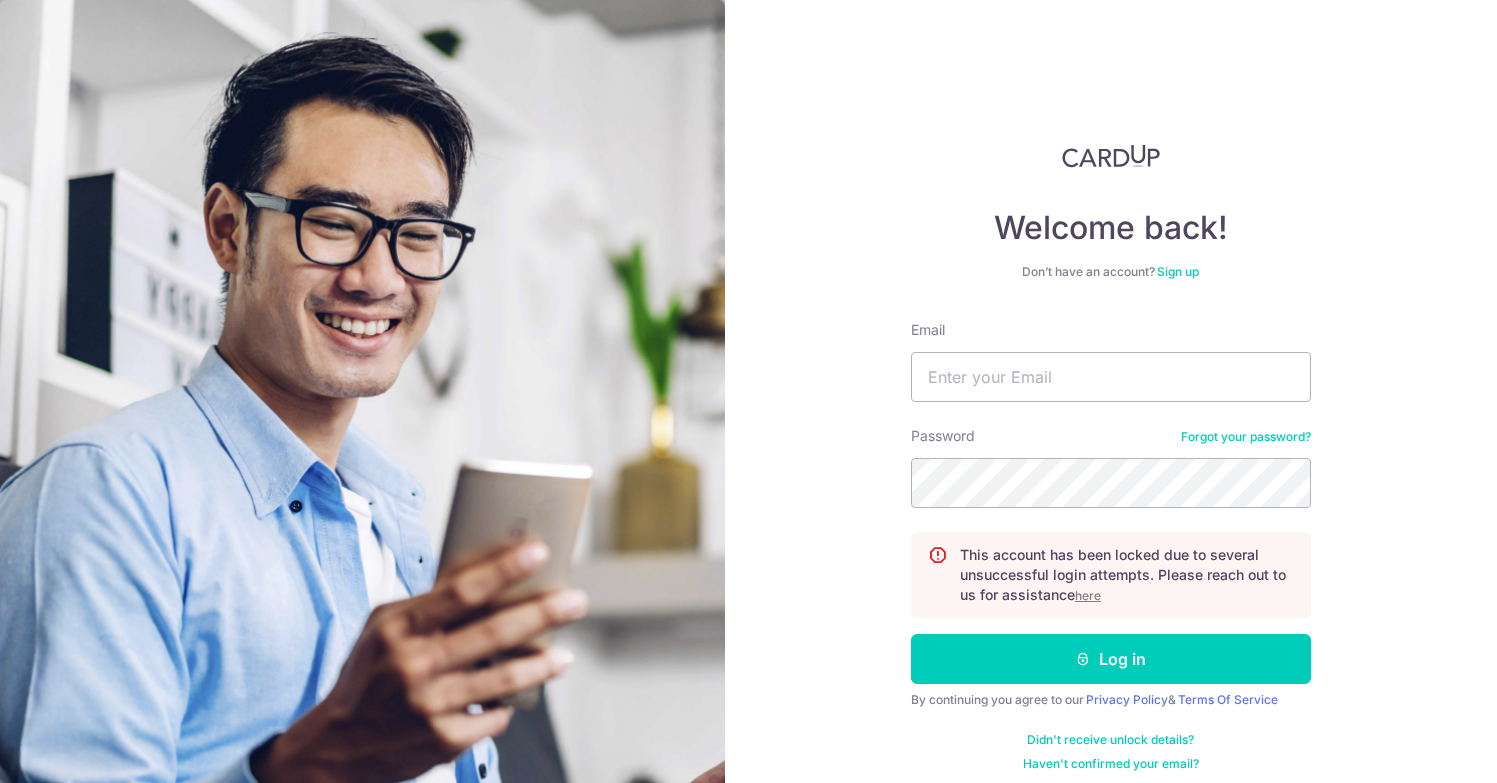 scroll, scrollTop: 0, scrollLeft: 0, axis: both 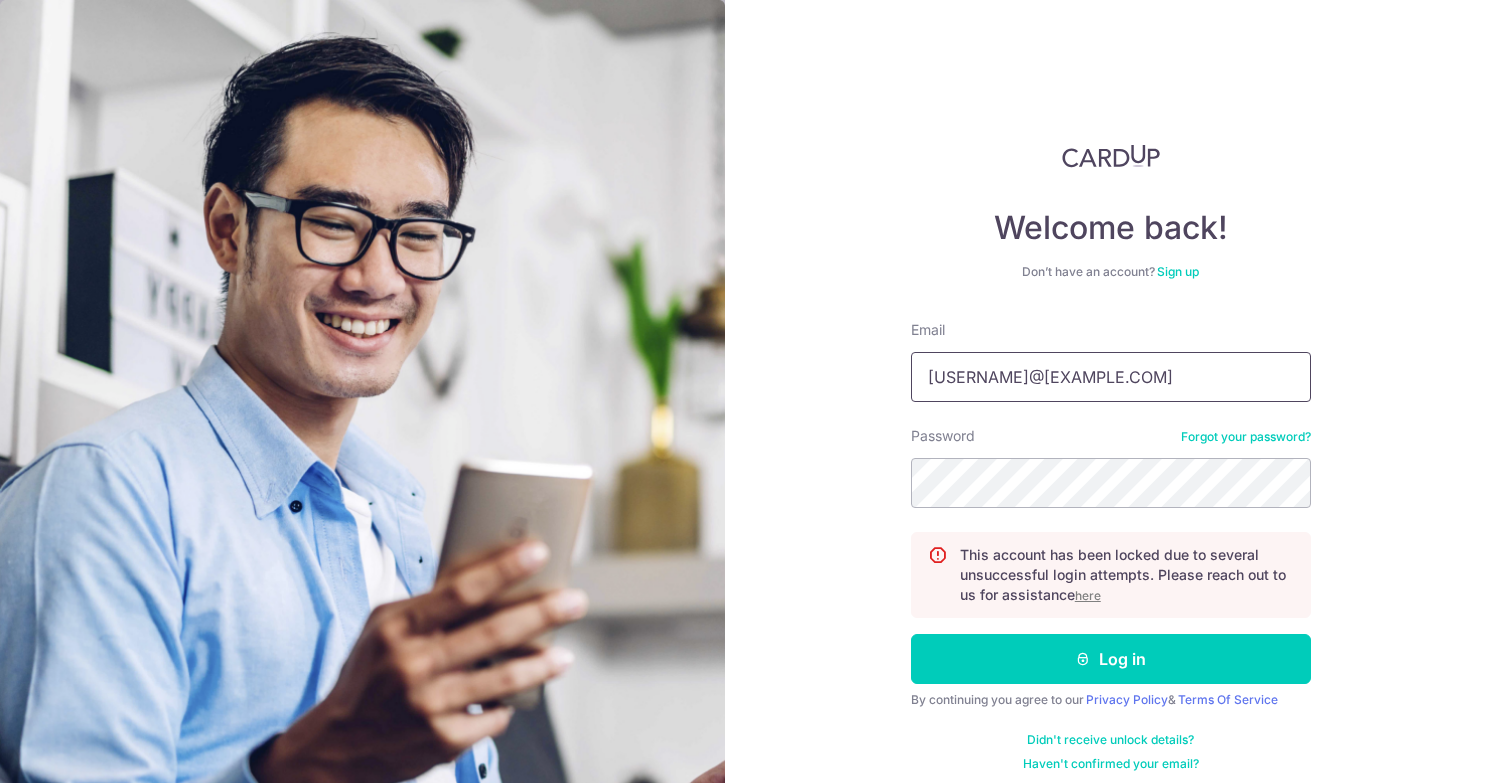 type on "[USERNAME]@[DOMAIN].com" 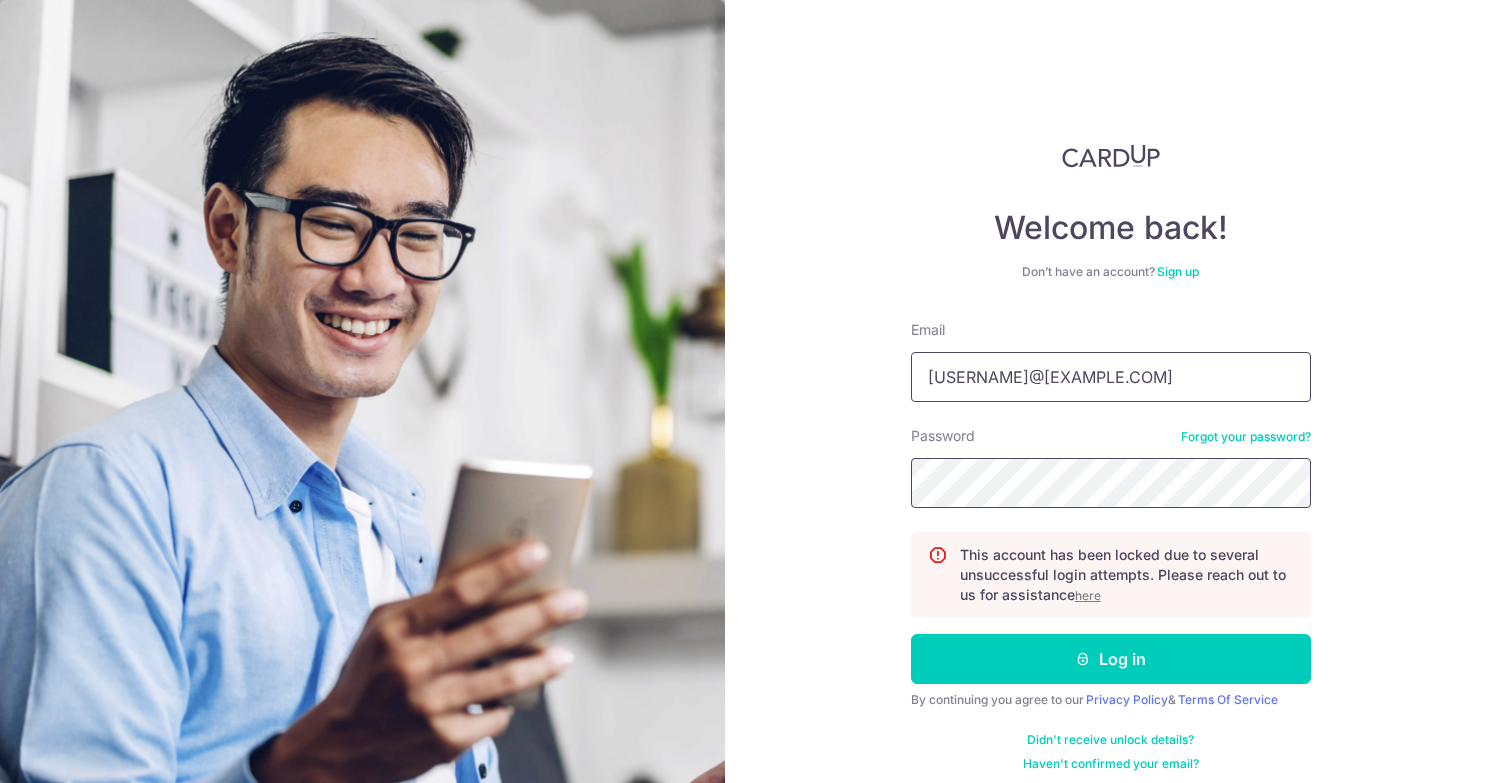 click on "Log in" at bounding box center (1111, 659) 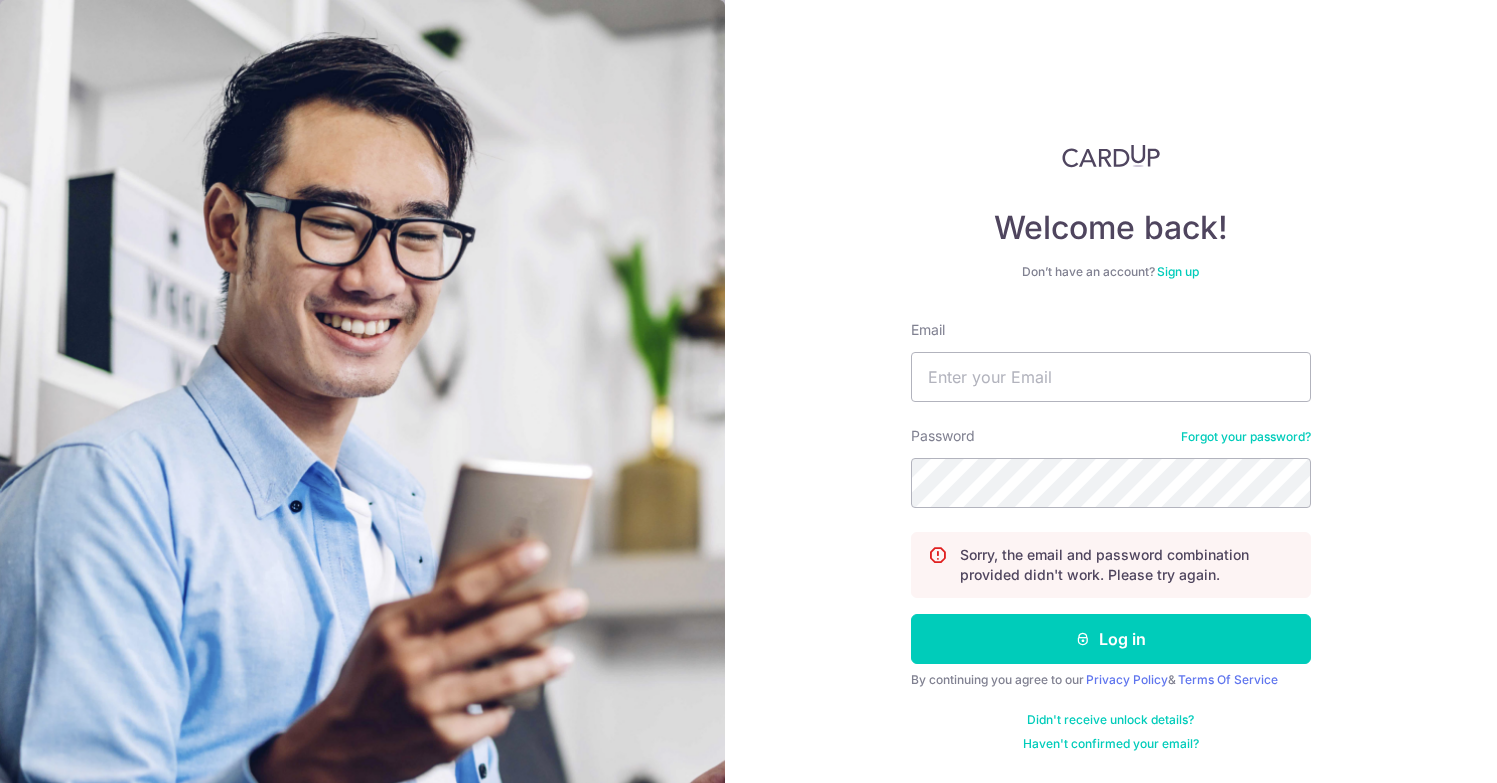 scroll, scrollTop: 0, scrollLeft: 0, axis: both 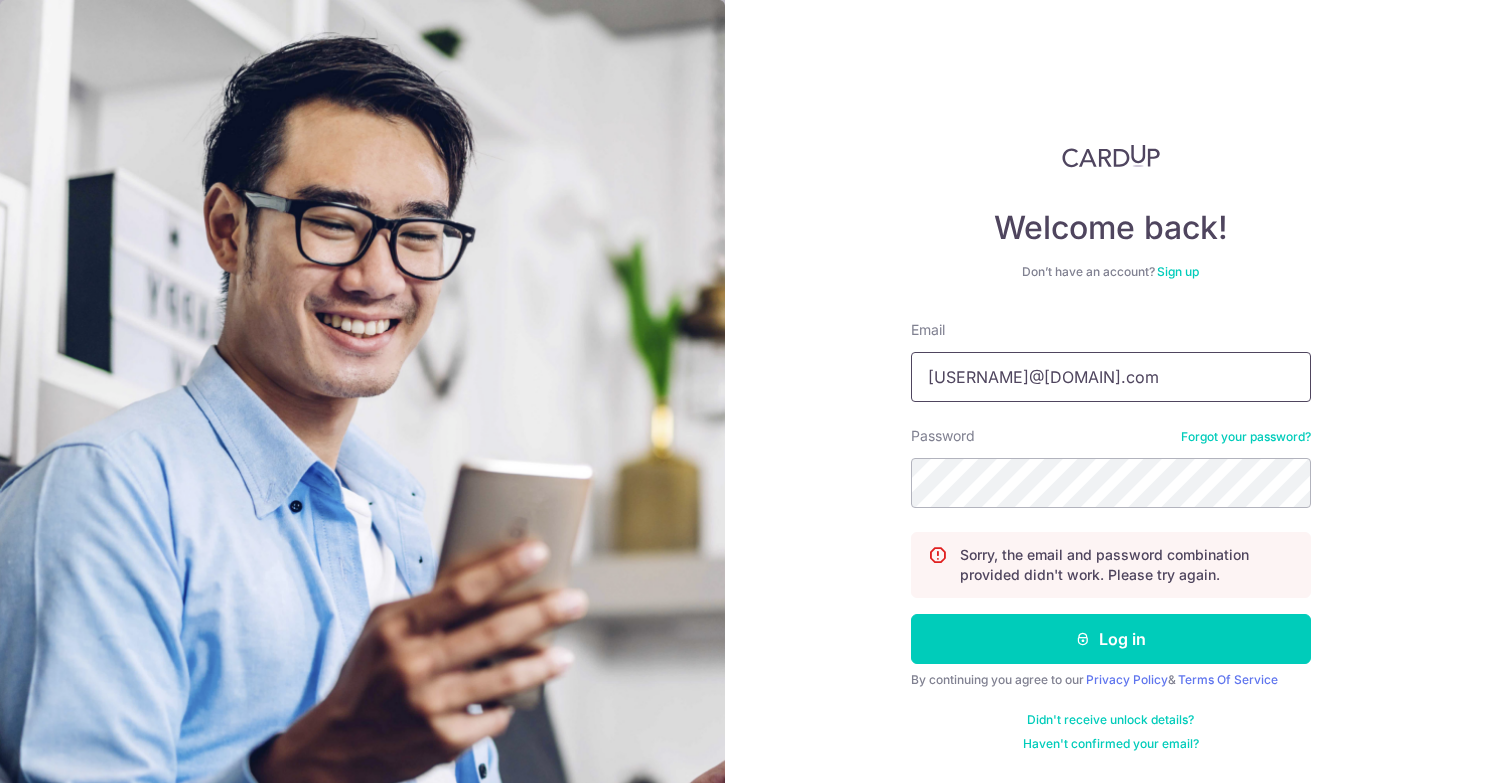 type on "[USERNAME]@[DOMAIN].com" 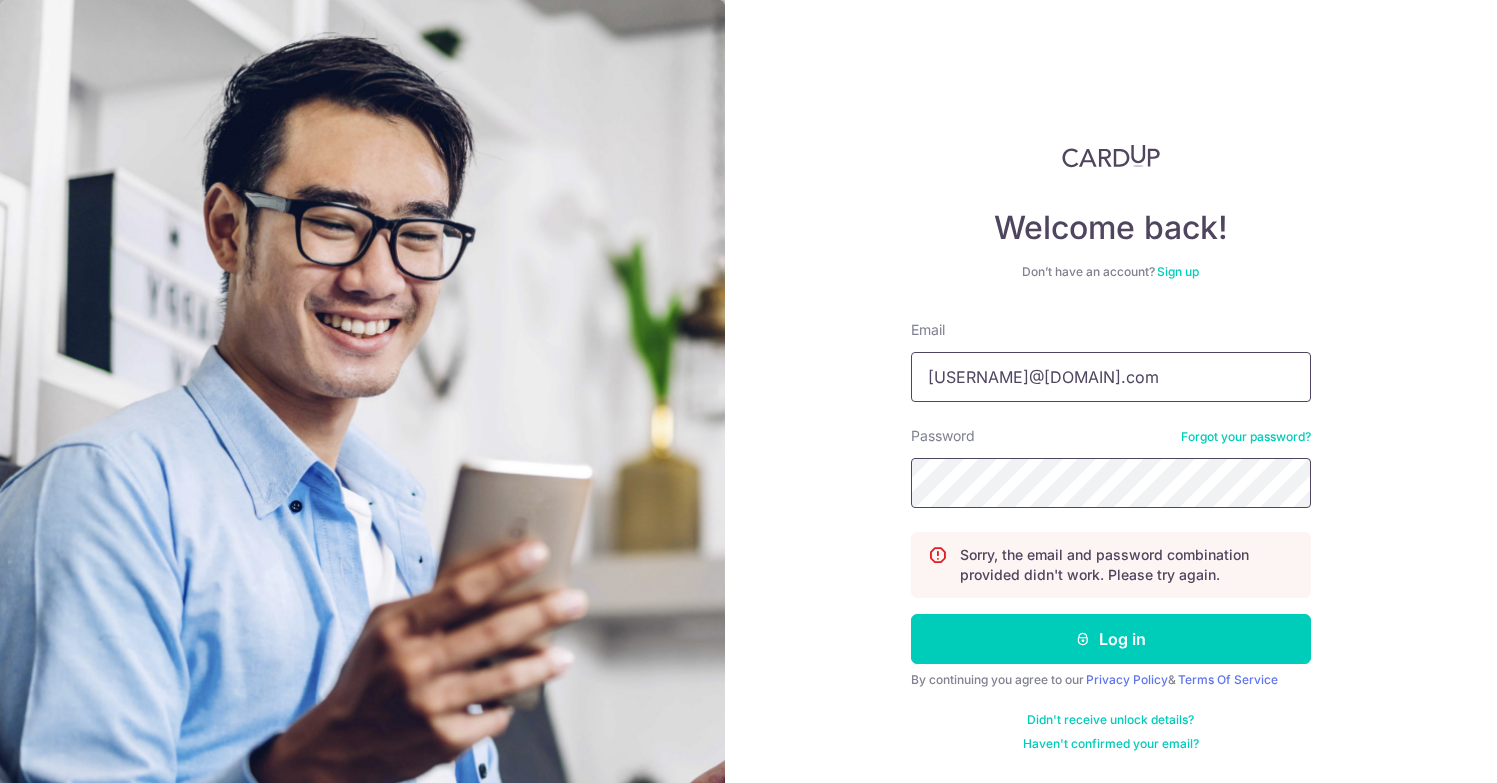 click on "Log in" at bounding box center (1111, 639) 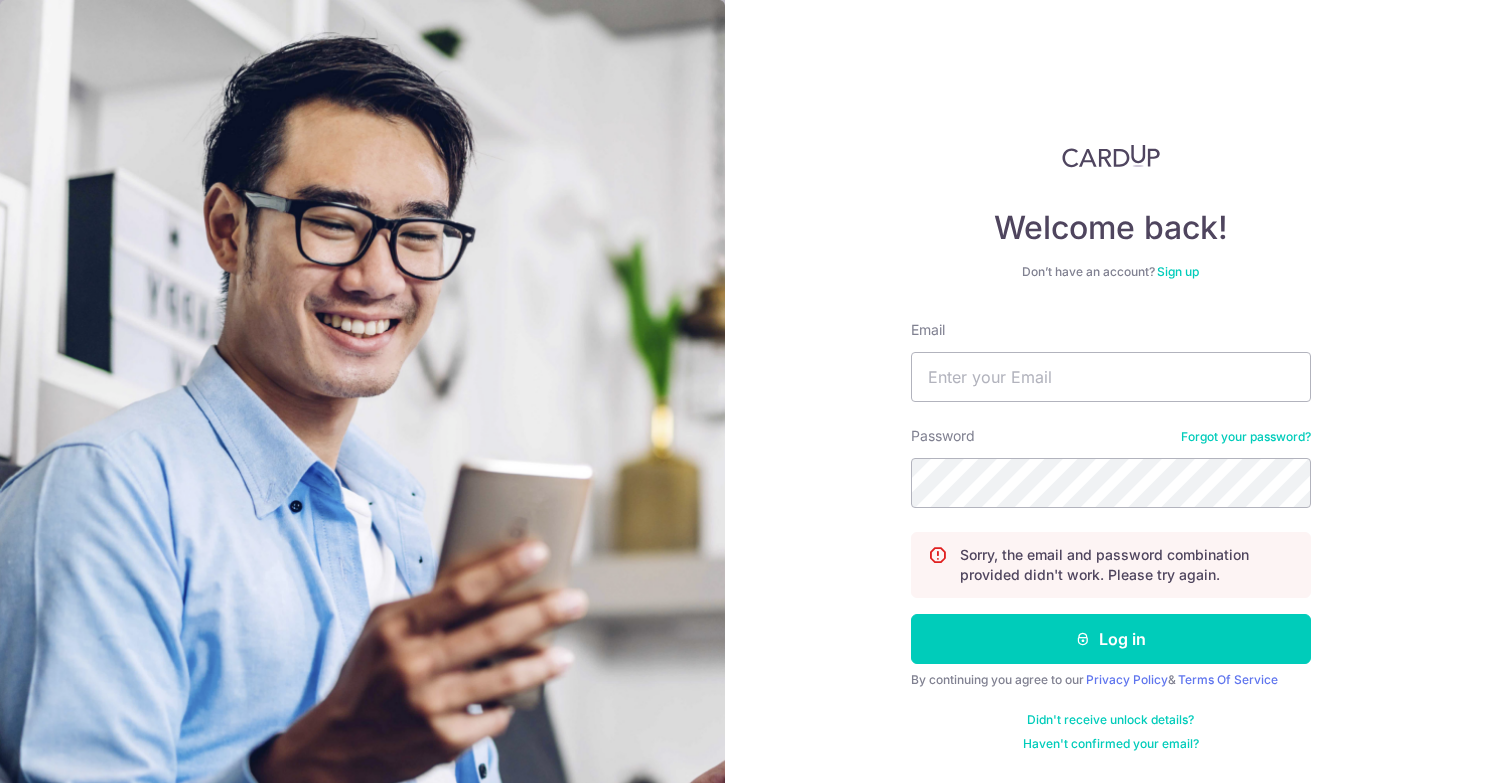 scroll, scrollTop: 0, scrollLeft: 0, axis: both 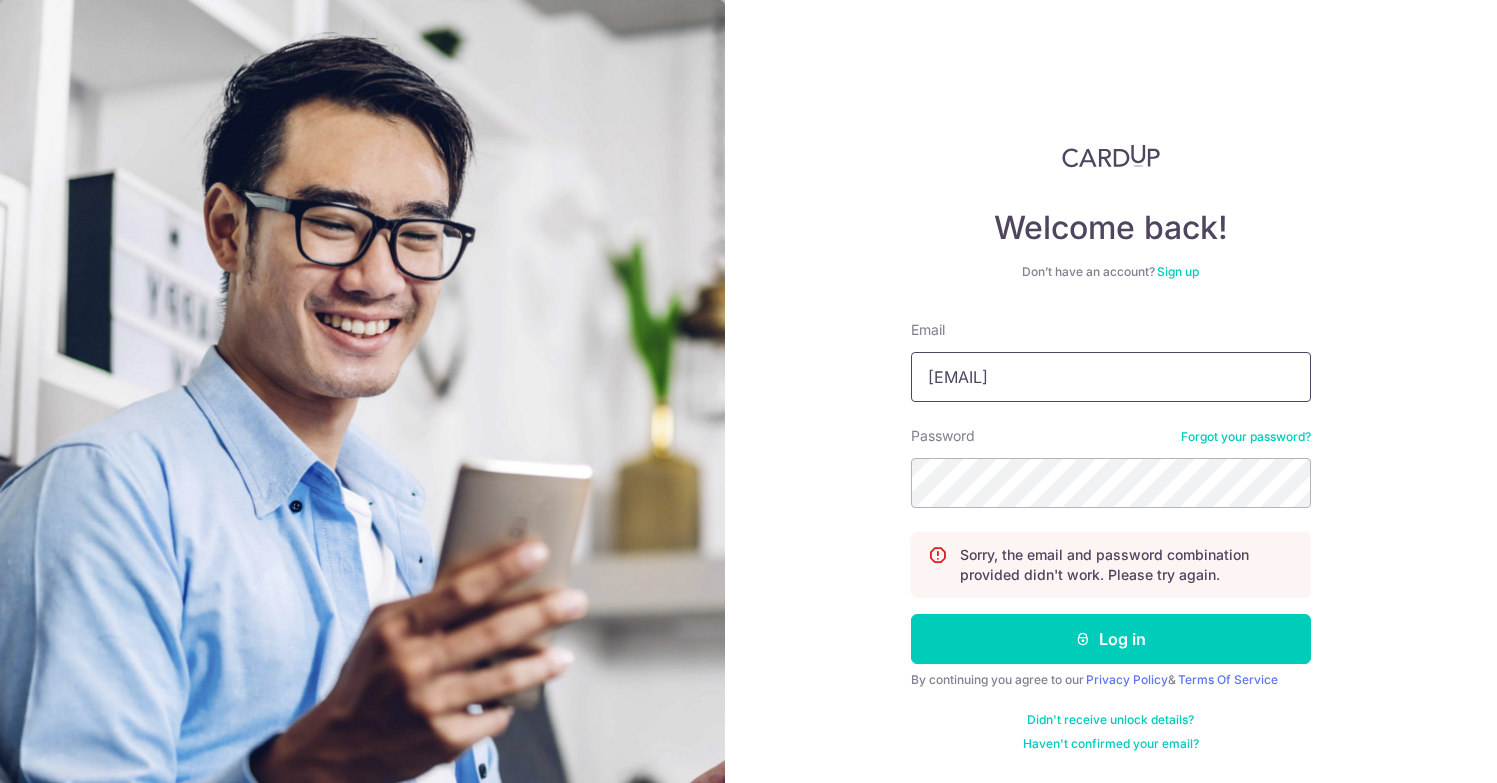type on "[USERNAME]@[DOMAIN].com" 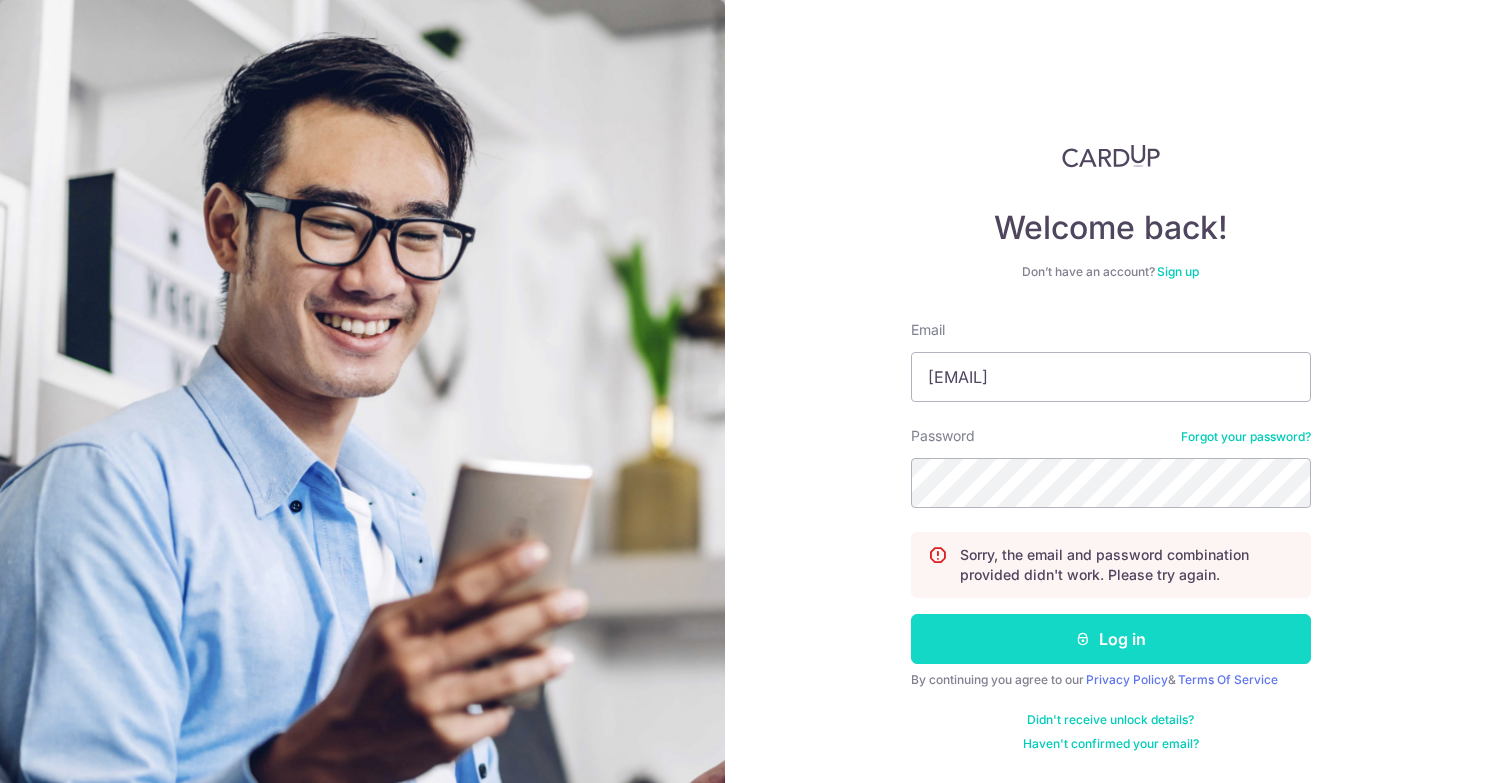 click on "Log in" at bounding box center [1111, 639] 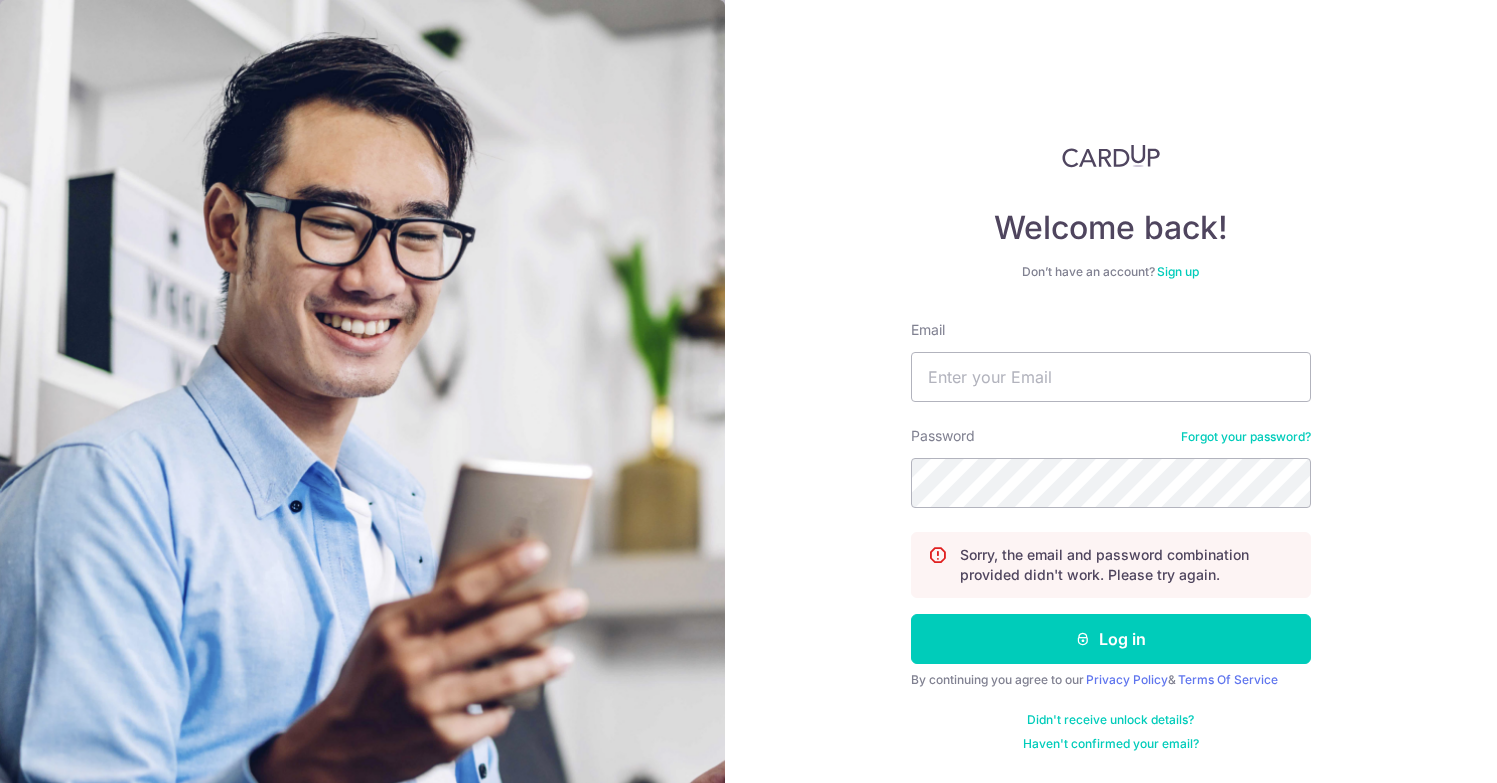 scroll, scrollTop: 0, scrollLeft: 0, axis: both 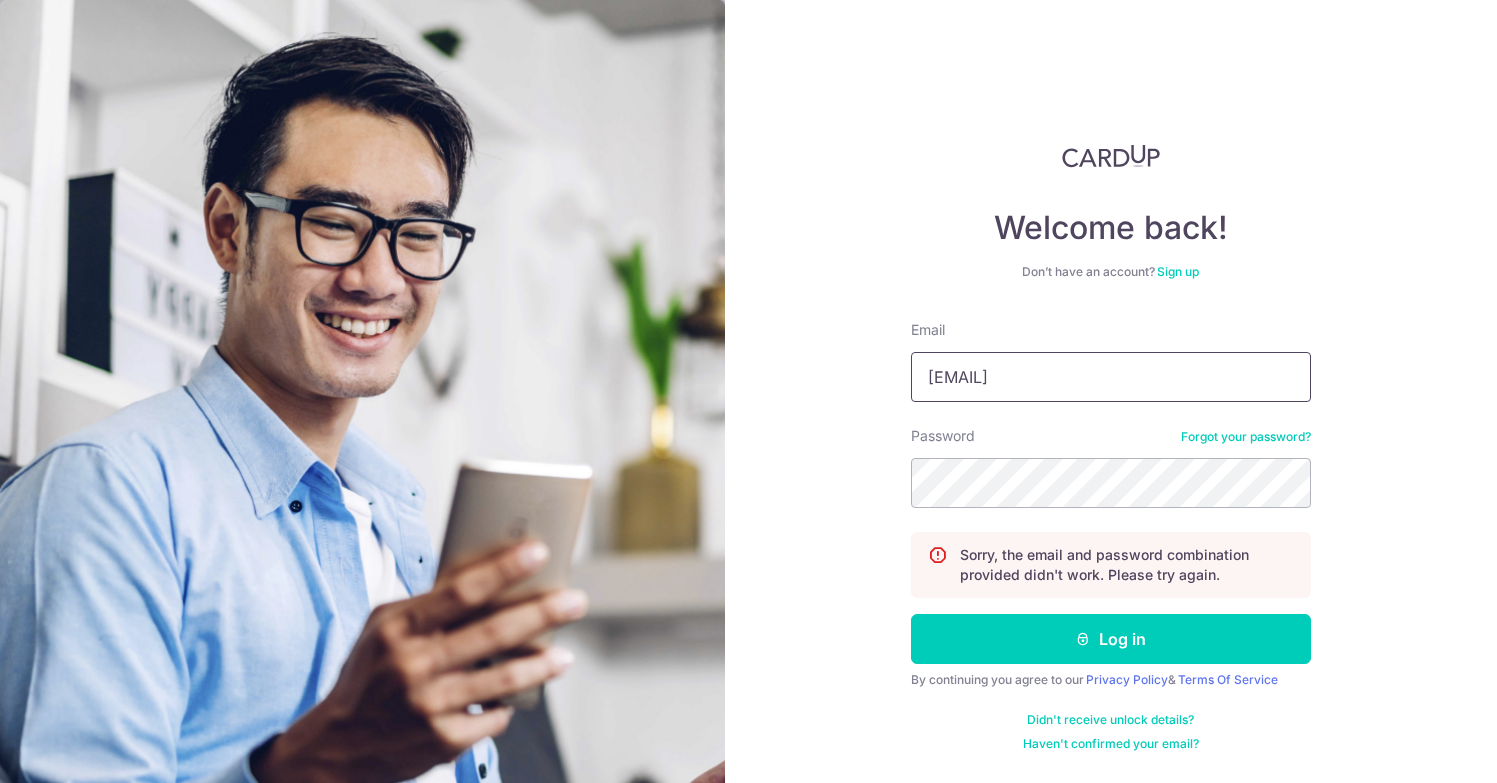 type on "zww2046@gmail.com" 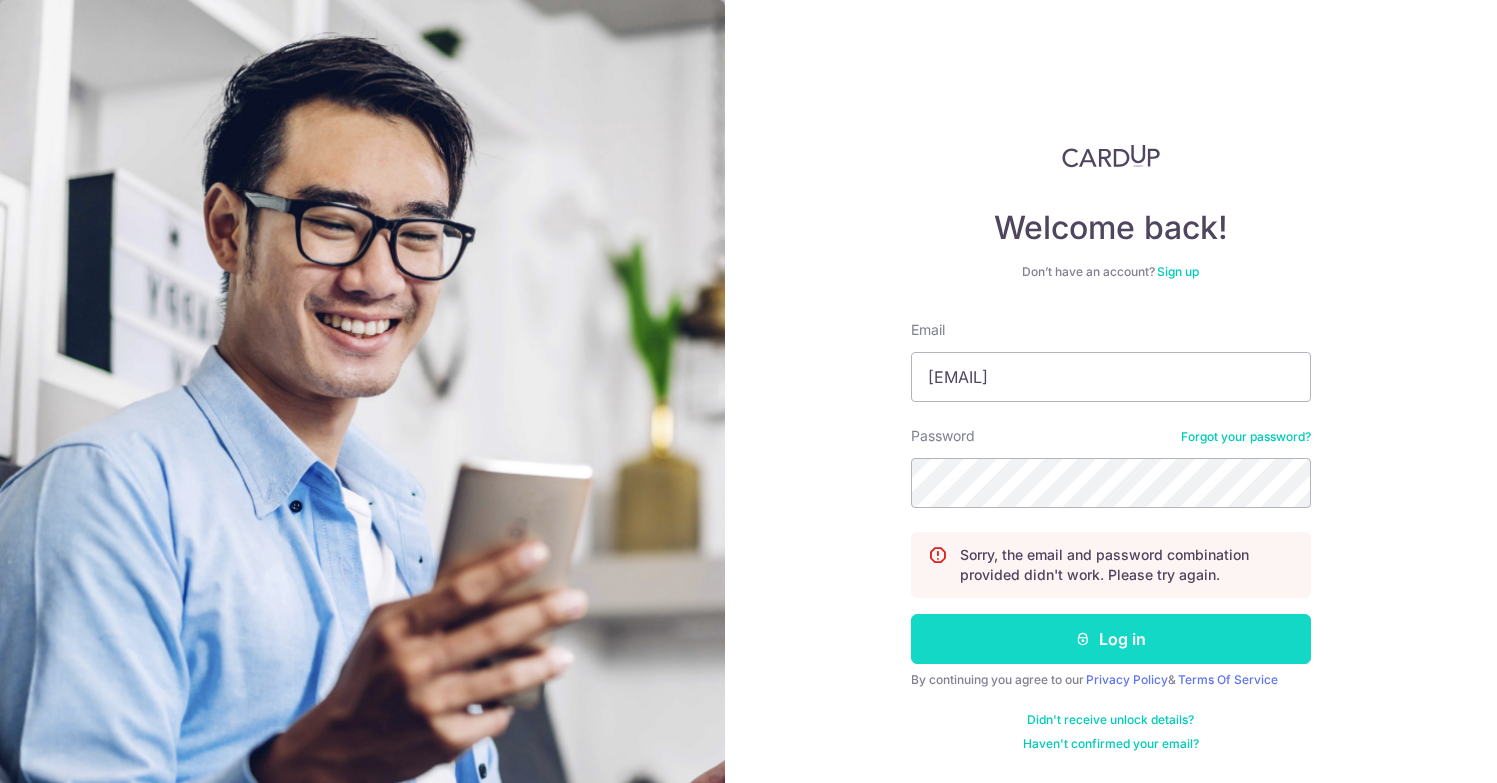 click at bounding box center [1083, 639] 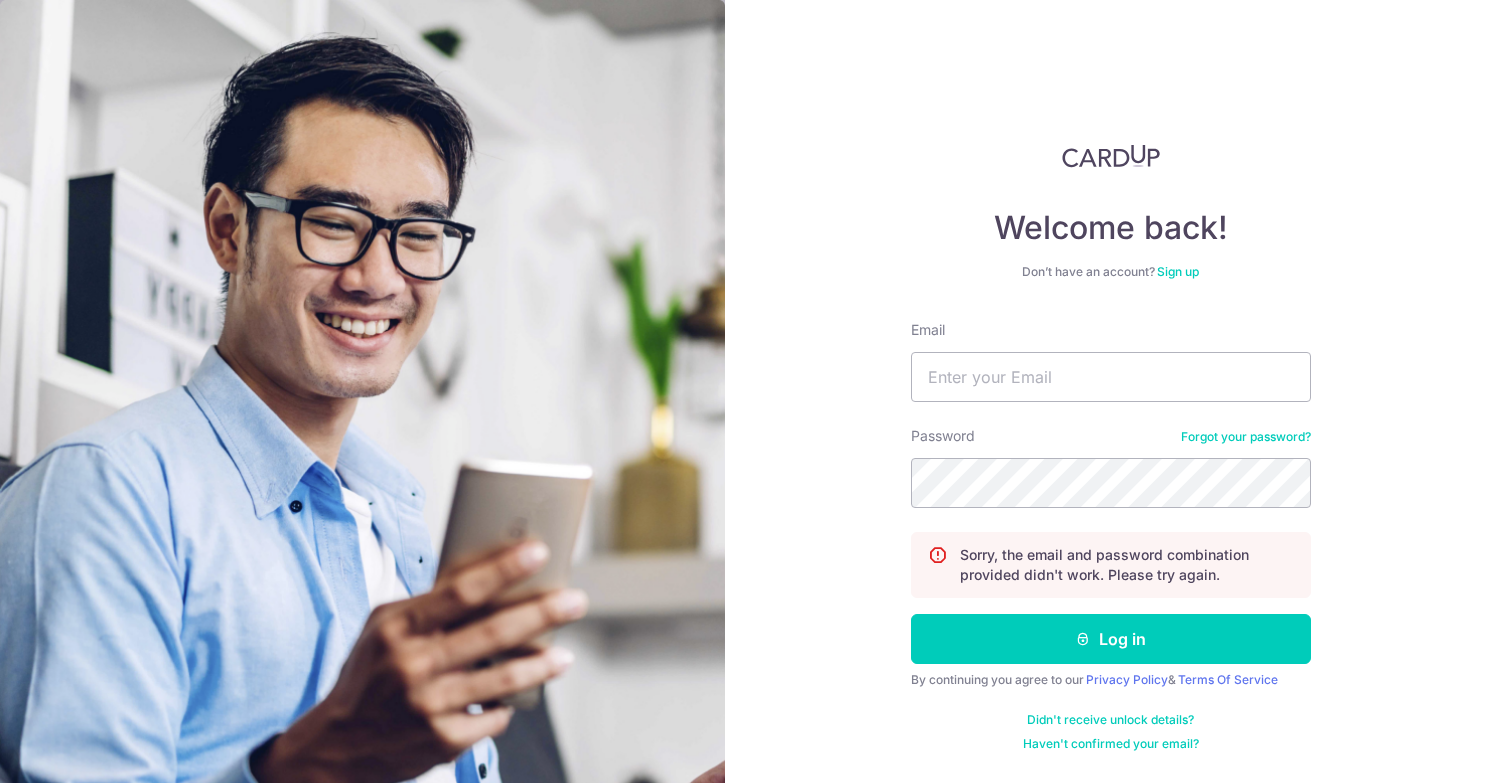 scroll, scrollTop: 0, scrollLeft: 0, axis: both 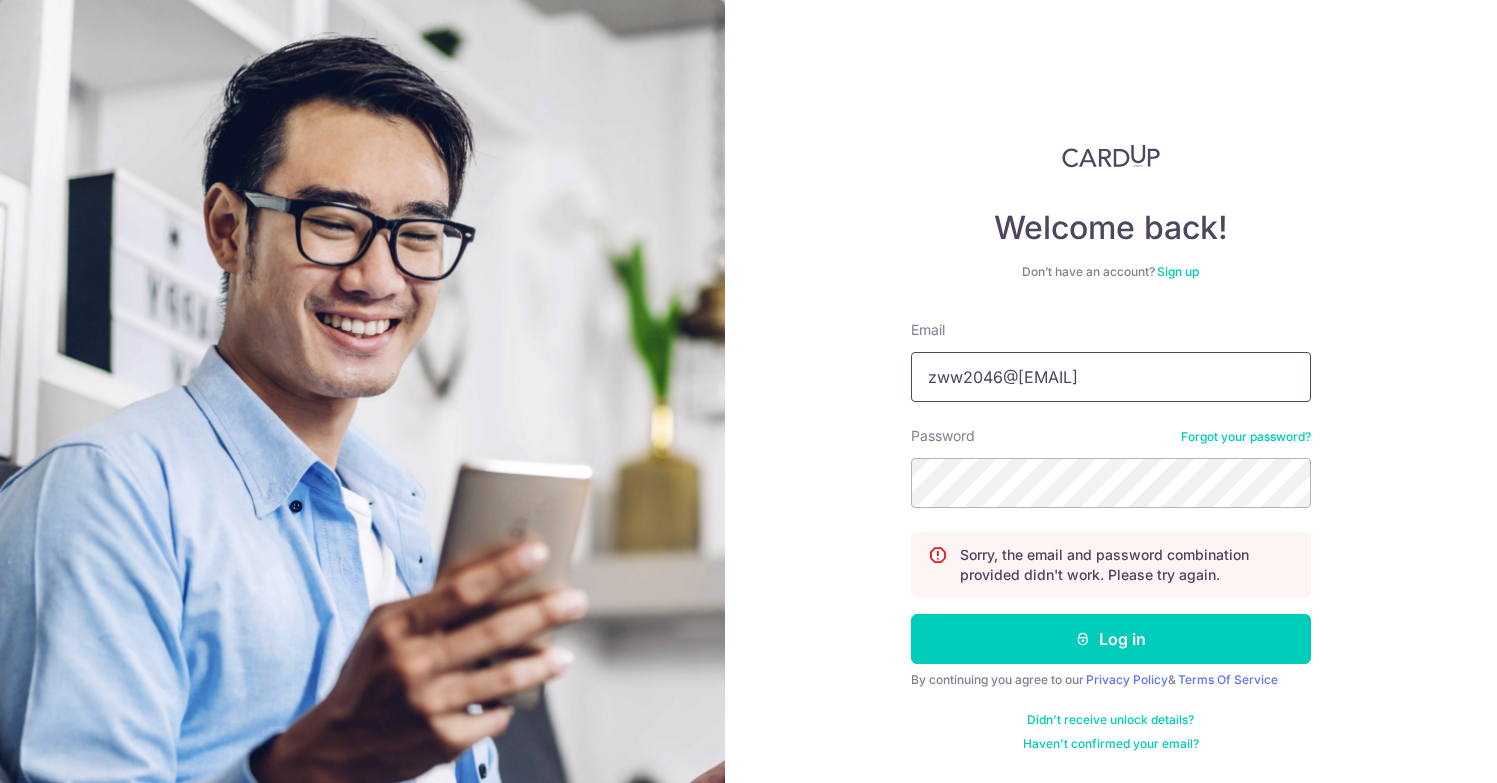 type on "[EMAIL]" 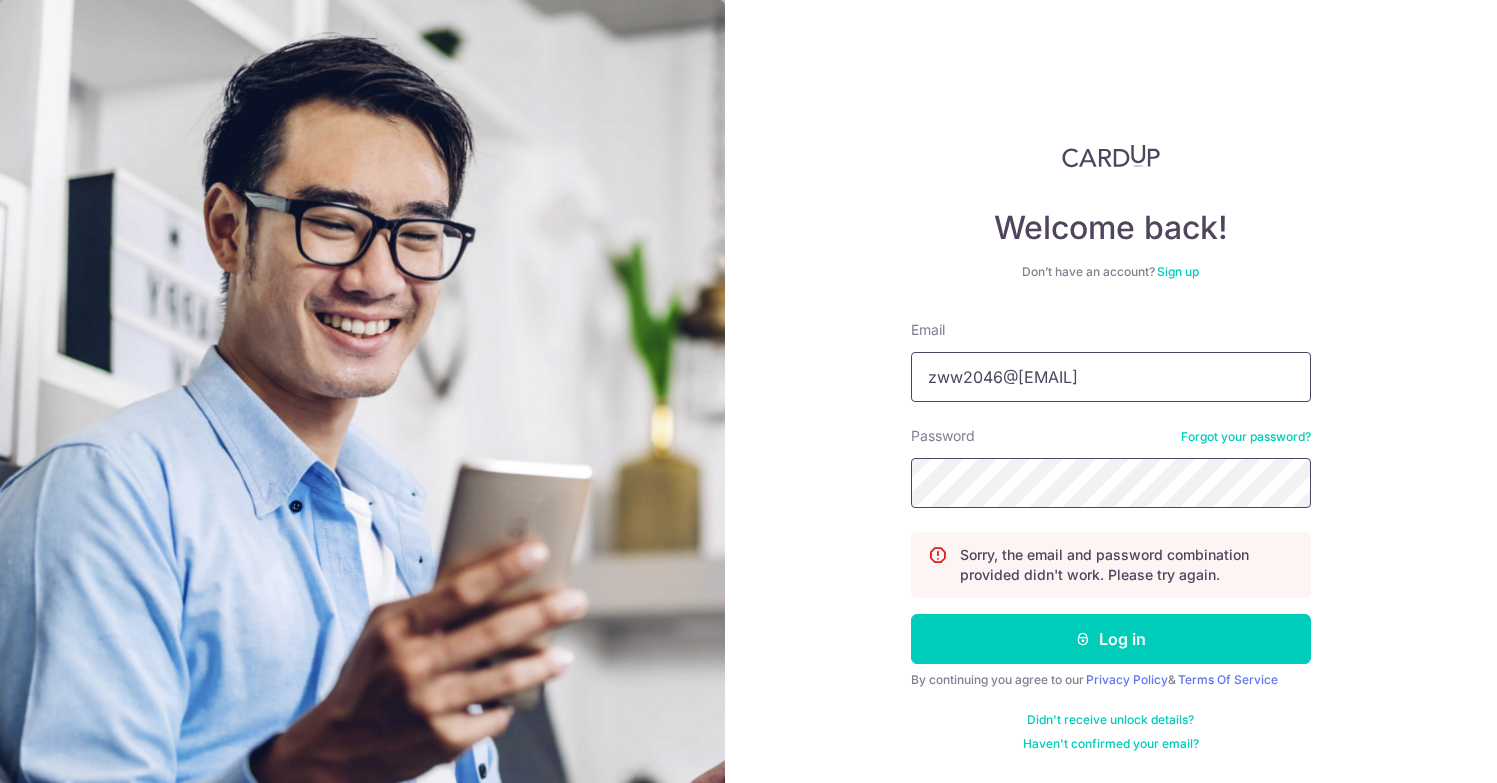 click on "Log in" at bounding box center [1111, 639] 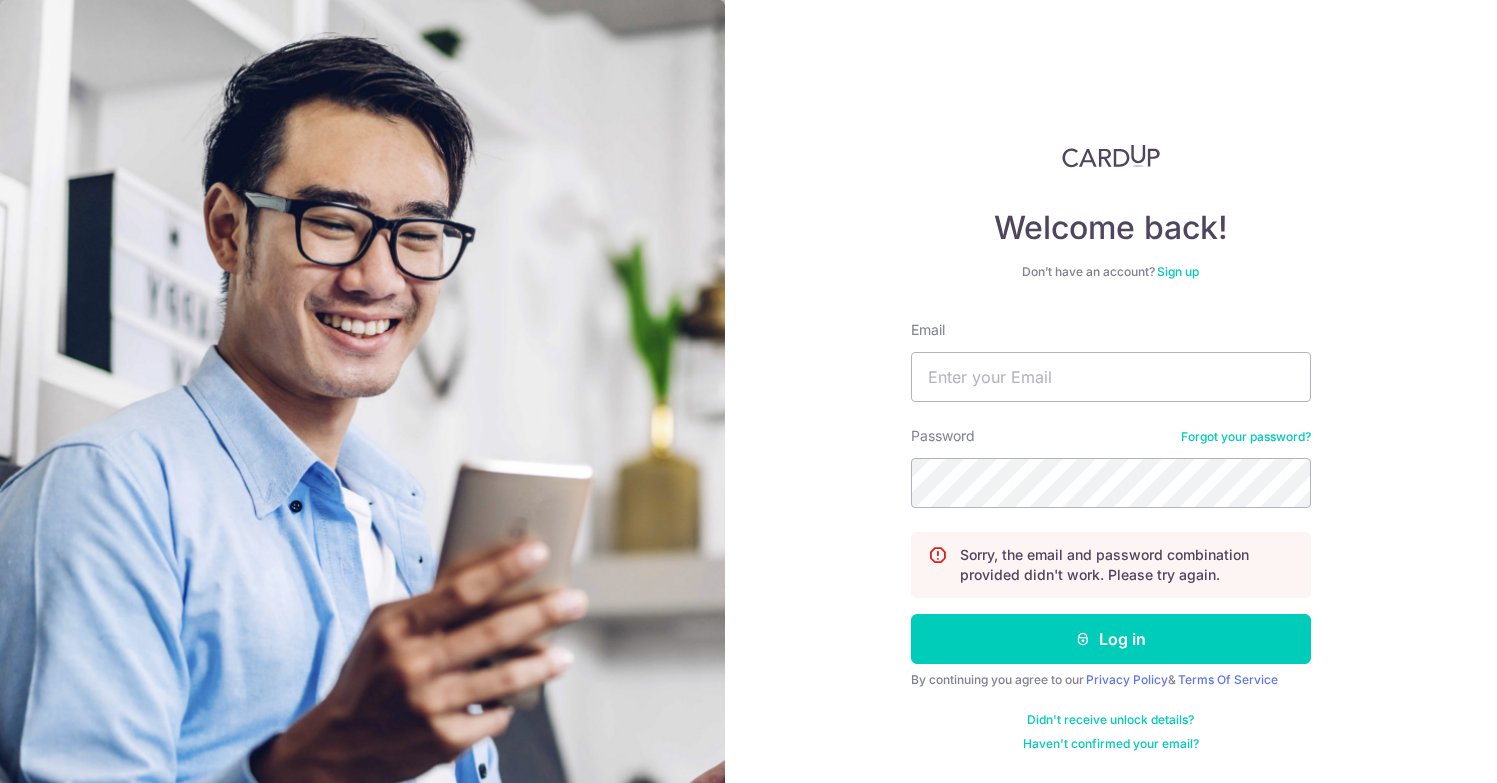 scroll, scrollTop: 0, scrollLeft: 0, axis: both 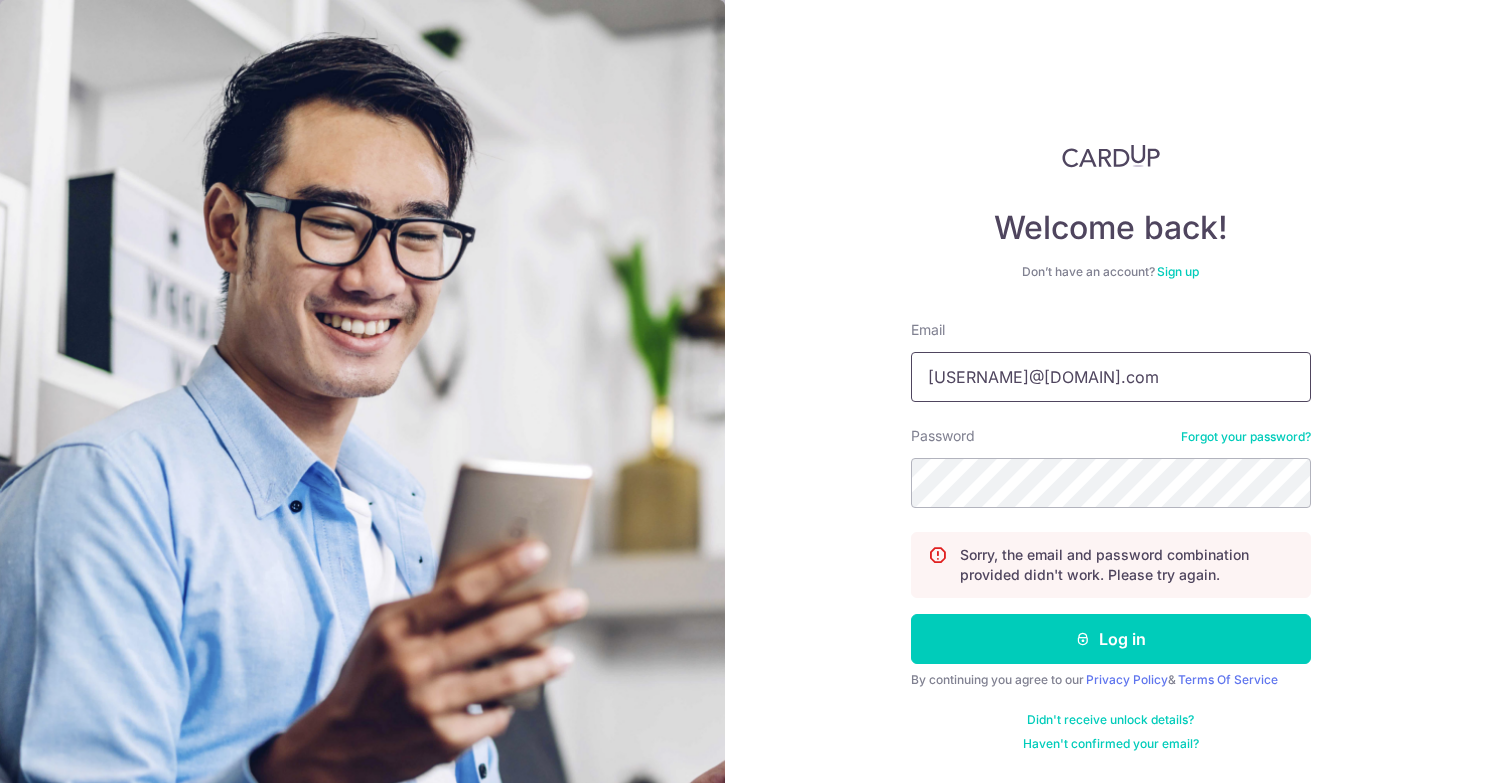 type on "[EMAIL]" 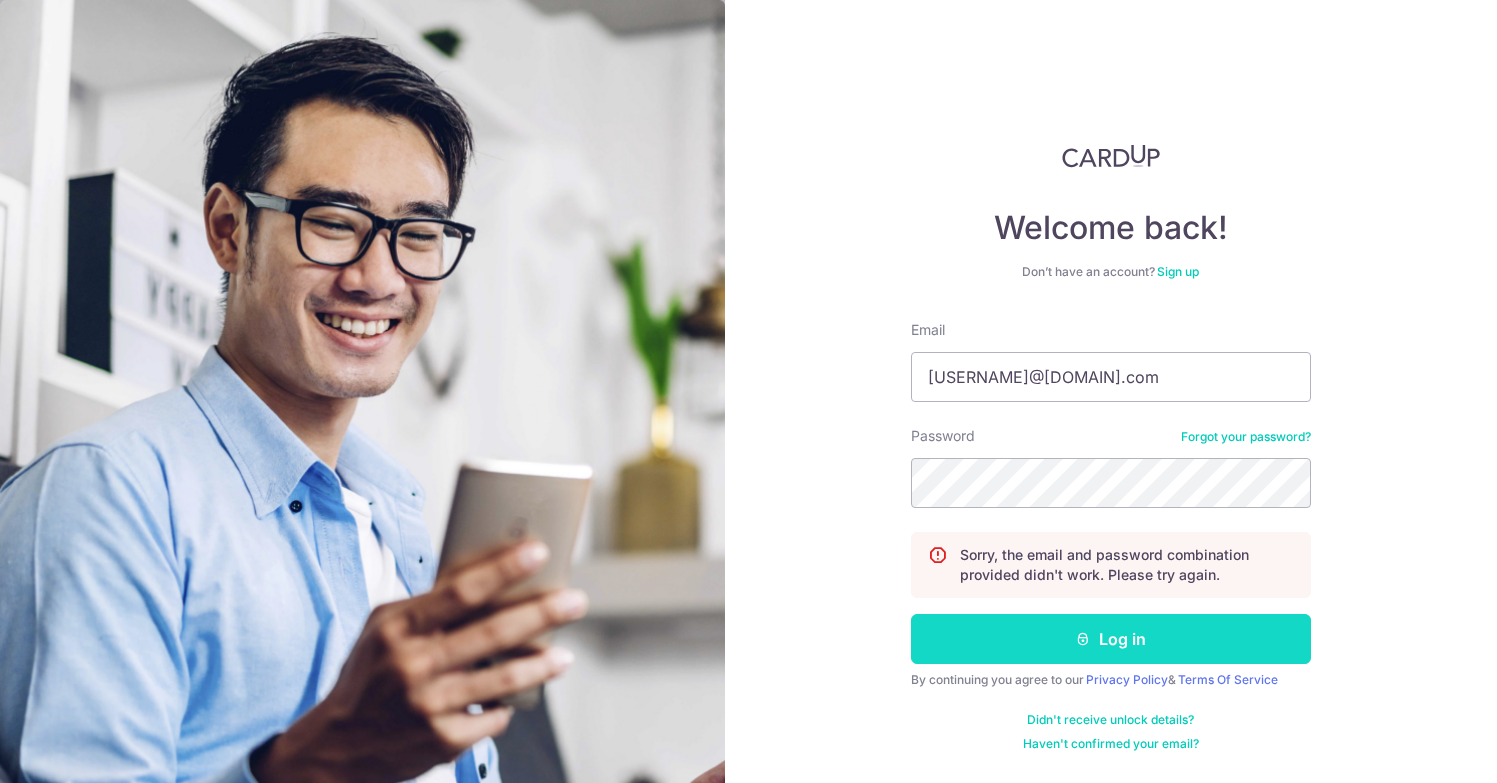 click on "Log in" at bounding box center (1111, 639) 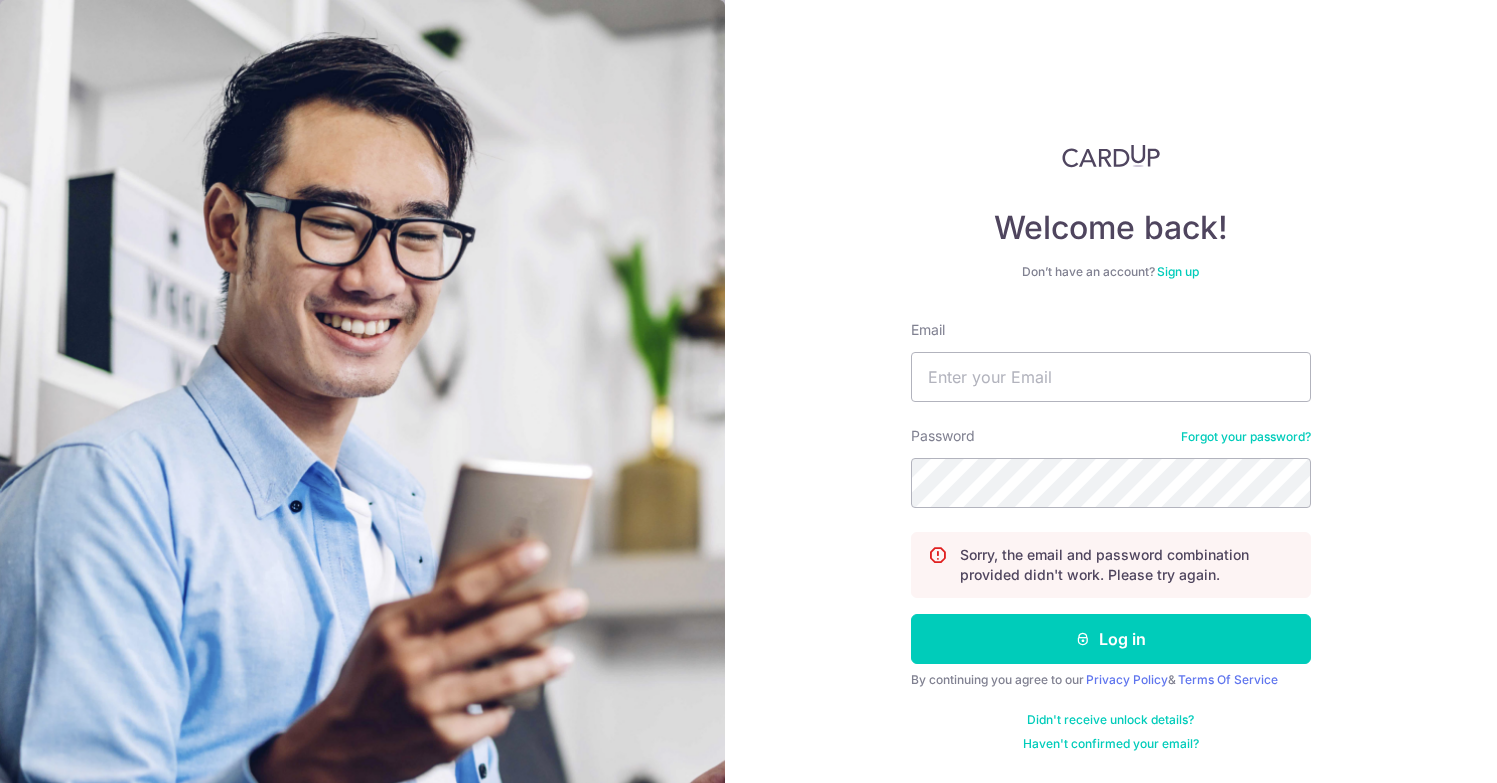 scroll, scrollTop: 0, scrollLeft: 0, axis: both 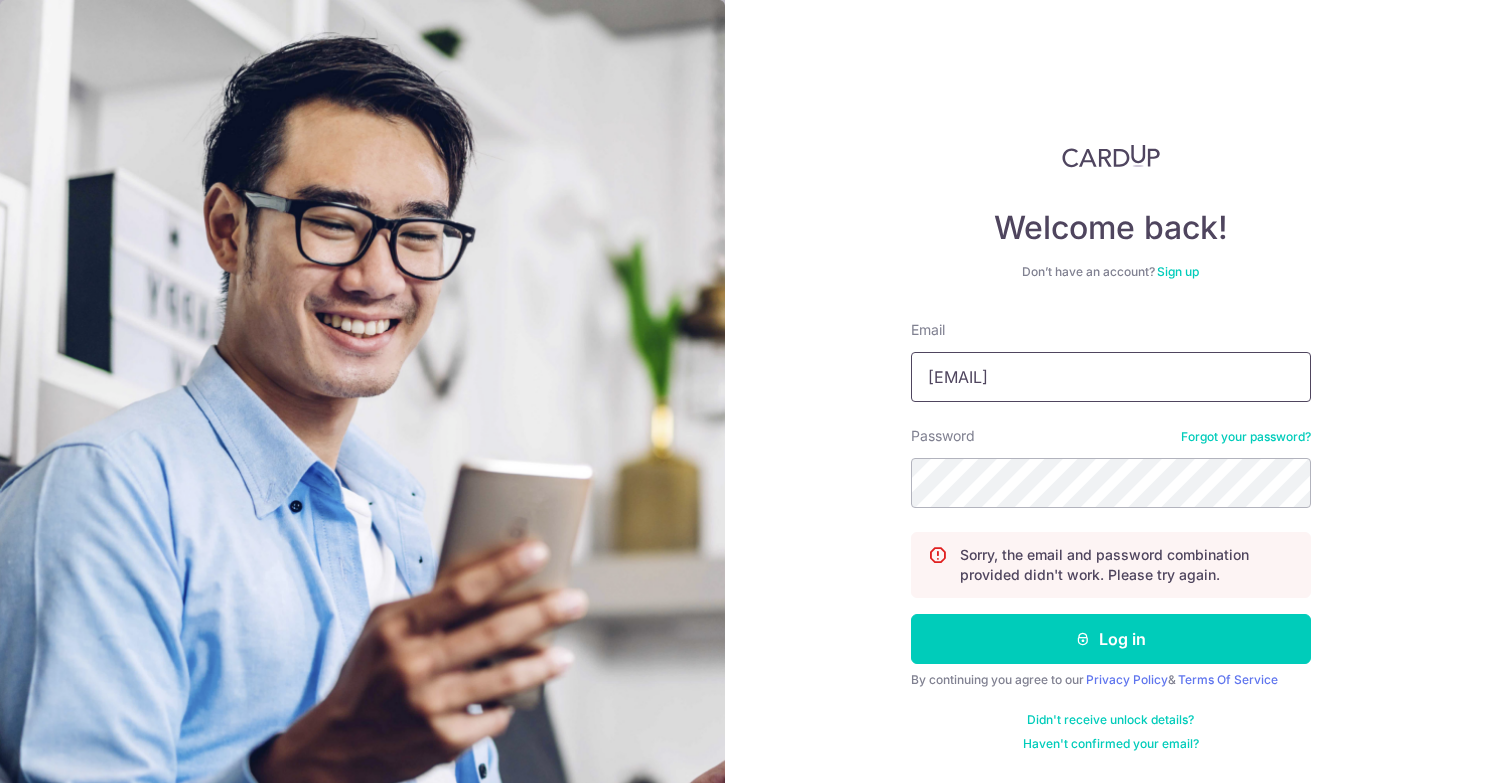 type on "[EMAIL]" 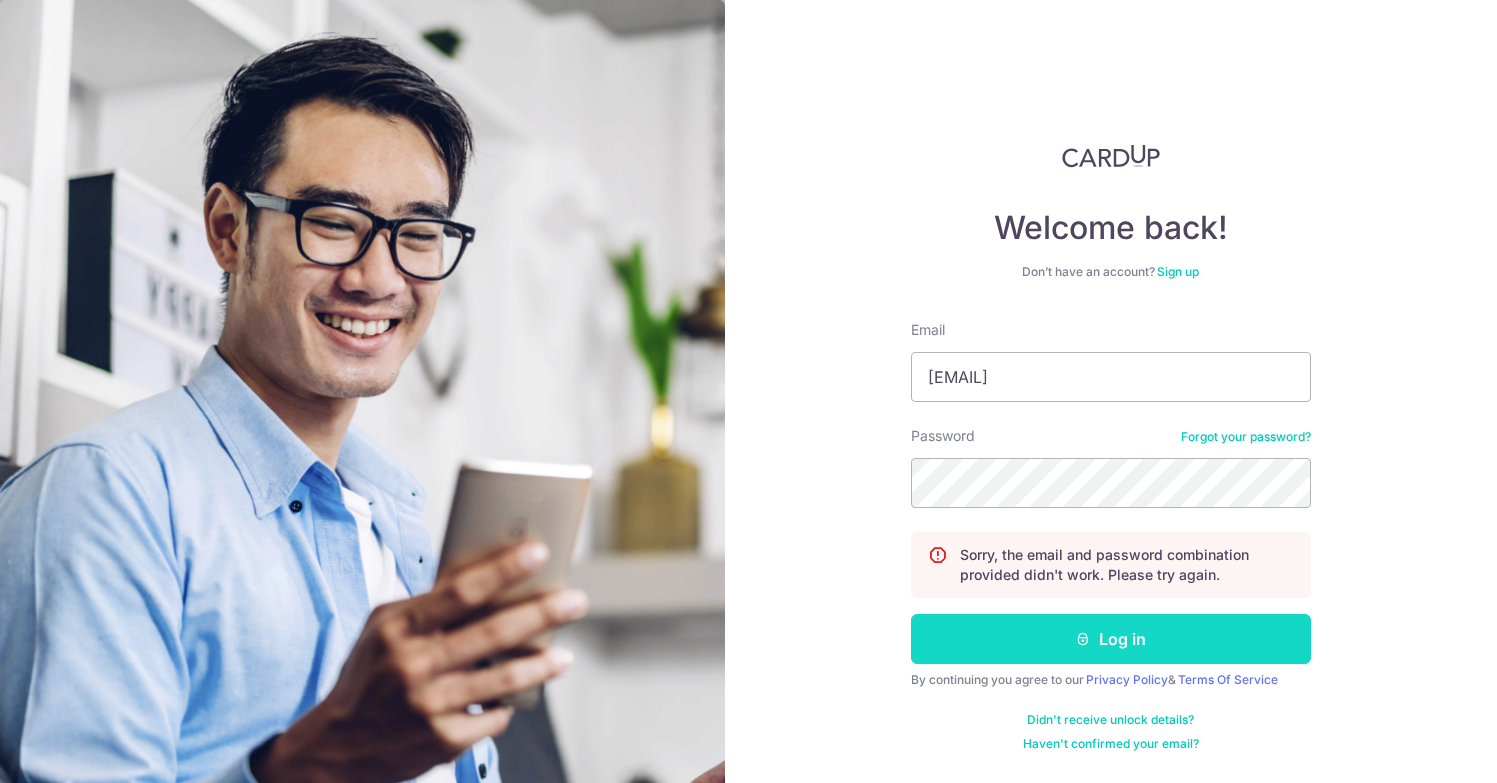 click on "Log in" at bounding box center (1111, 639) 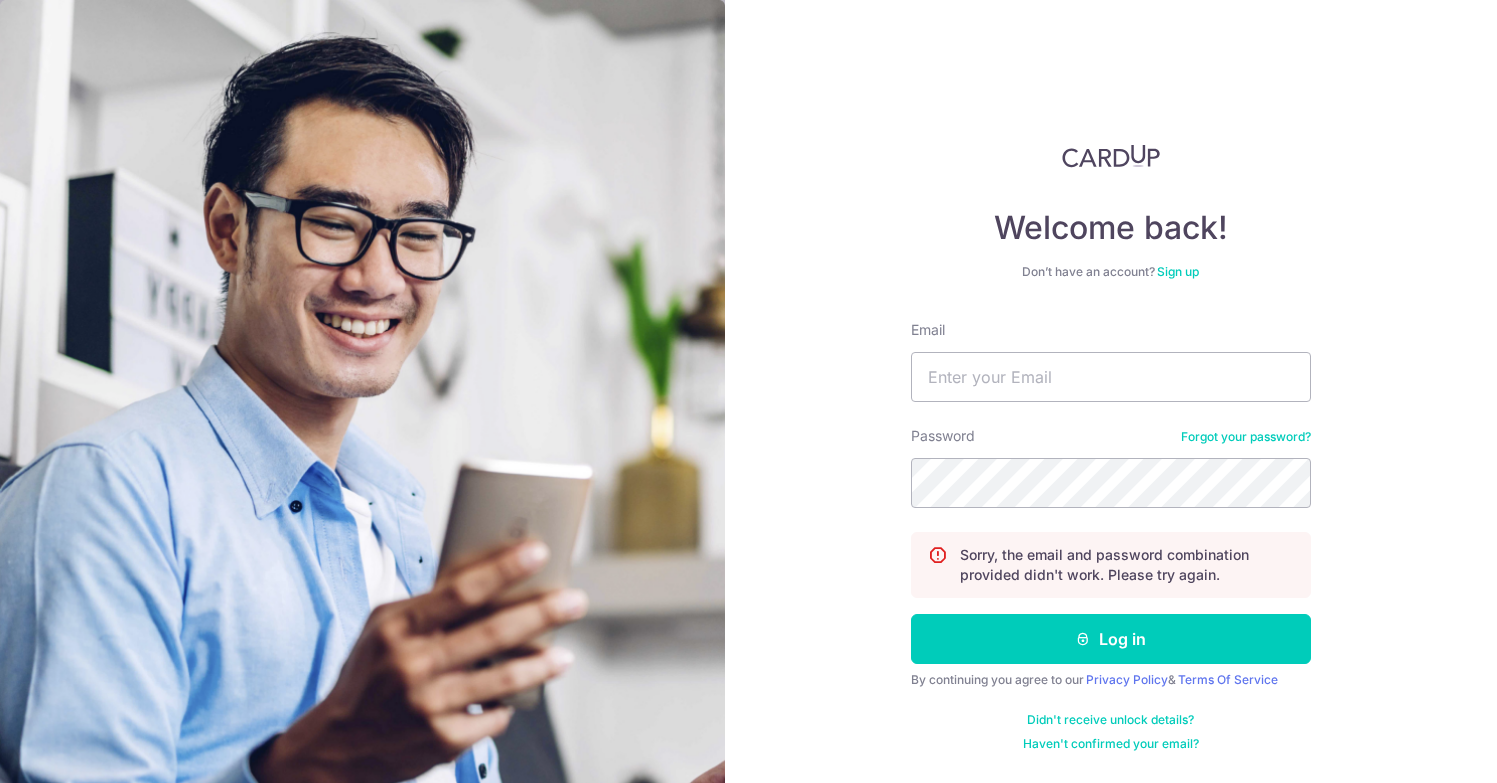 scroll, scrollTop: 0, scrollLeft: 0, axis: both 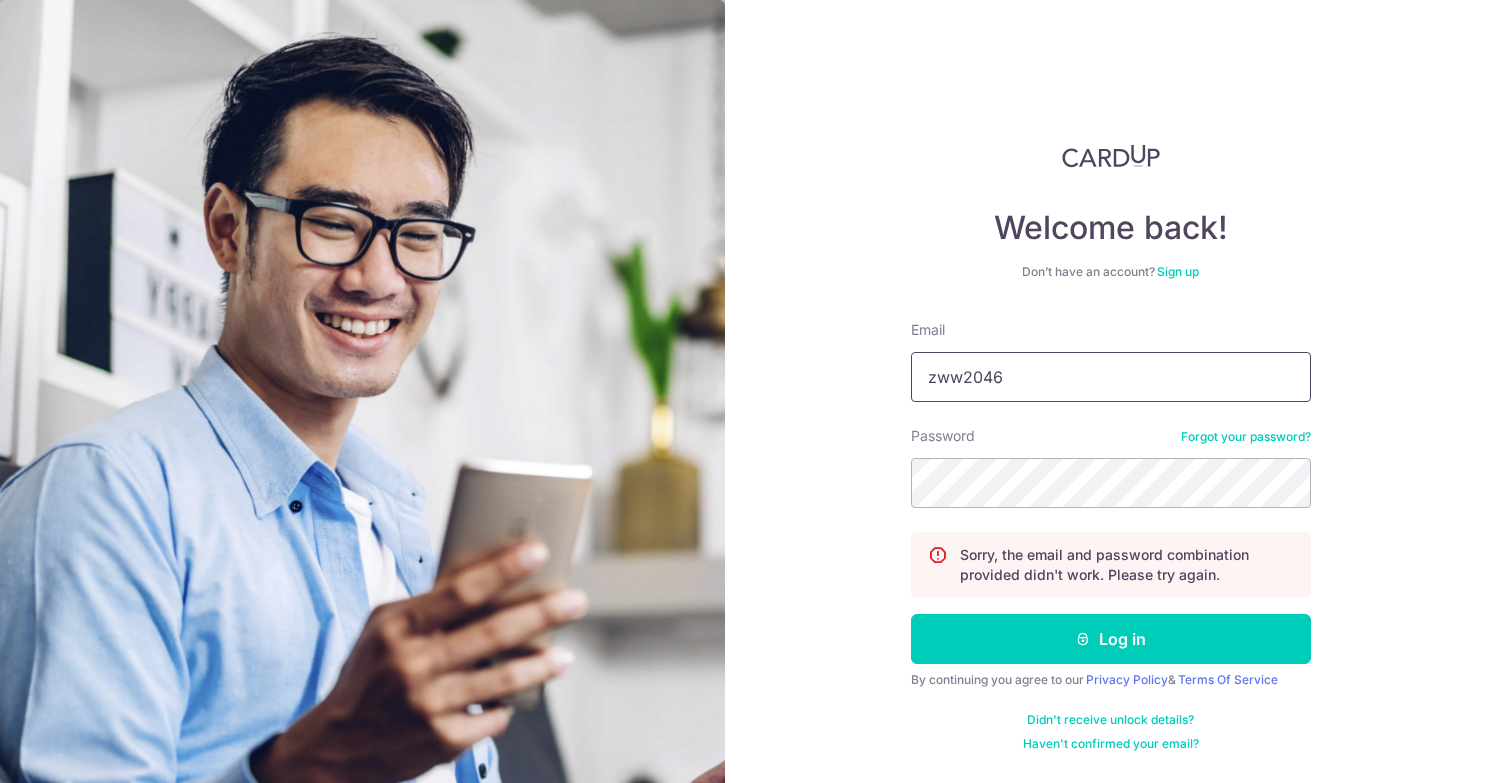 type on "zww2046" 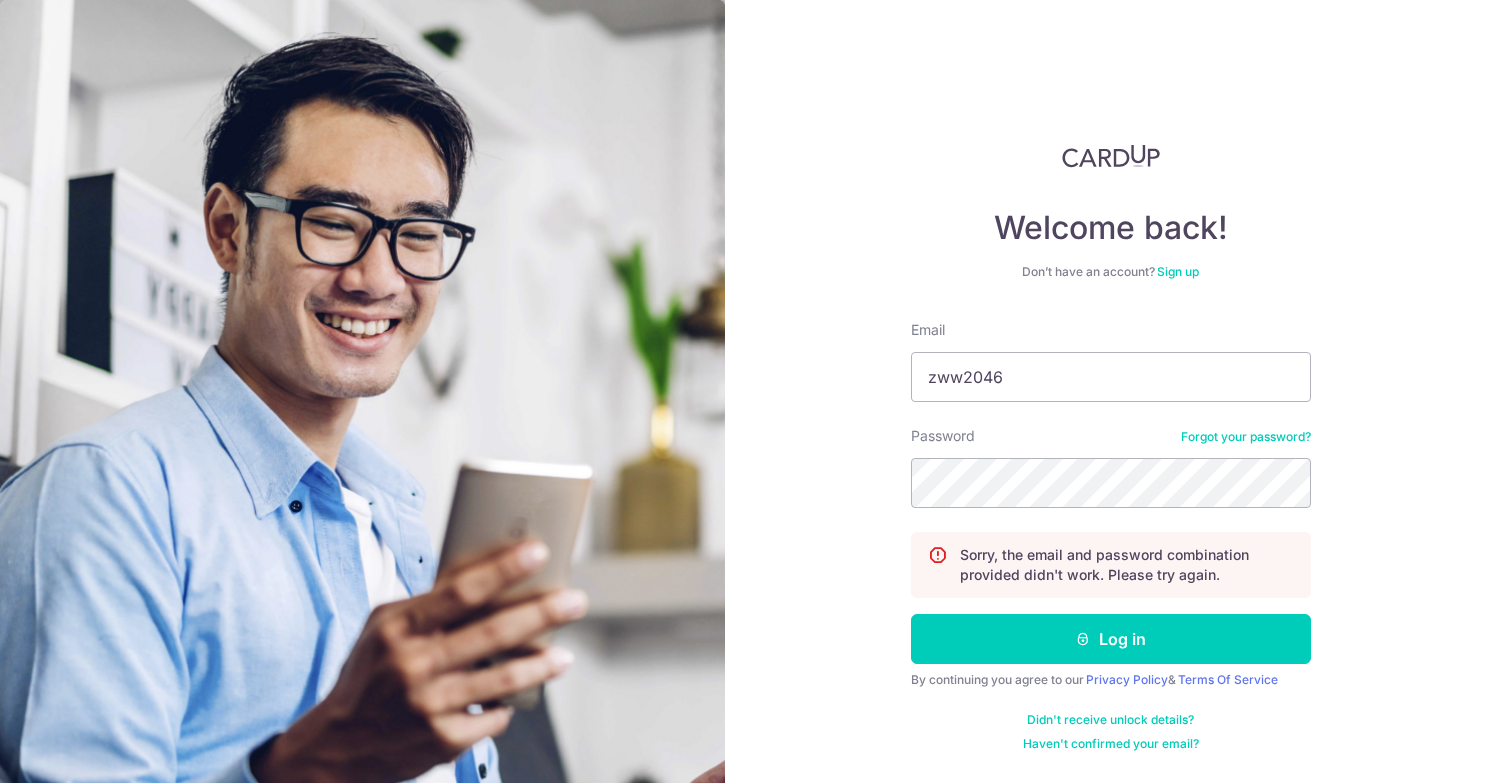 click on "Forgot your password?" at bounding box center [1246, 437] 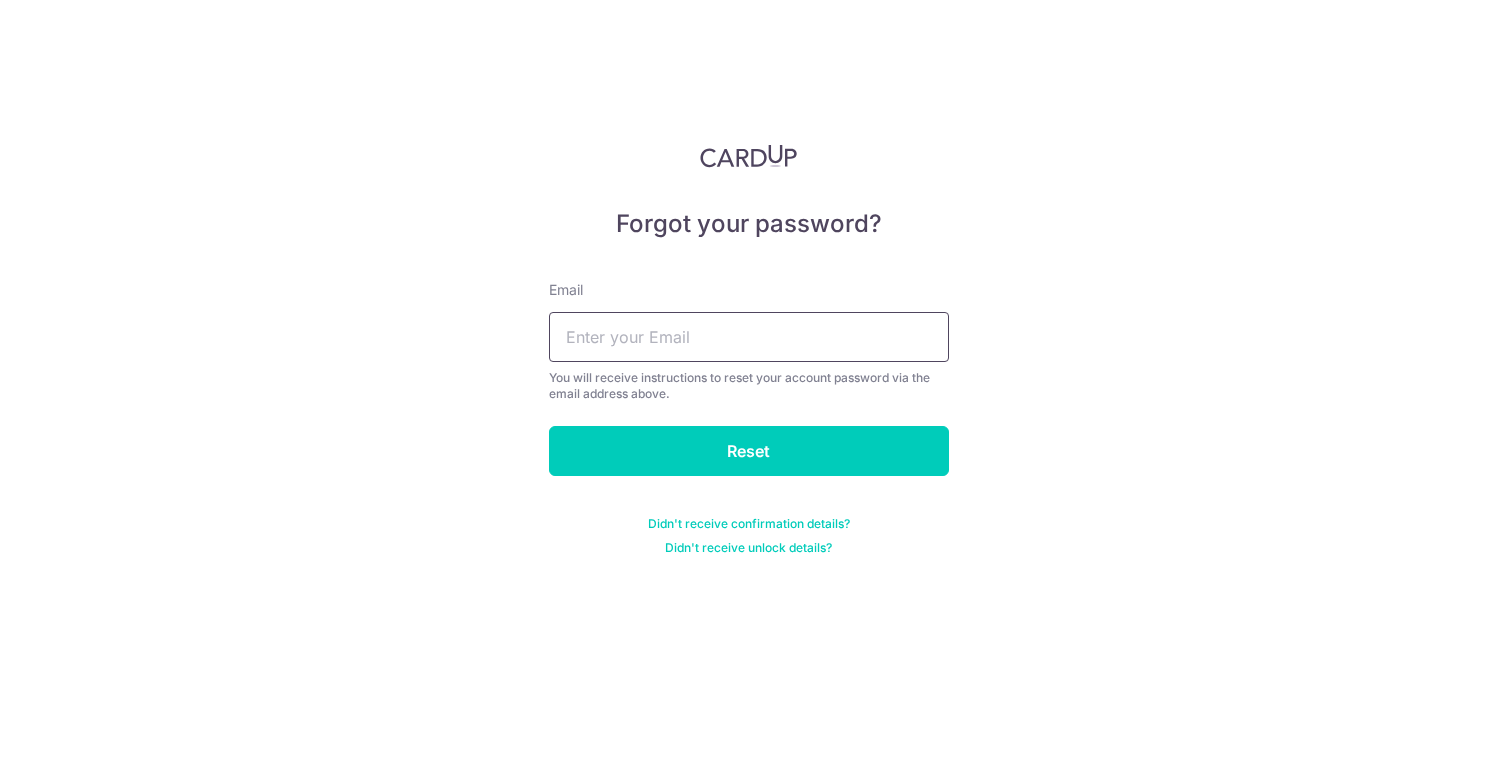 click at bounding box center (749, 337) 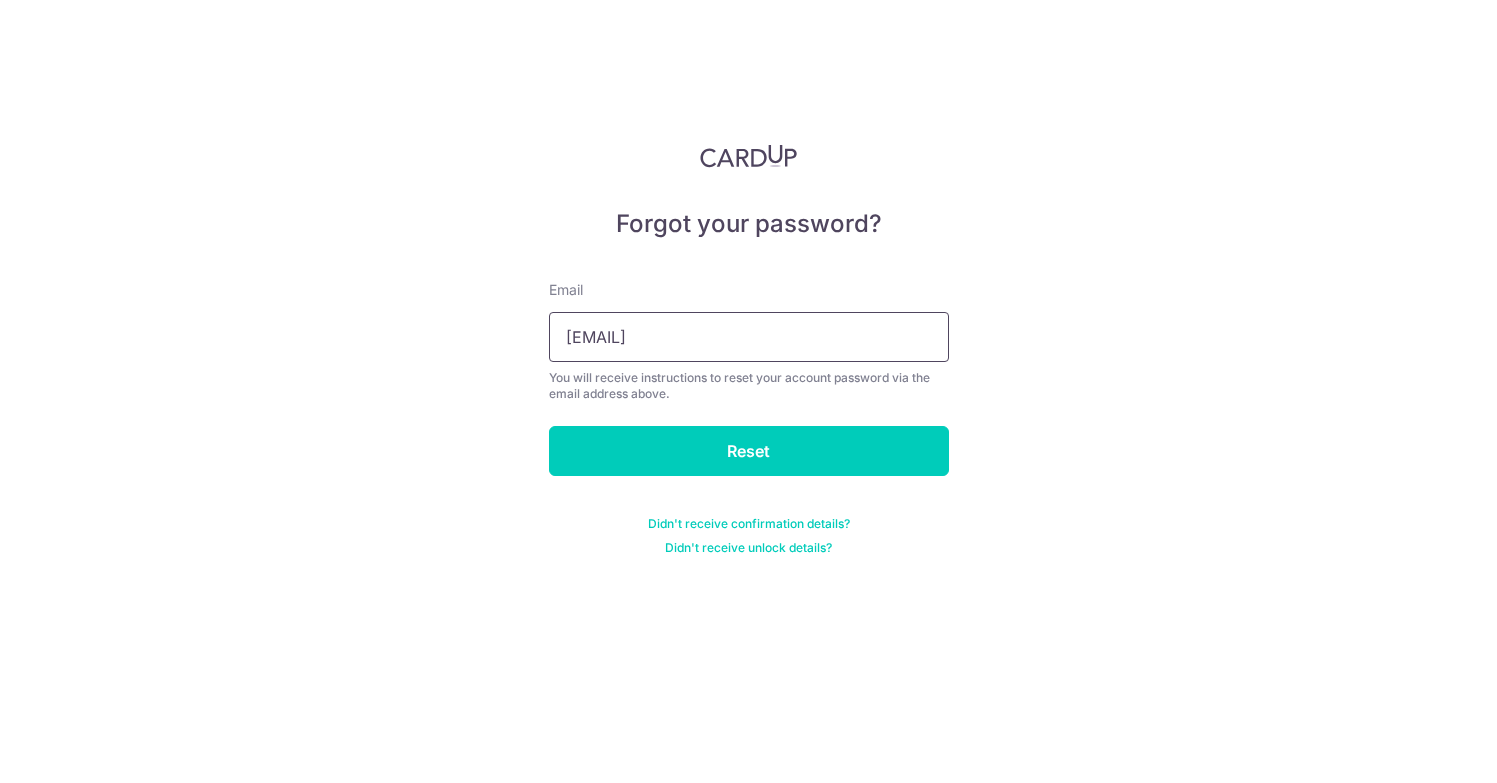 type on "zww2046@gmail.com" 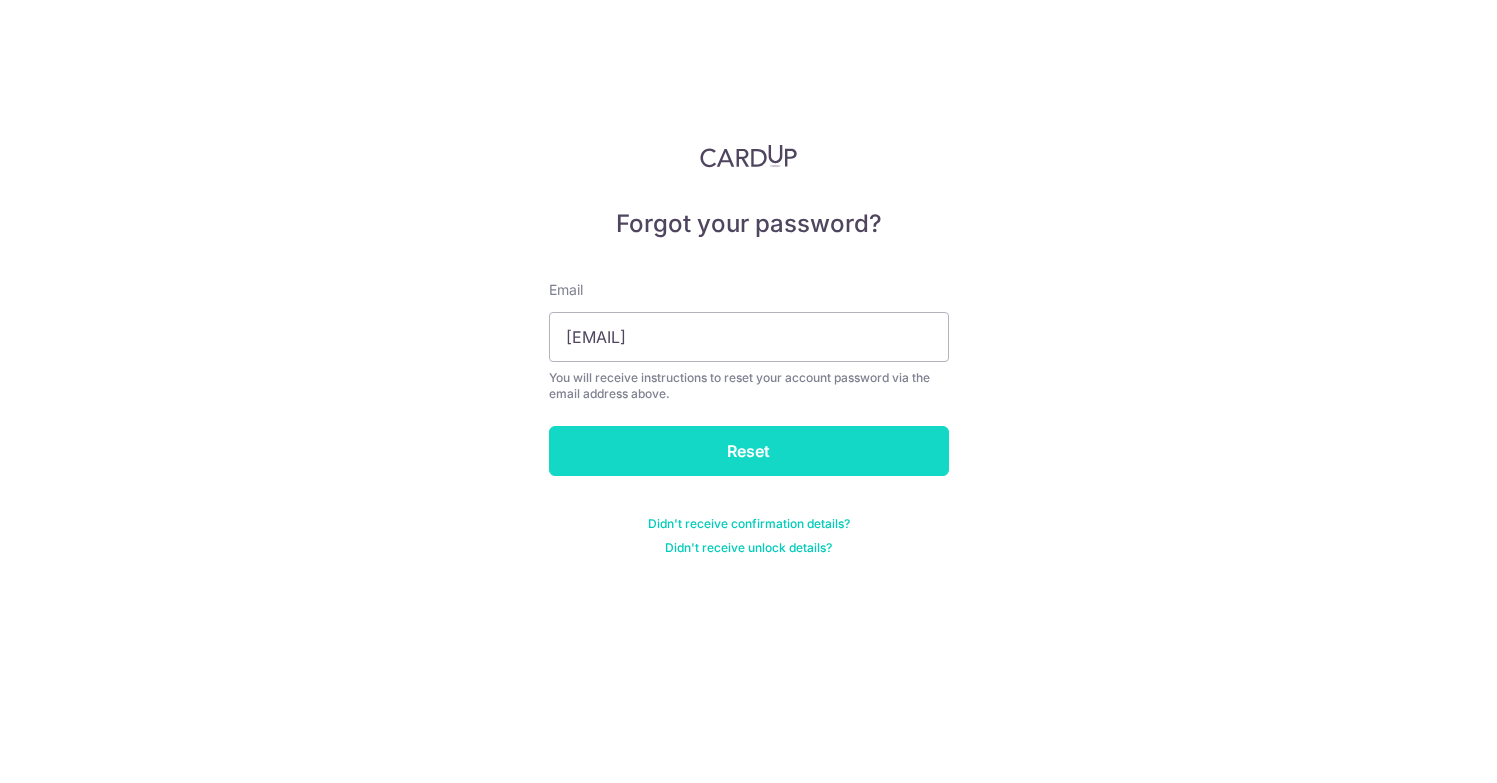 click on "Reset" at bounding box center [749, 451] 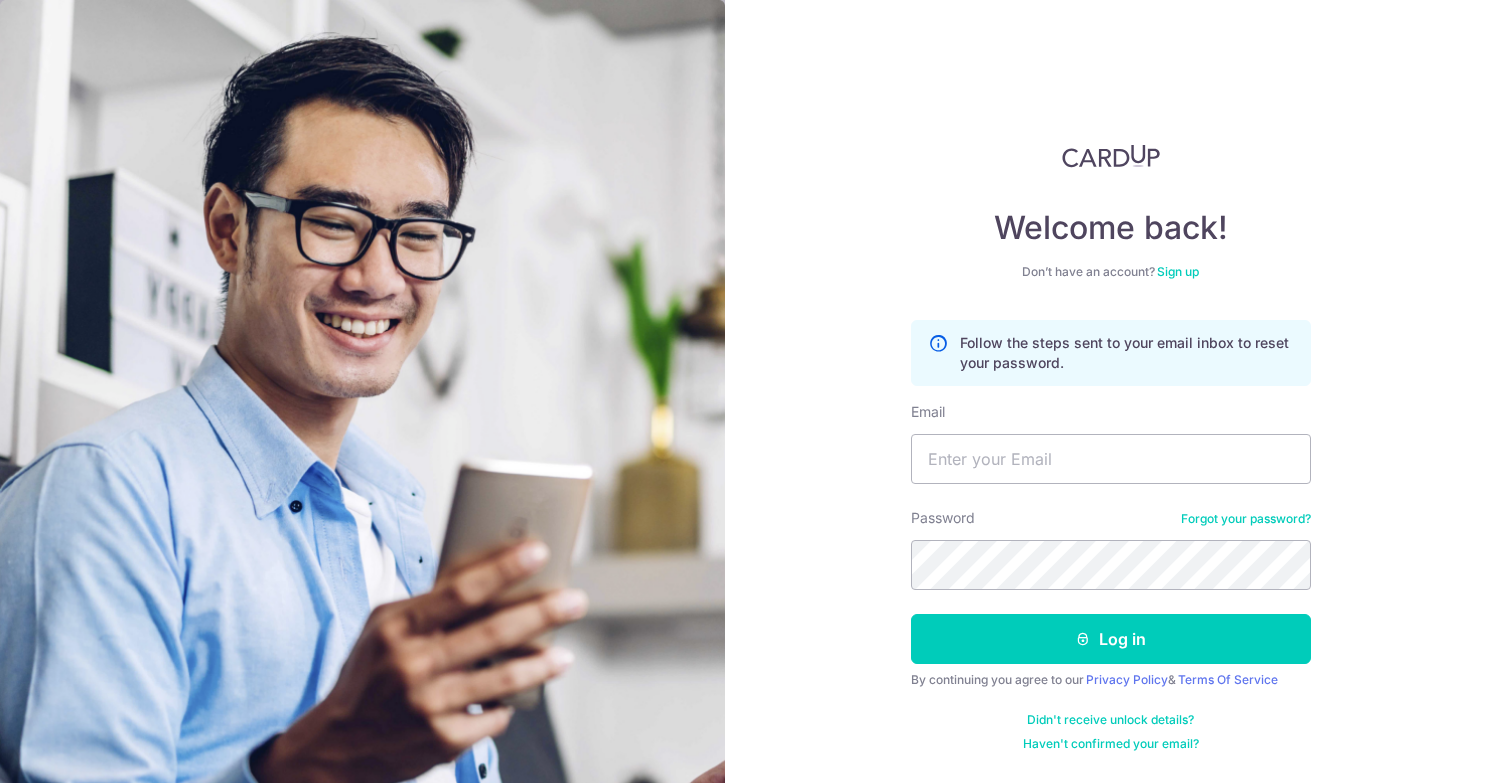 scroll, scrollTop: 0, scrollLeft: 0, axis: both 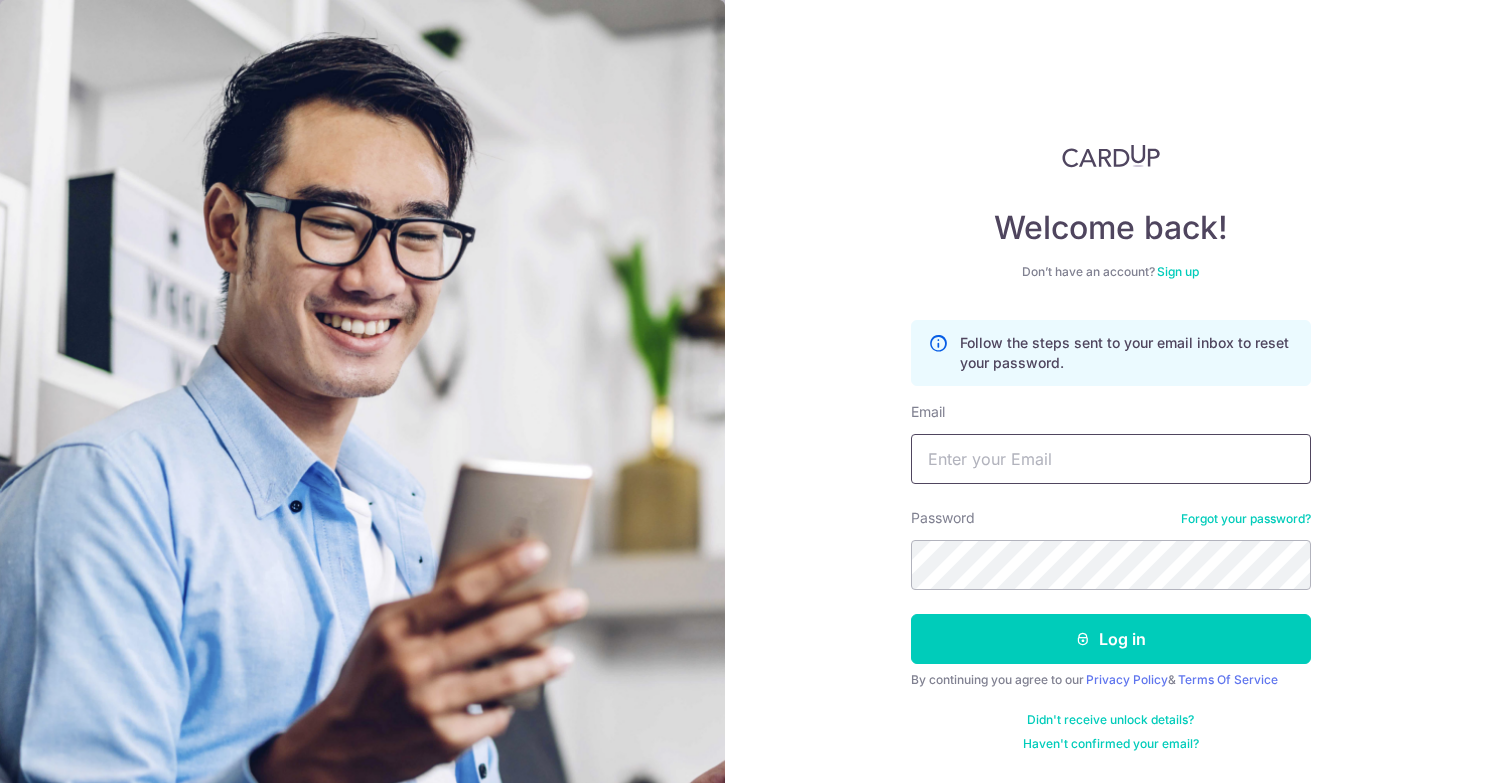 drag, startPoint x: 941, startPoint y: 444, endPoint x: 986, endPoint y: 455, distance: 46.32494 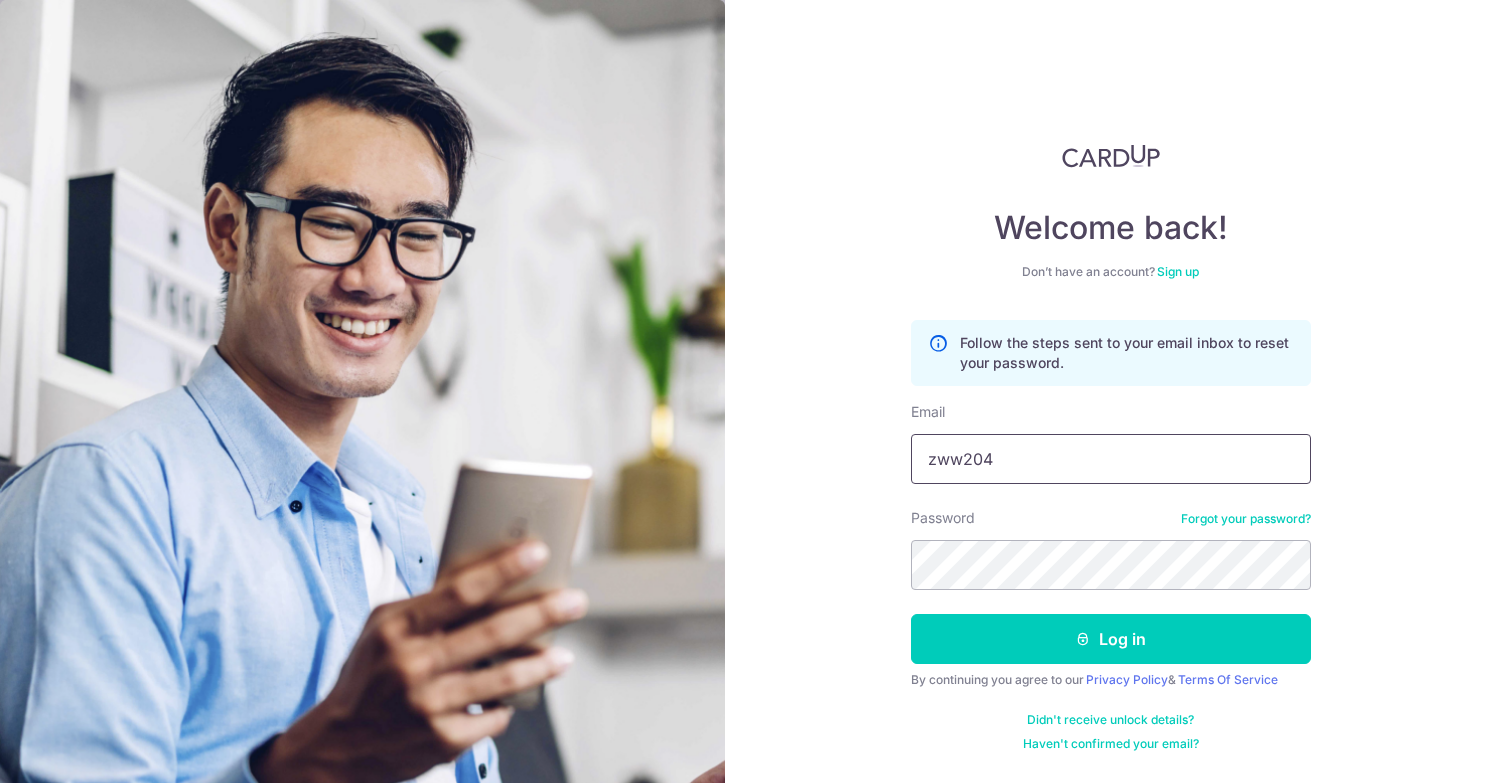 type on "zww2046" 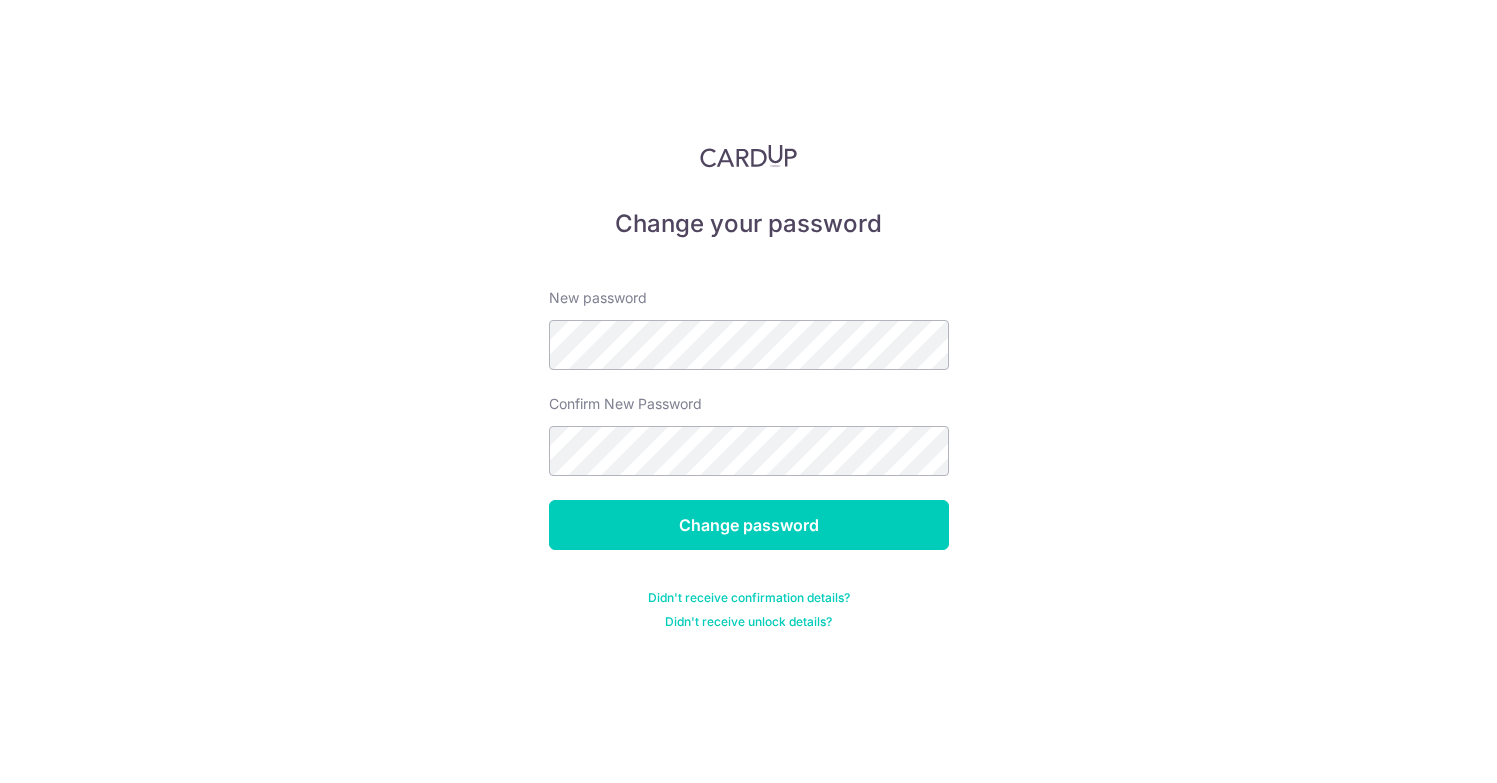 scroll, scrollTop: 0, scrollLeft: 0, axis: both 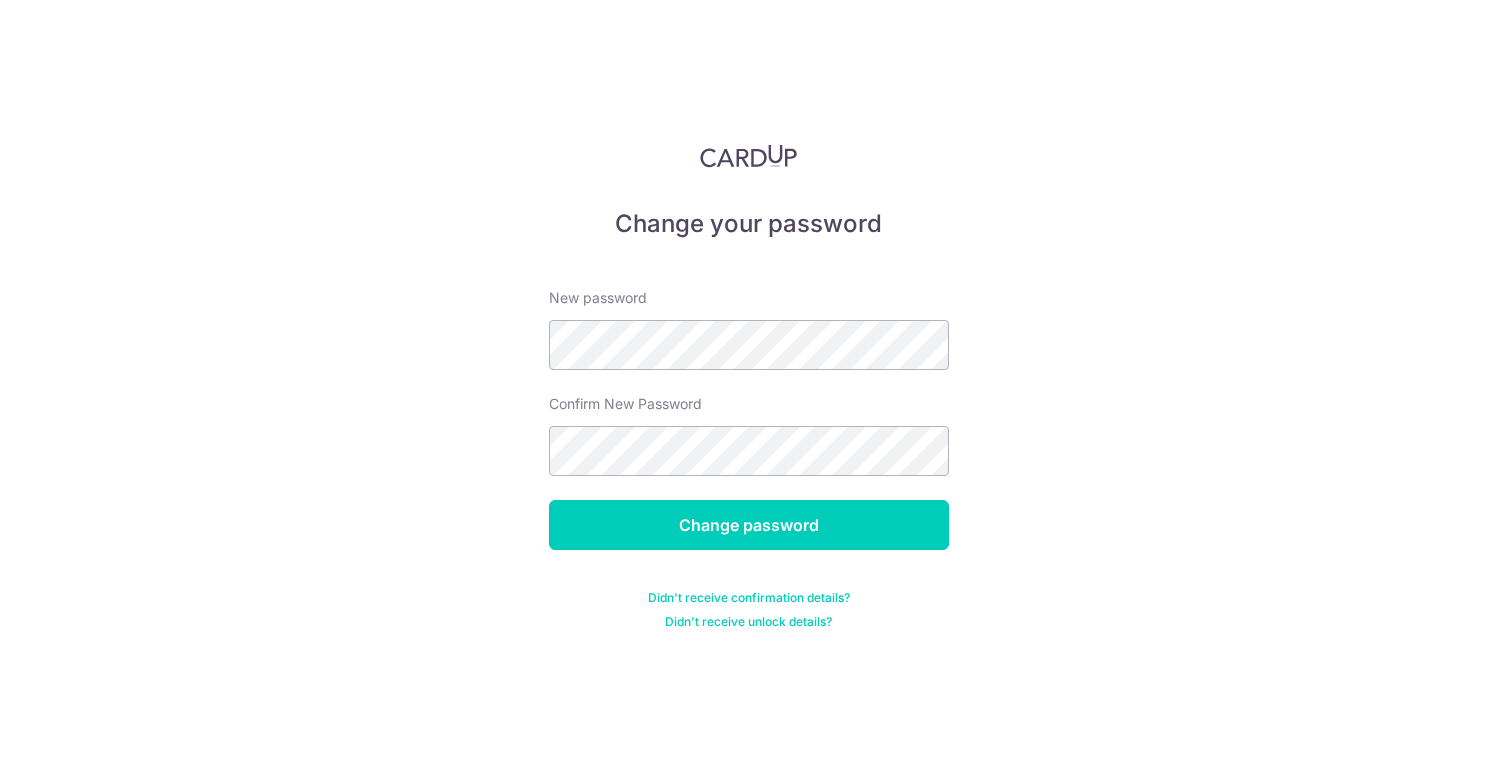 click on "Change password" at bounding box center (749, 525) 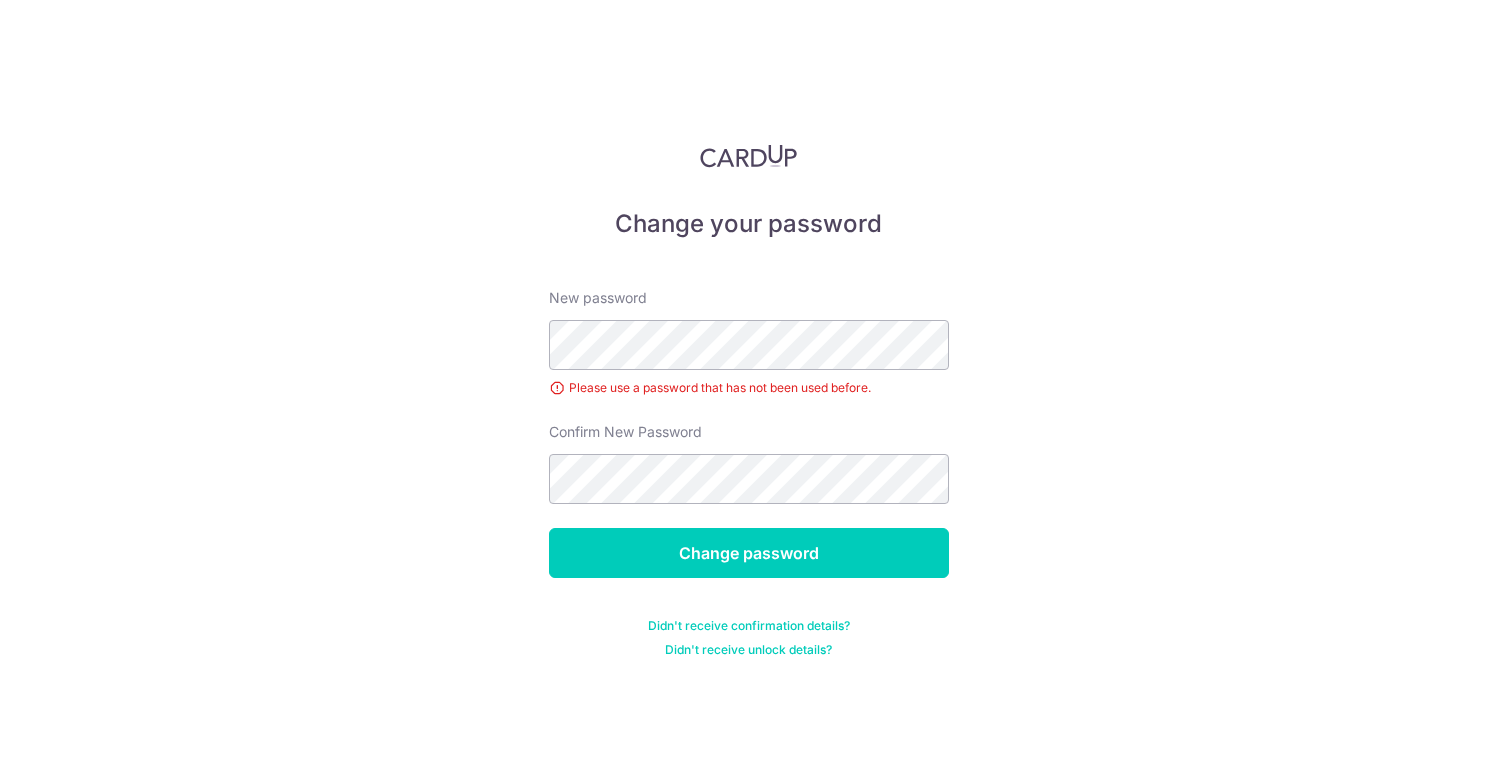 scroll, scrollTop: 0, scrollLeft: 0, axis: both 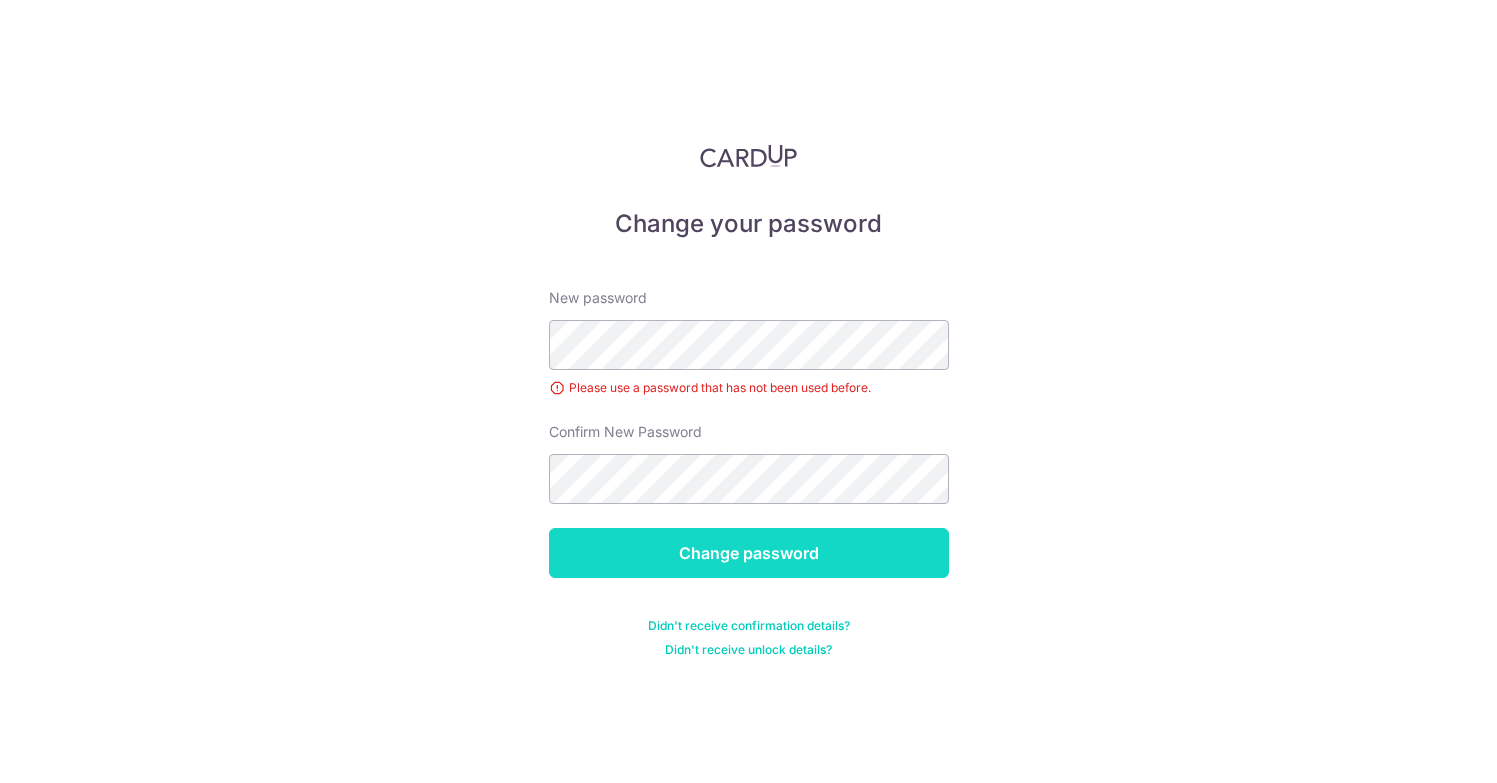 click on "Change password" at bounding box center [749, 553] 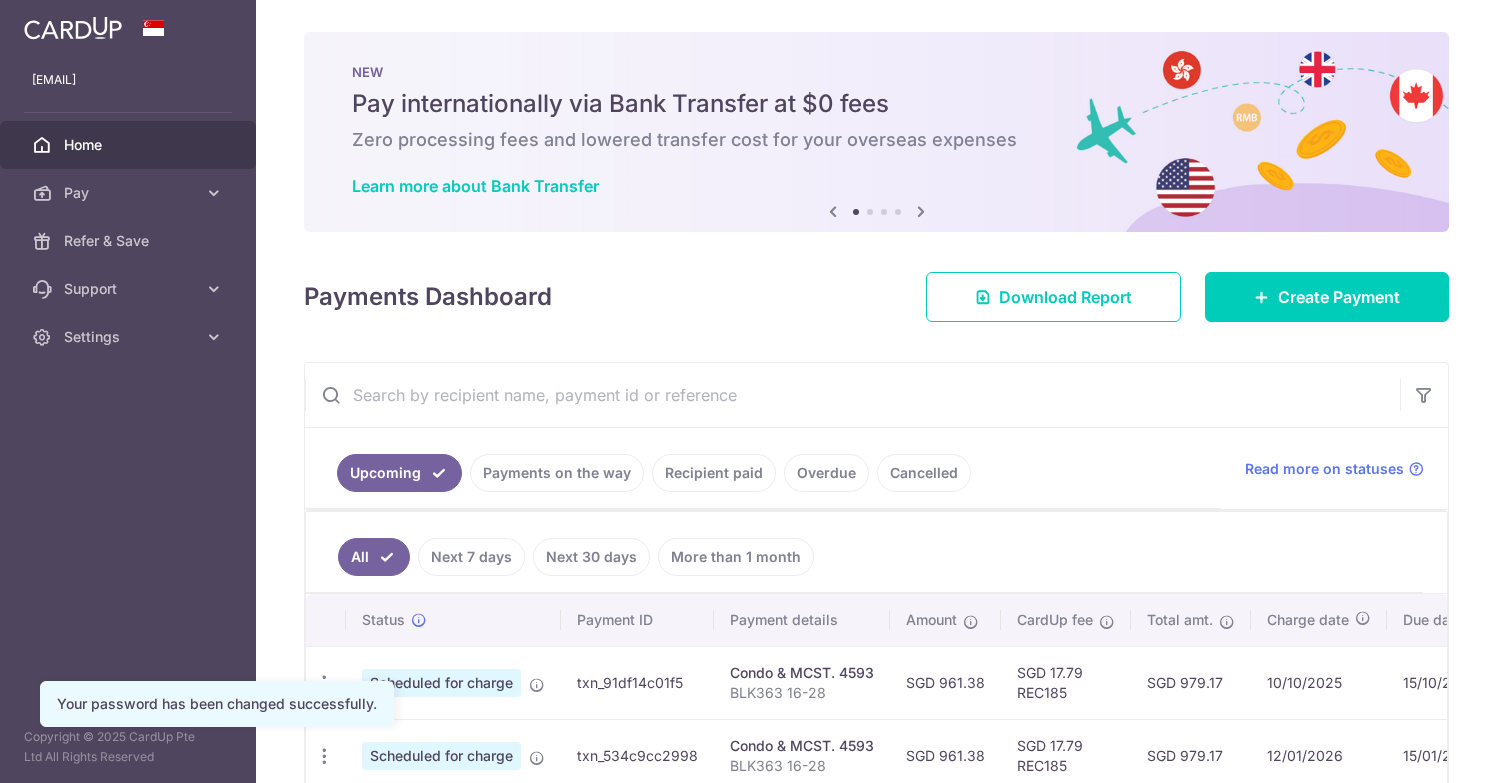 scroll, scrollTop: 0, scrollLeft: 0, axis: both 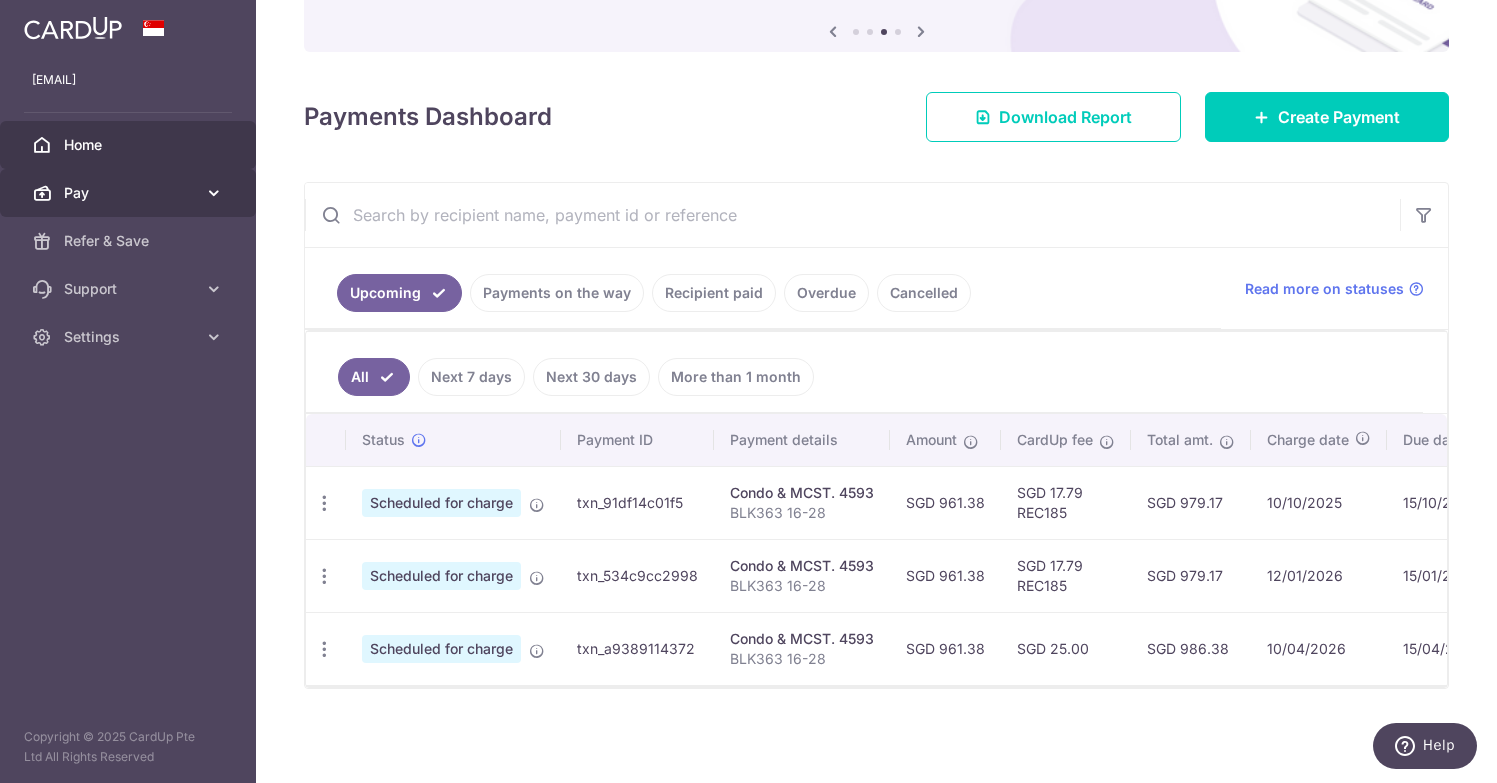 click on "Pay" at bounding box center [130, 193] 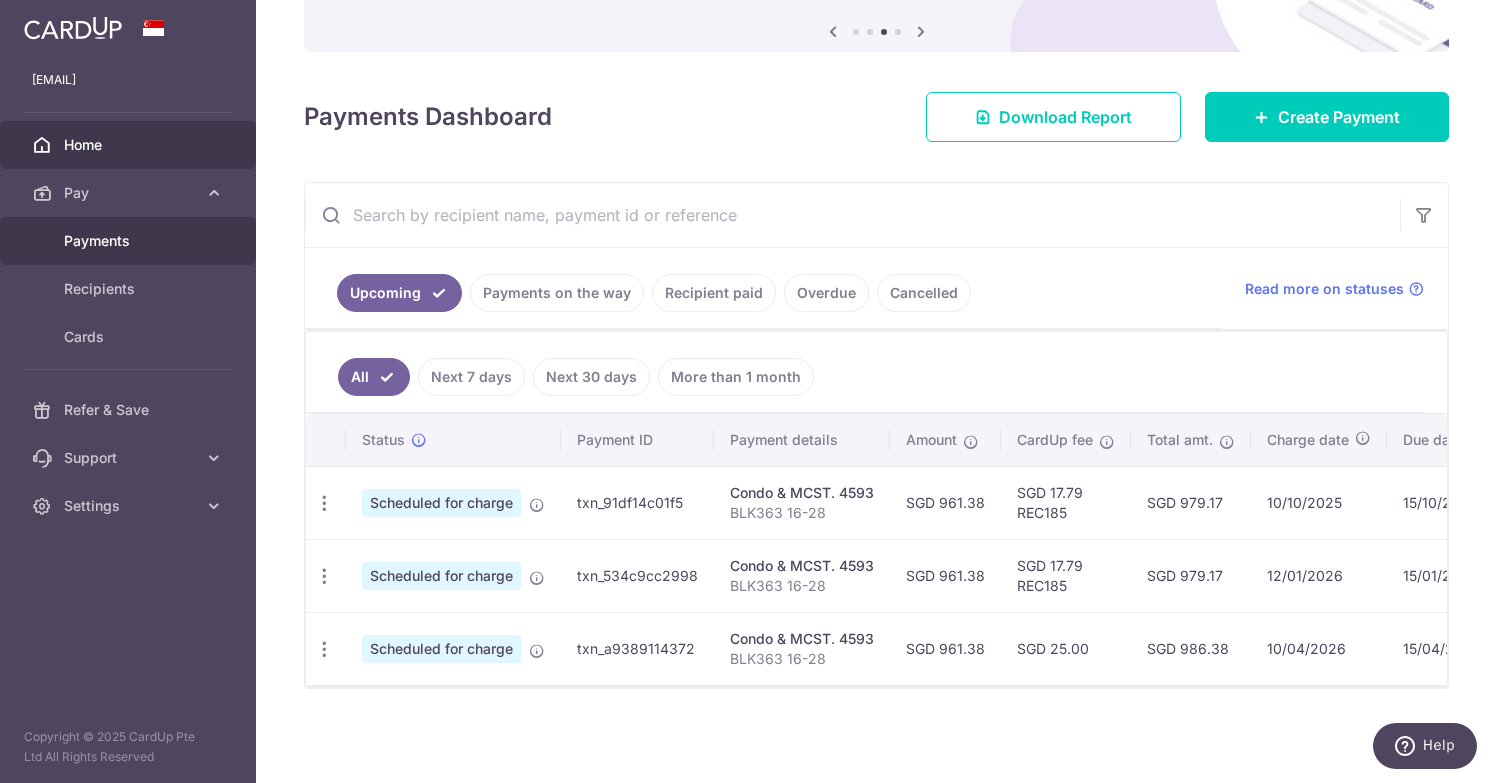 click on "Payments" at bounding box center [130, 241] 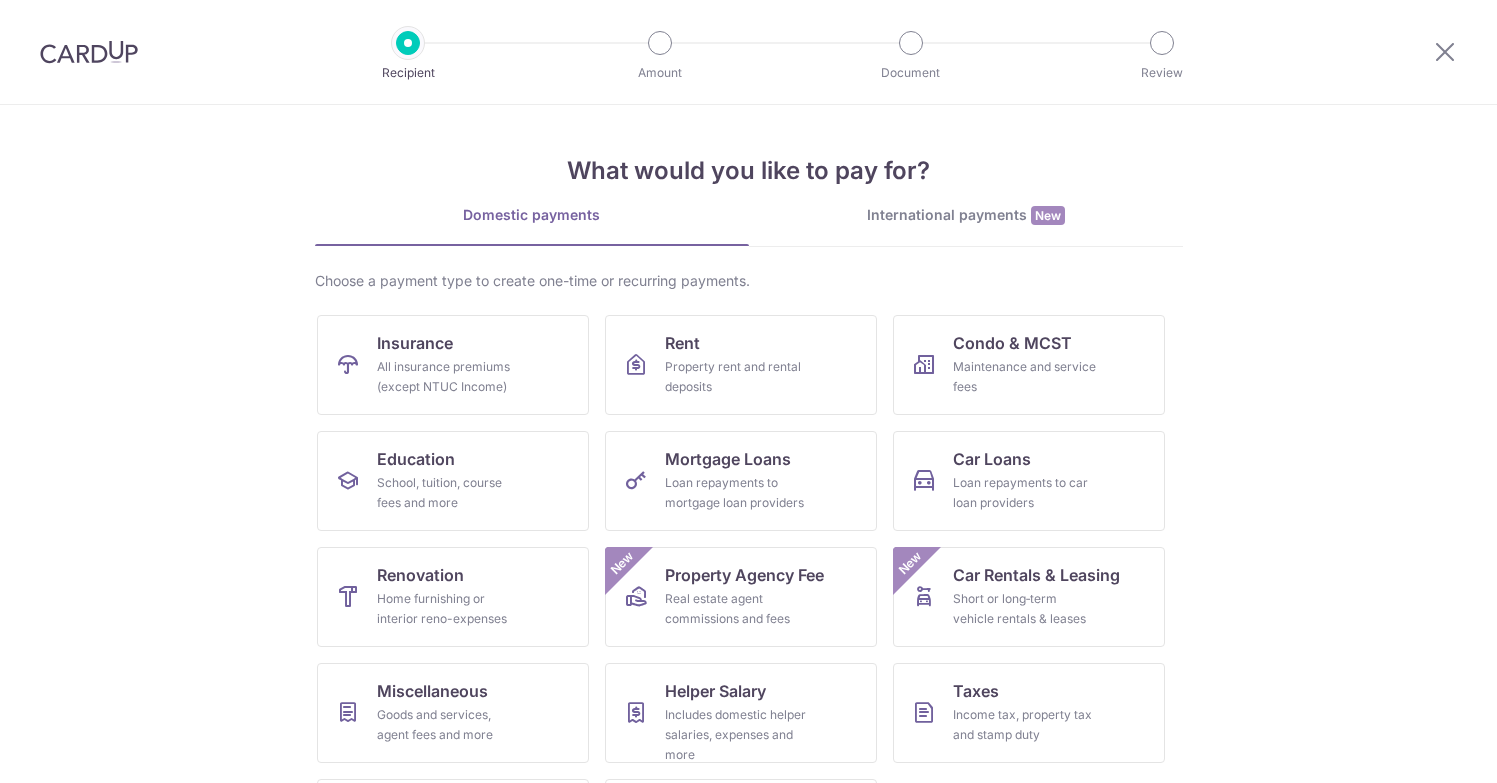scroll, scrollTop: 0, scrollLeft: 0, axis: both 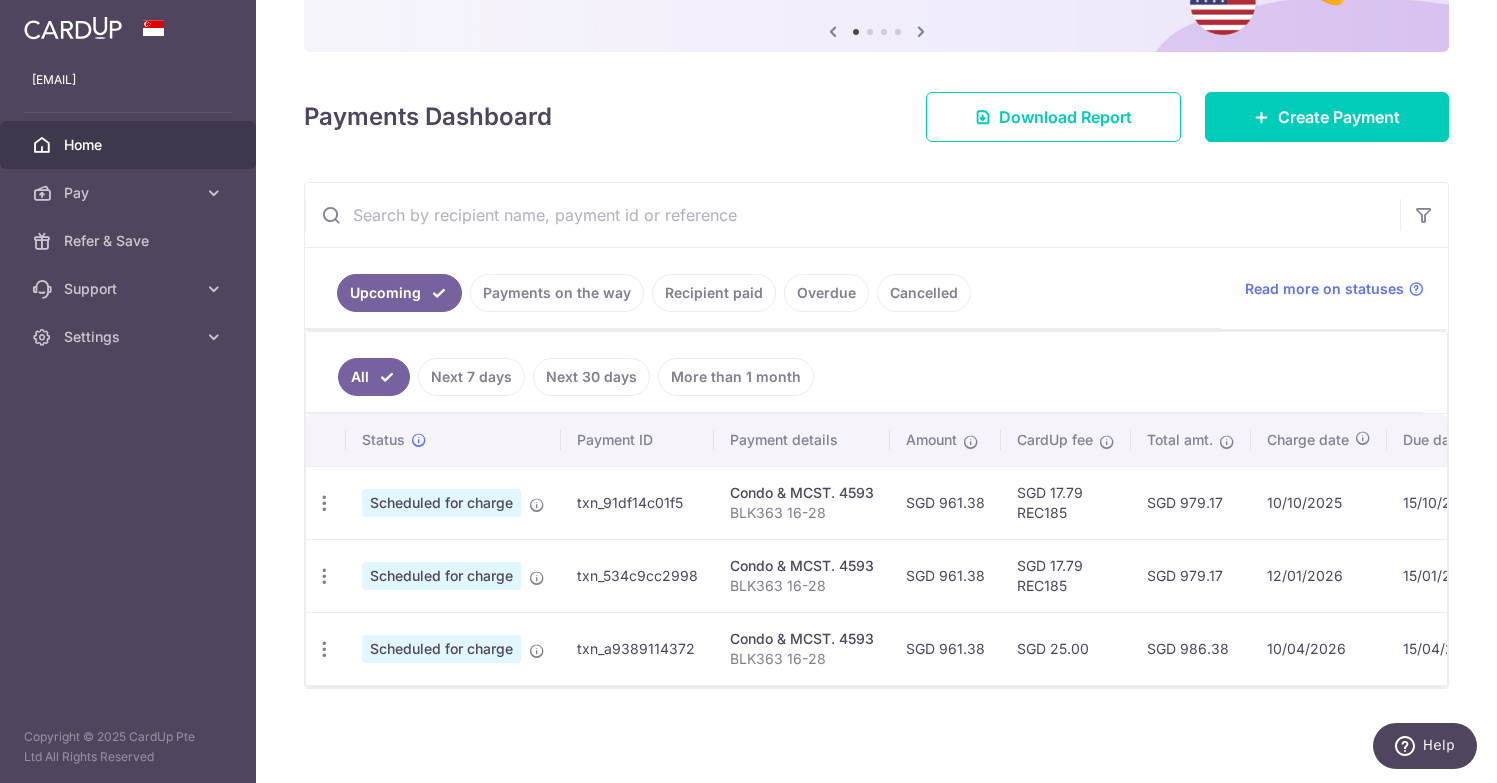 click at bounding box center (73, 28) 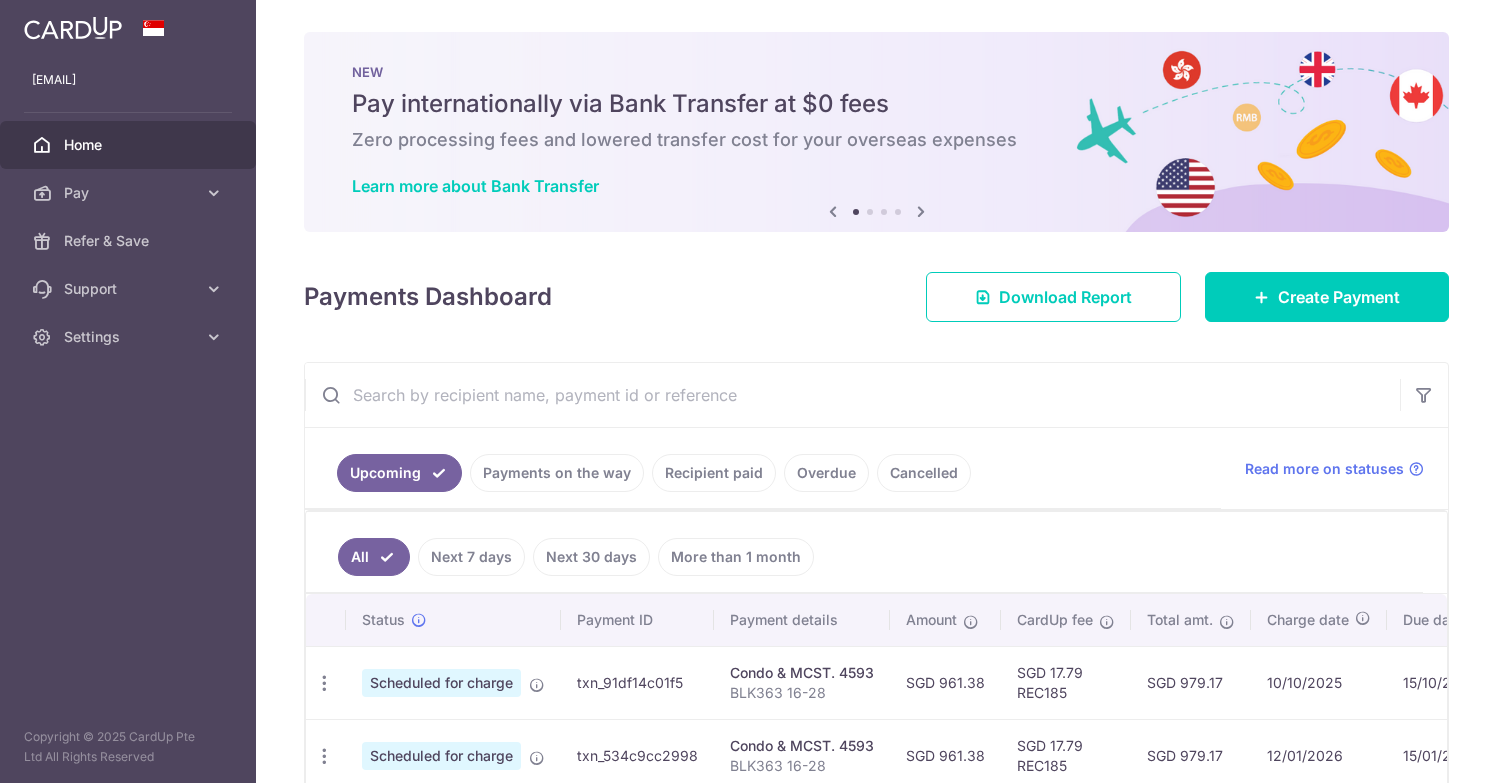 scroll, scrollTop: 0, scrollLeft: 0, axis: both 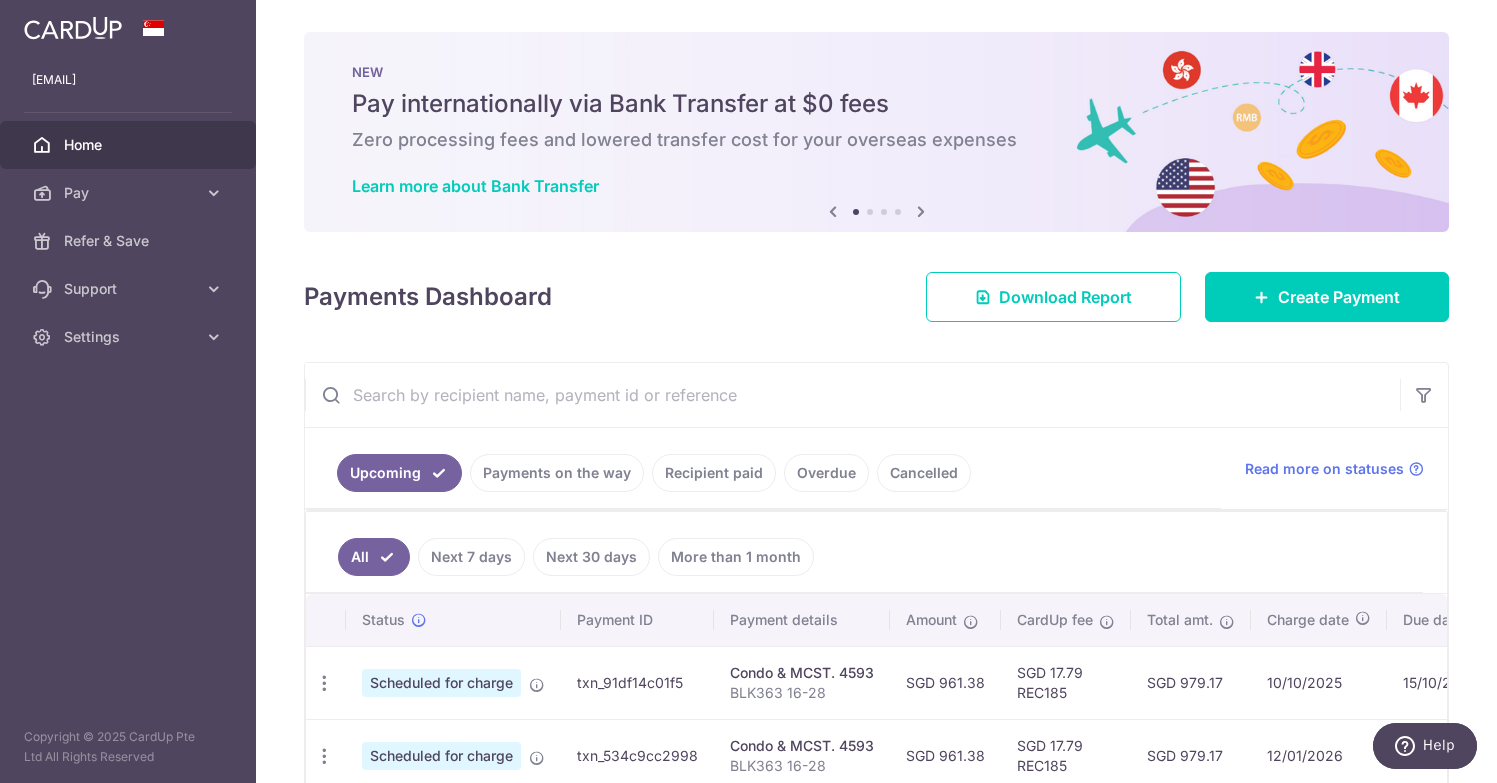 click at bounding box center (921, 211) 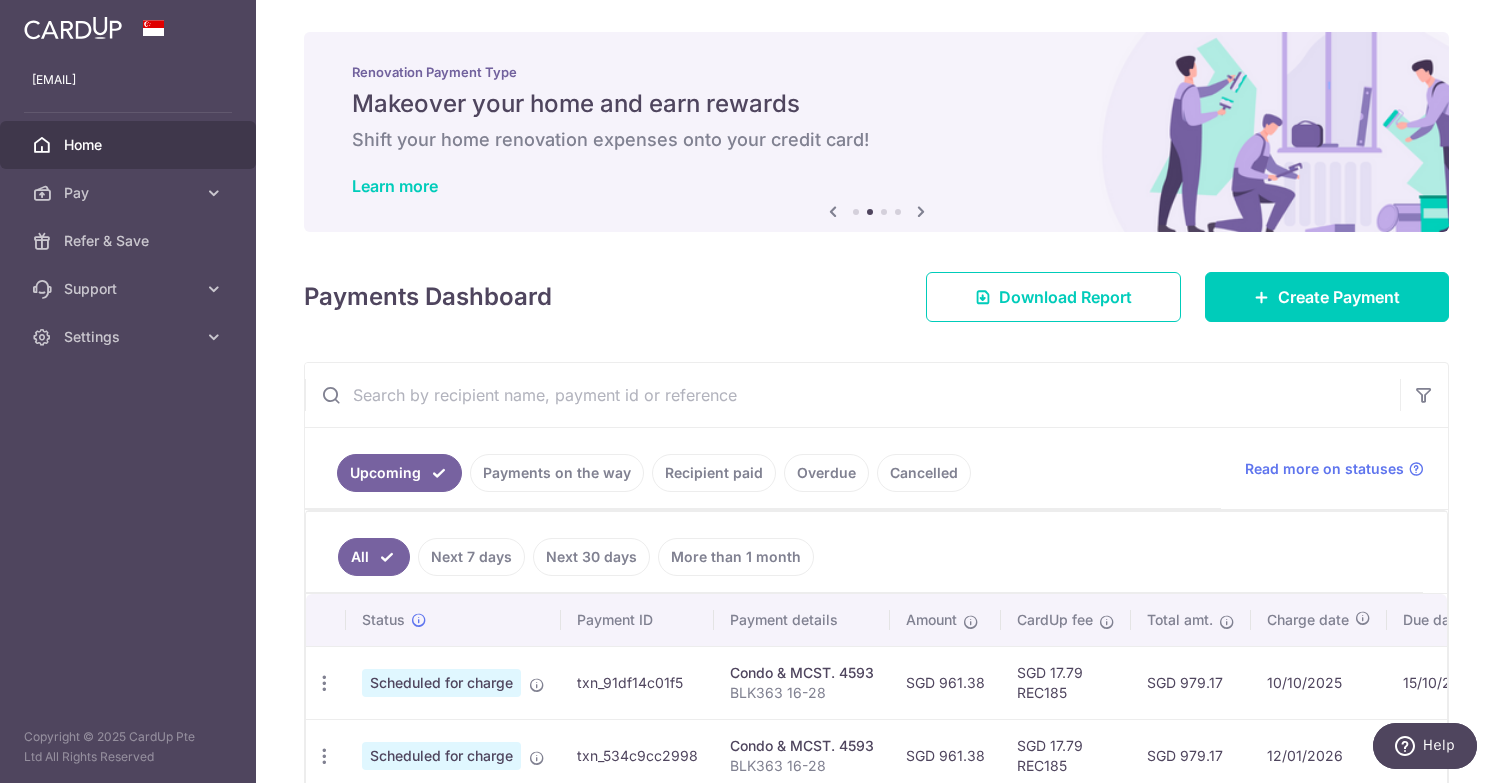 click at bounding box center (921, 211) 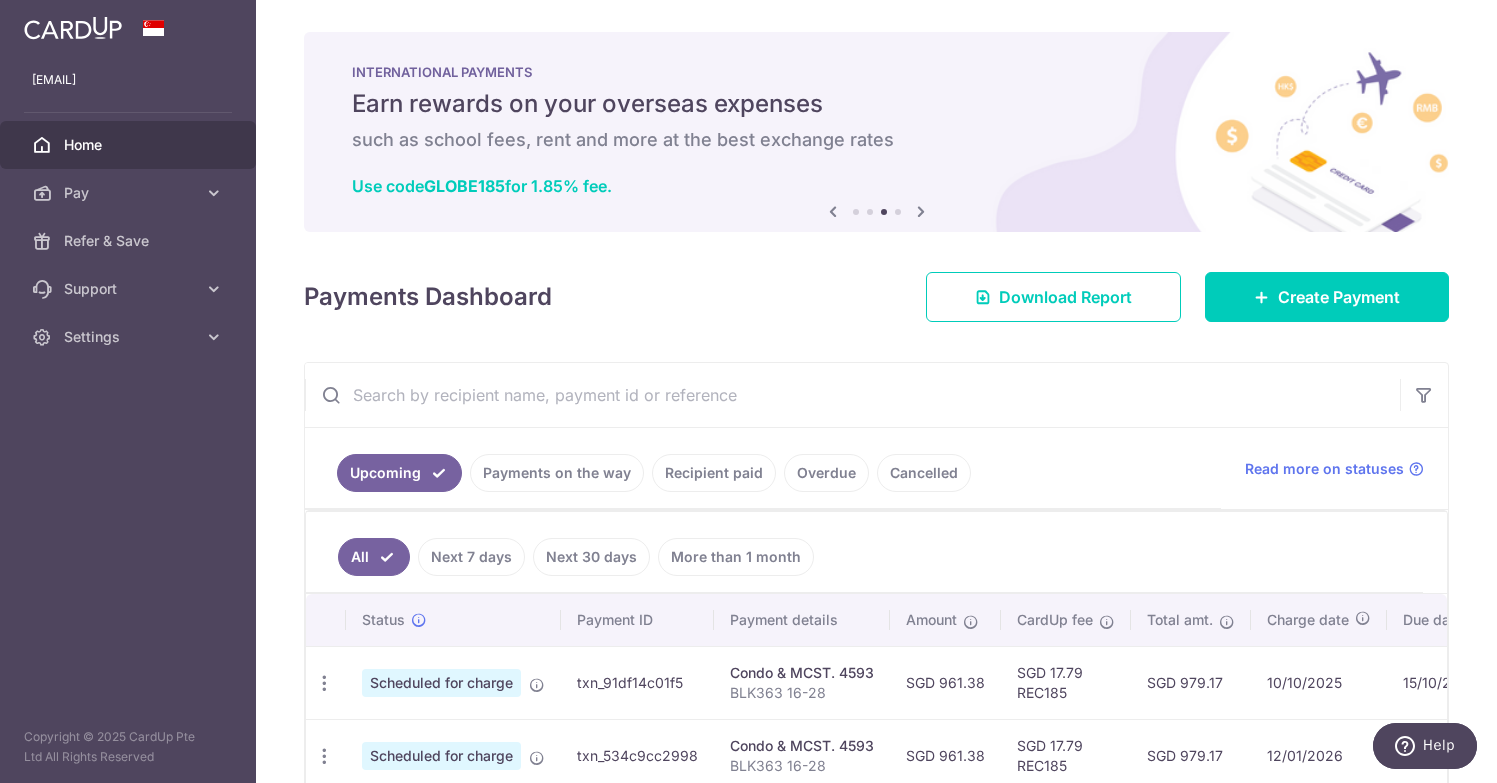 click at bounding box center [921, 211] 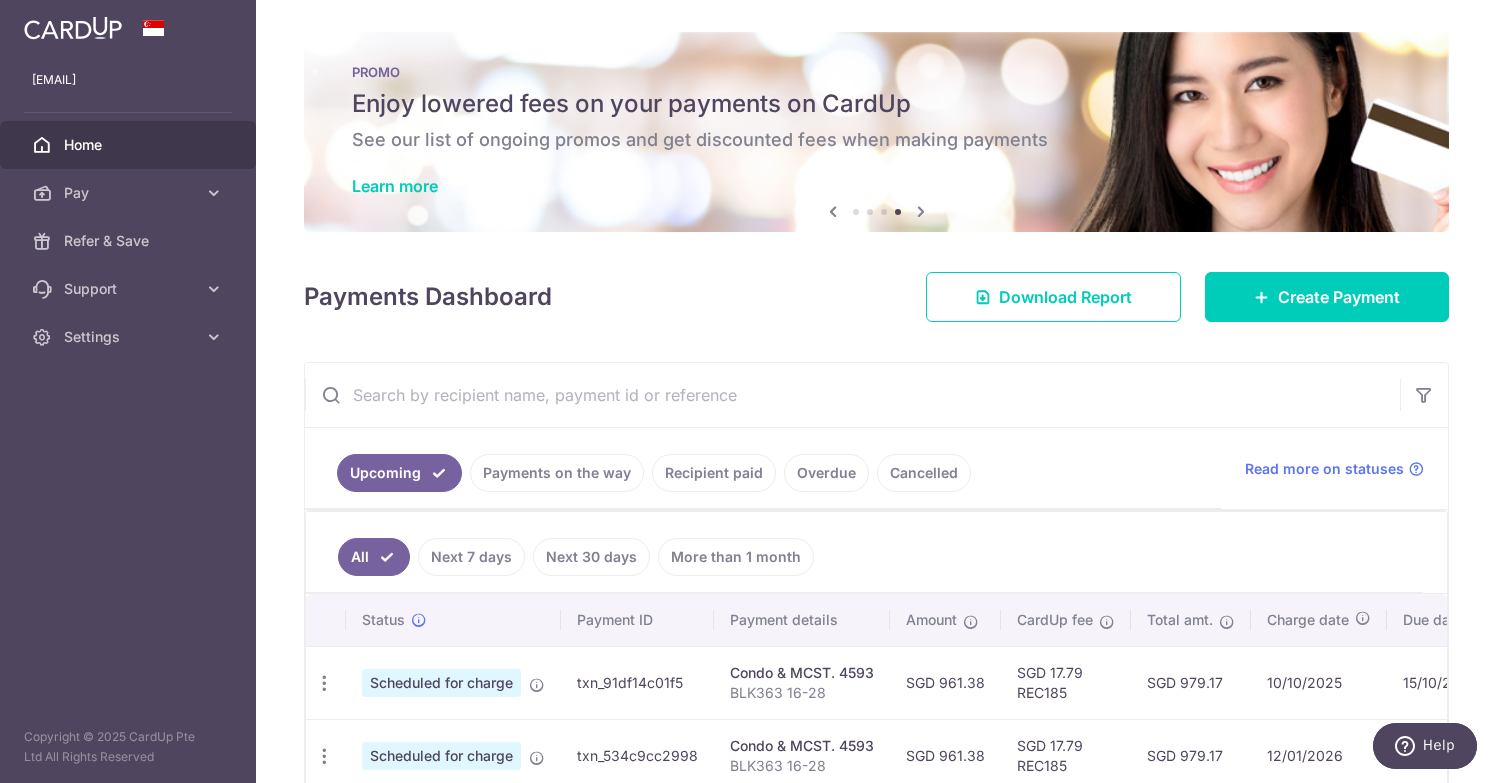 click at bounding box center (921, 211) 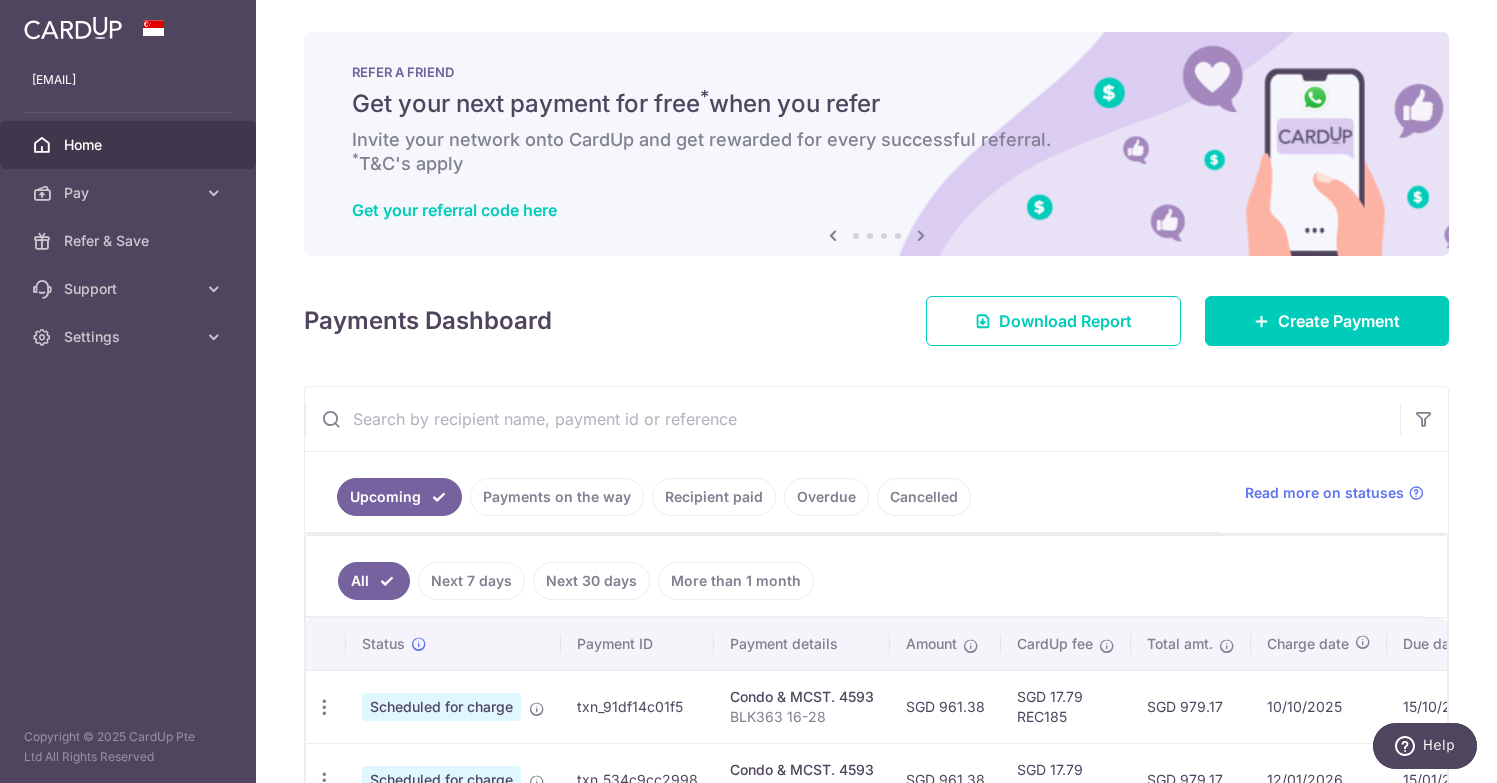 click at bounding box center (921, 235) 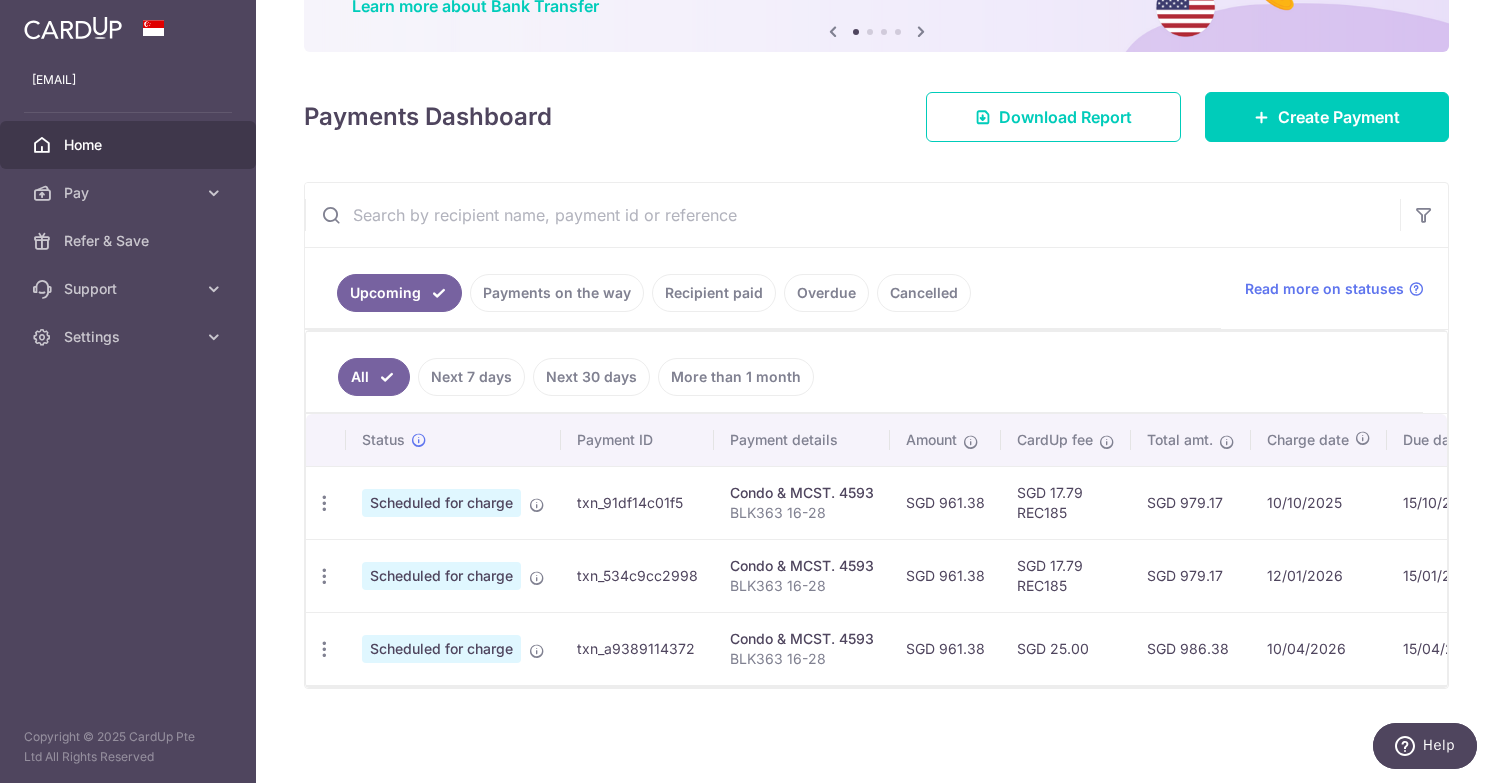scroll, scrollTop: 179, scrollLeft: 0, axis: vertical 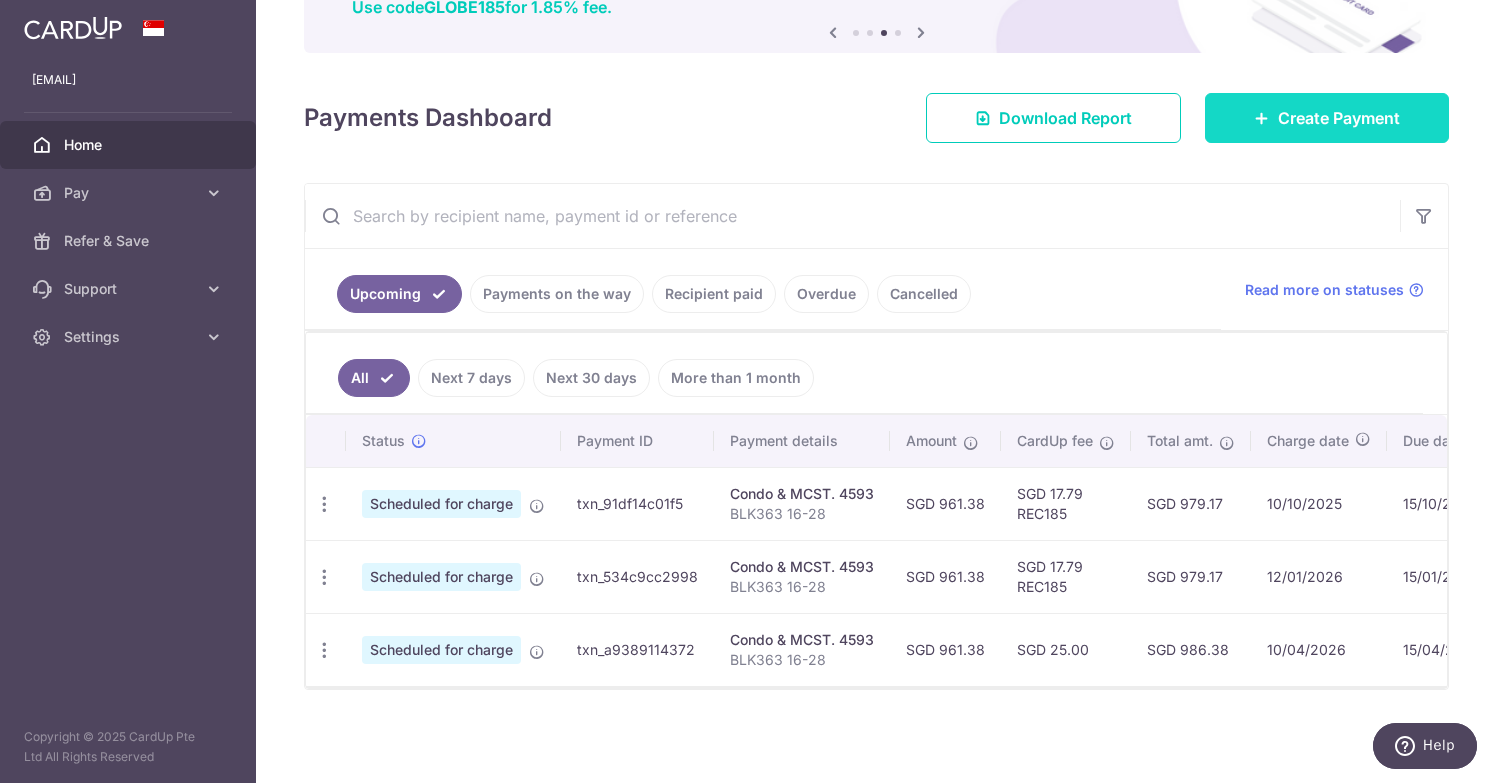 click on "Create Payment" at bounding box center (1339, 118) 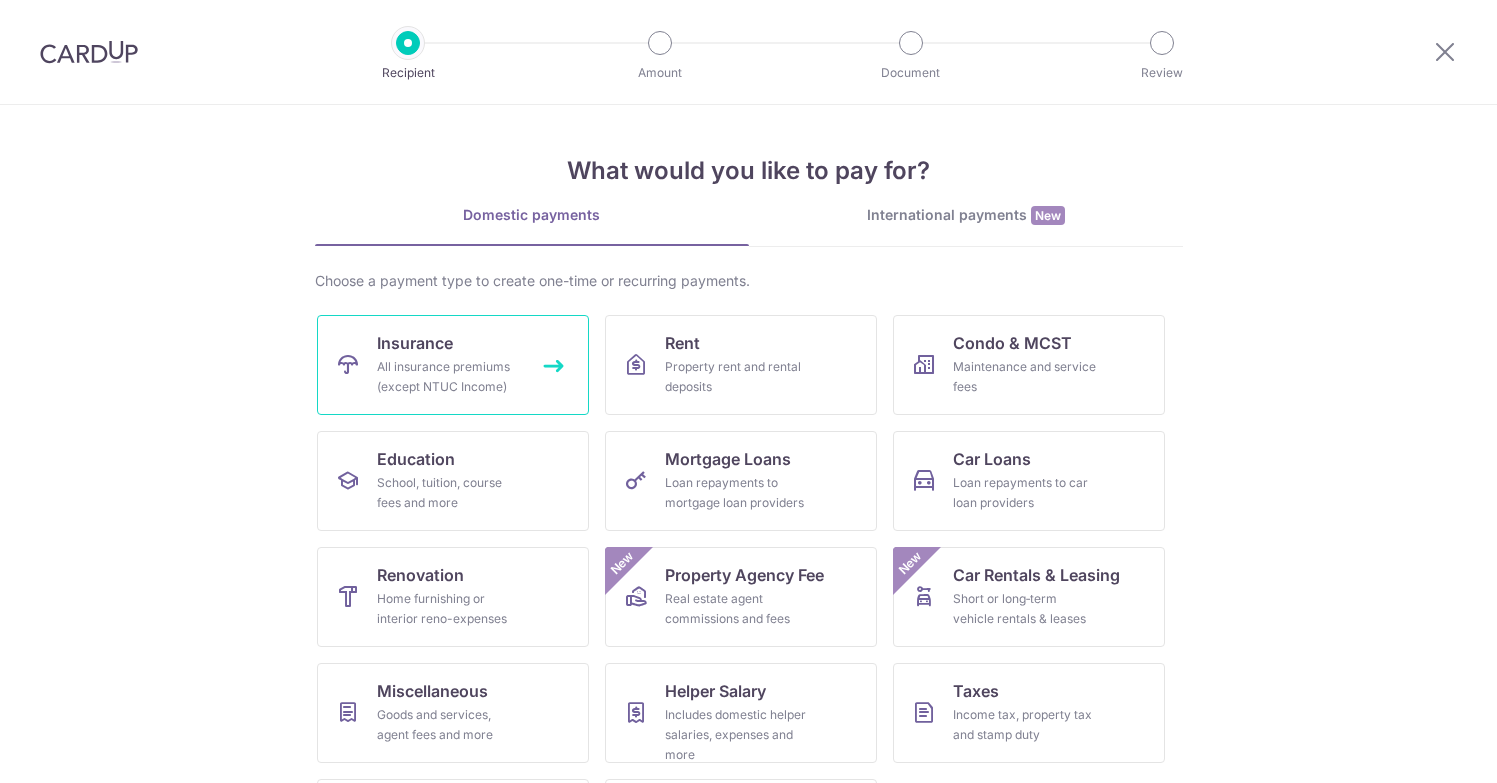 scroll, scrollTop: 0, scrollLeft: 0, axis: both 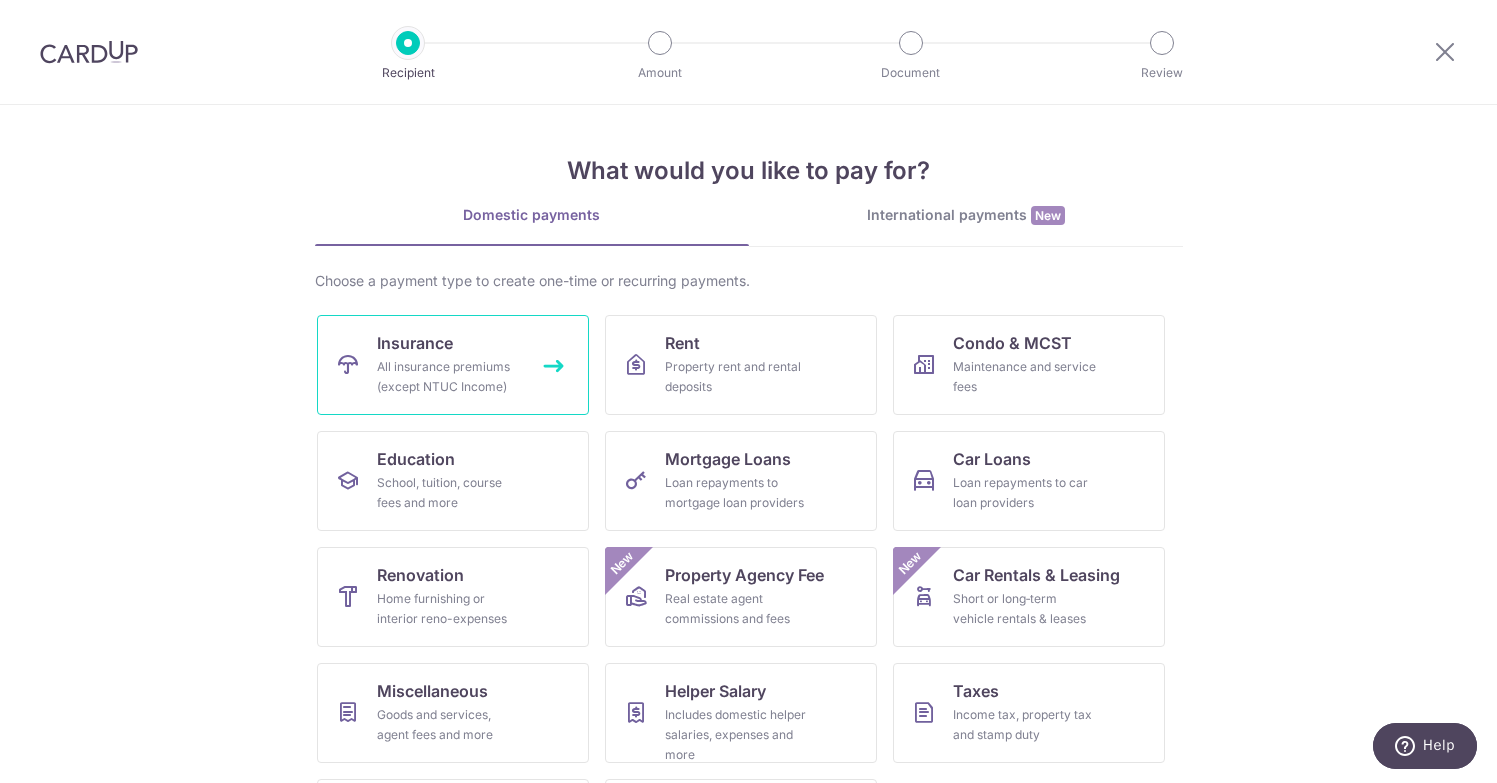 click on "All insurance premiums (except NTUC Income)" at bounding box center [449, 377] 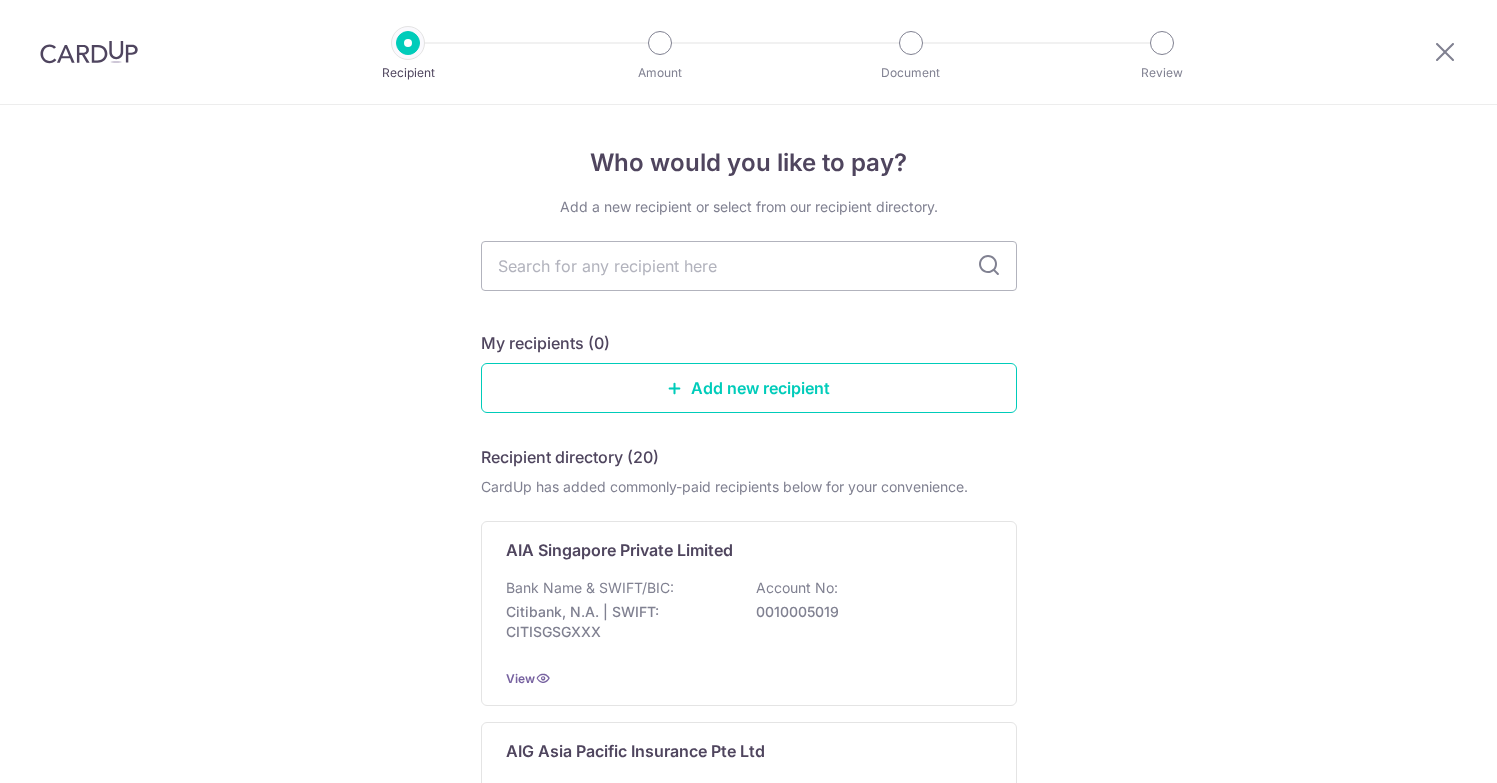 scroll, scrollTop: 0, scrollLeft: 0, axis: both 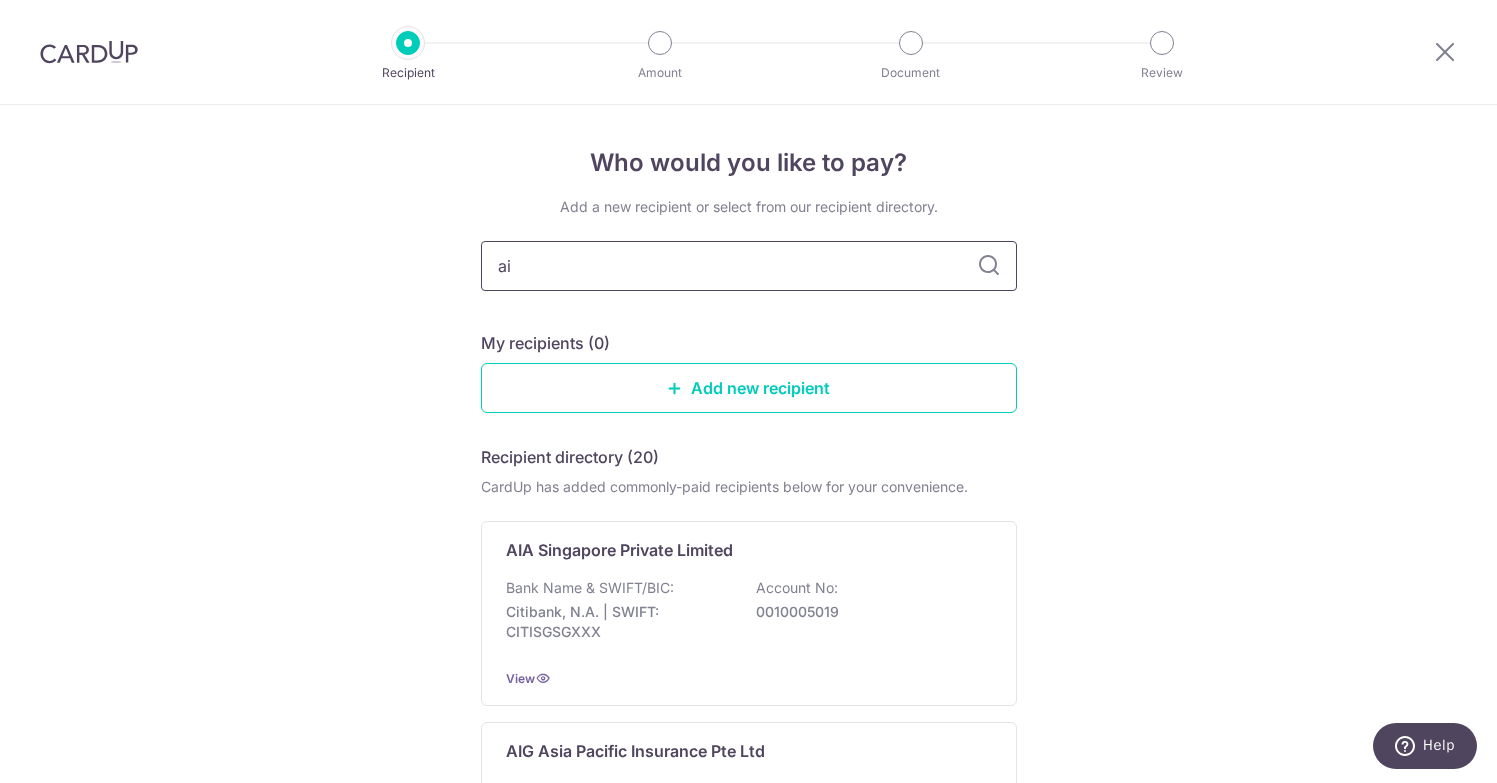 type on "aia" 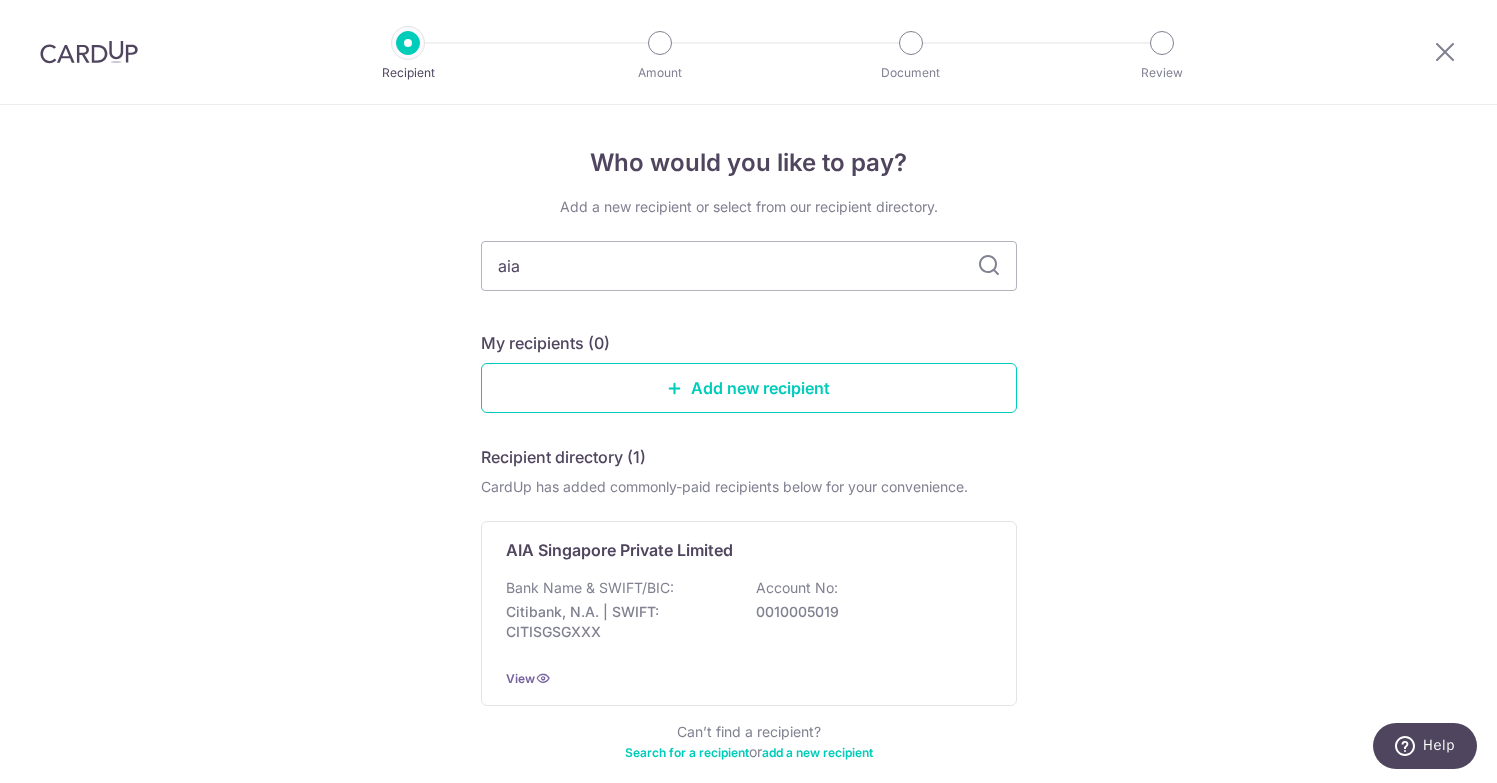click at bounding box center [989, 266] 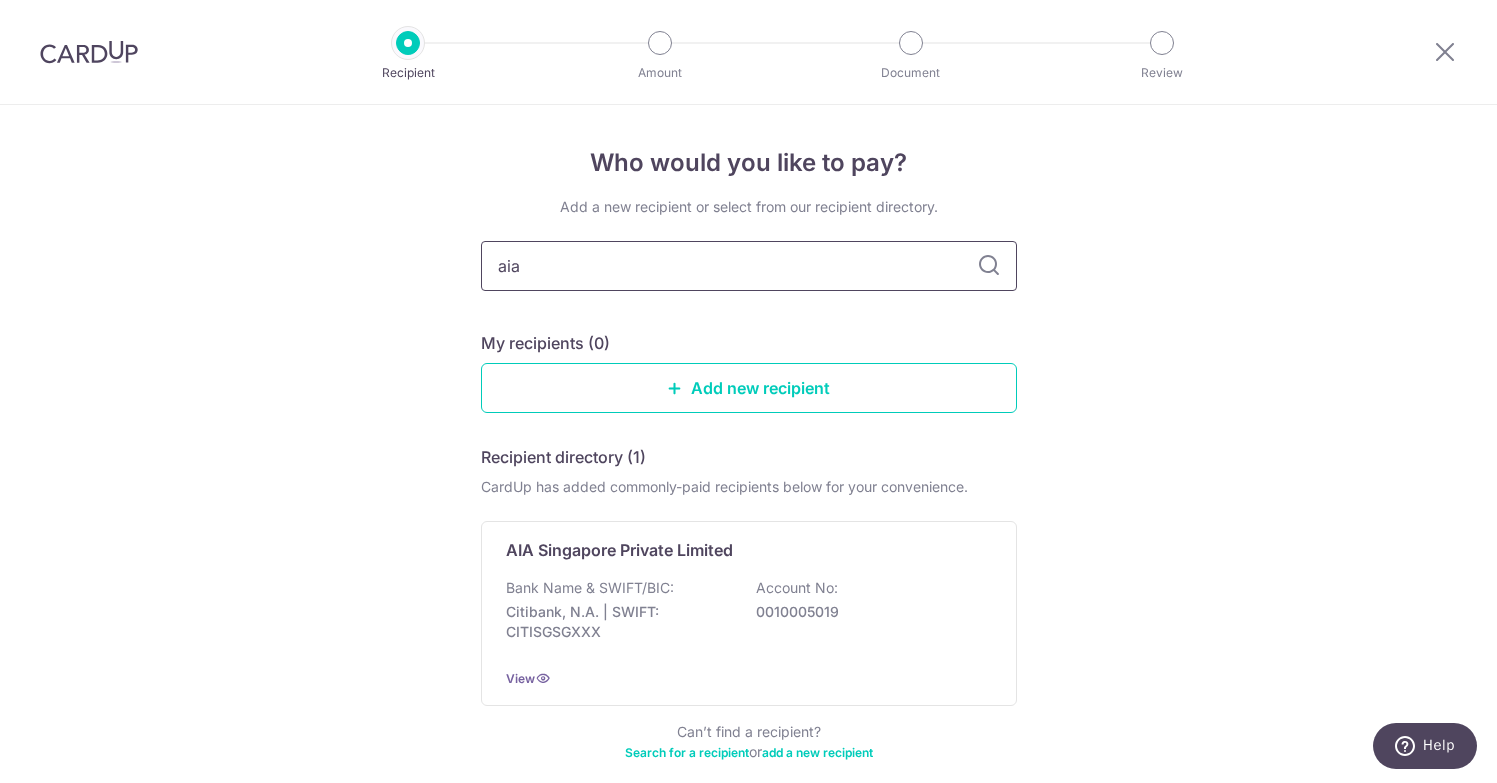 click on "aia" at bounding box center [749, 266] 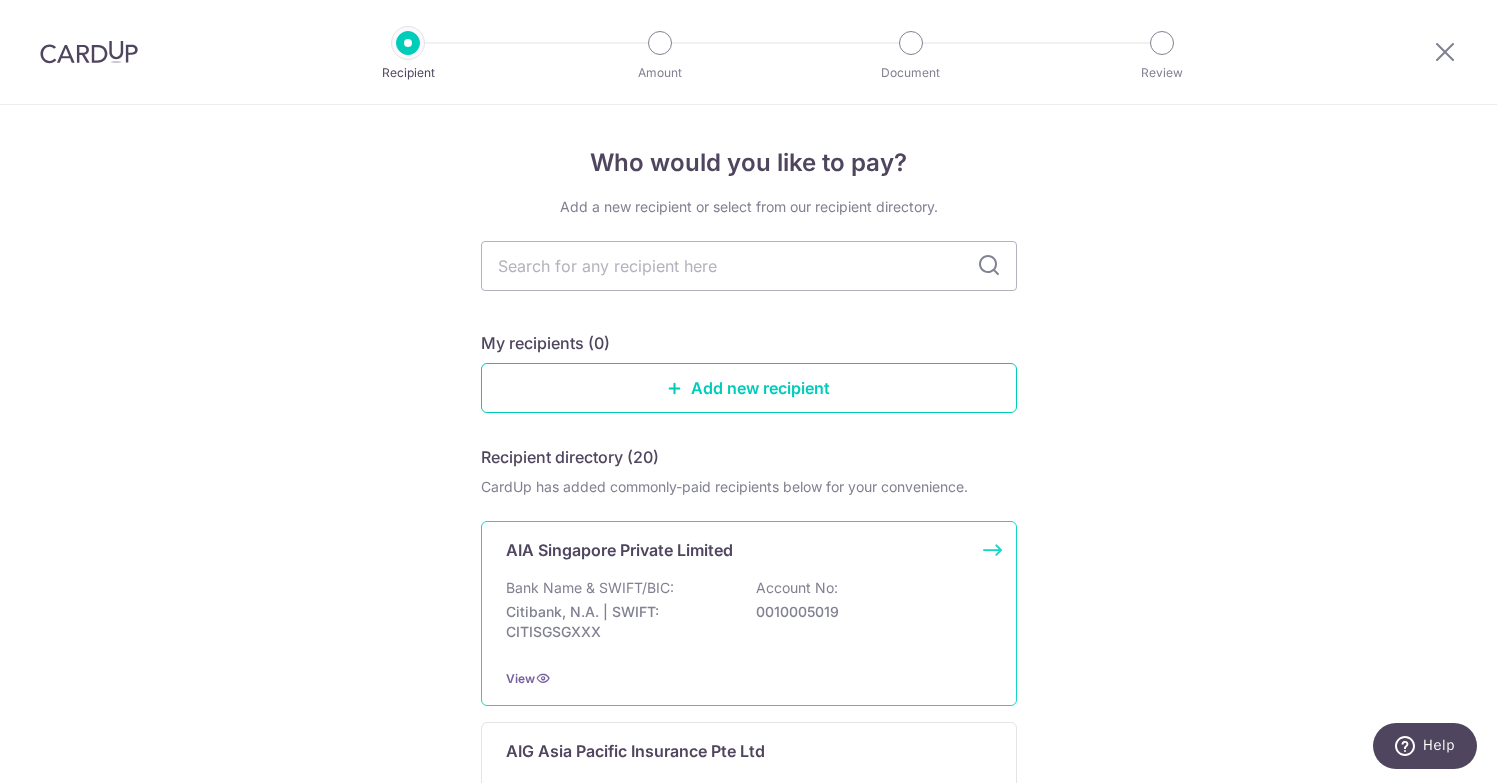 scroll, scrollTop: 0, scrollLeft: 0, axis: both 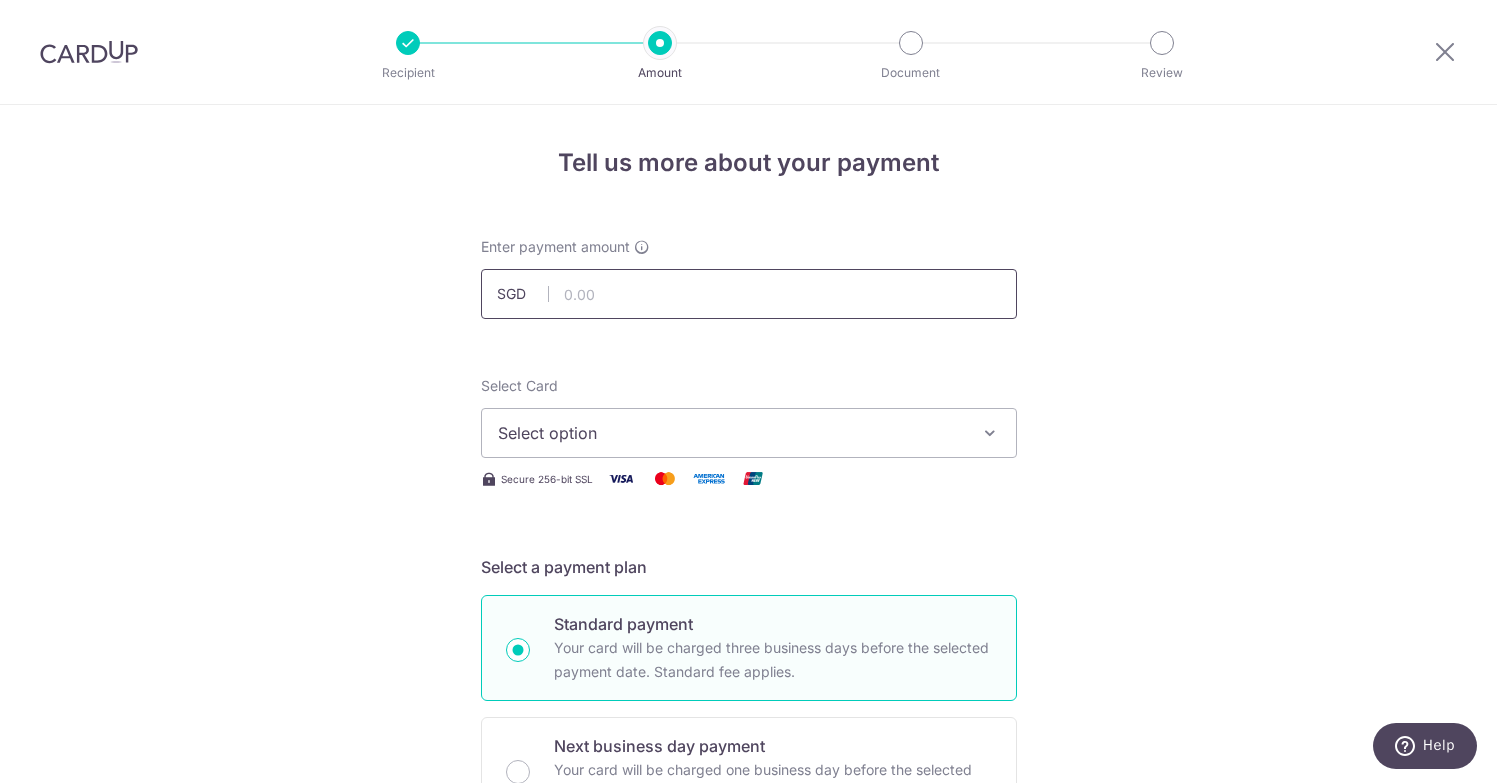 click at bounding box center (749, 294) 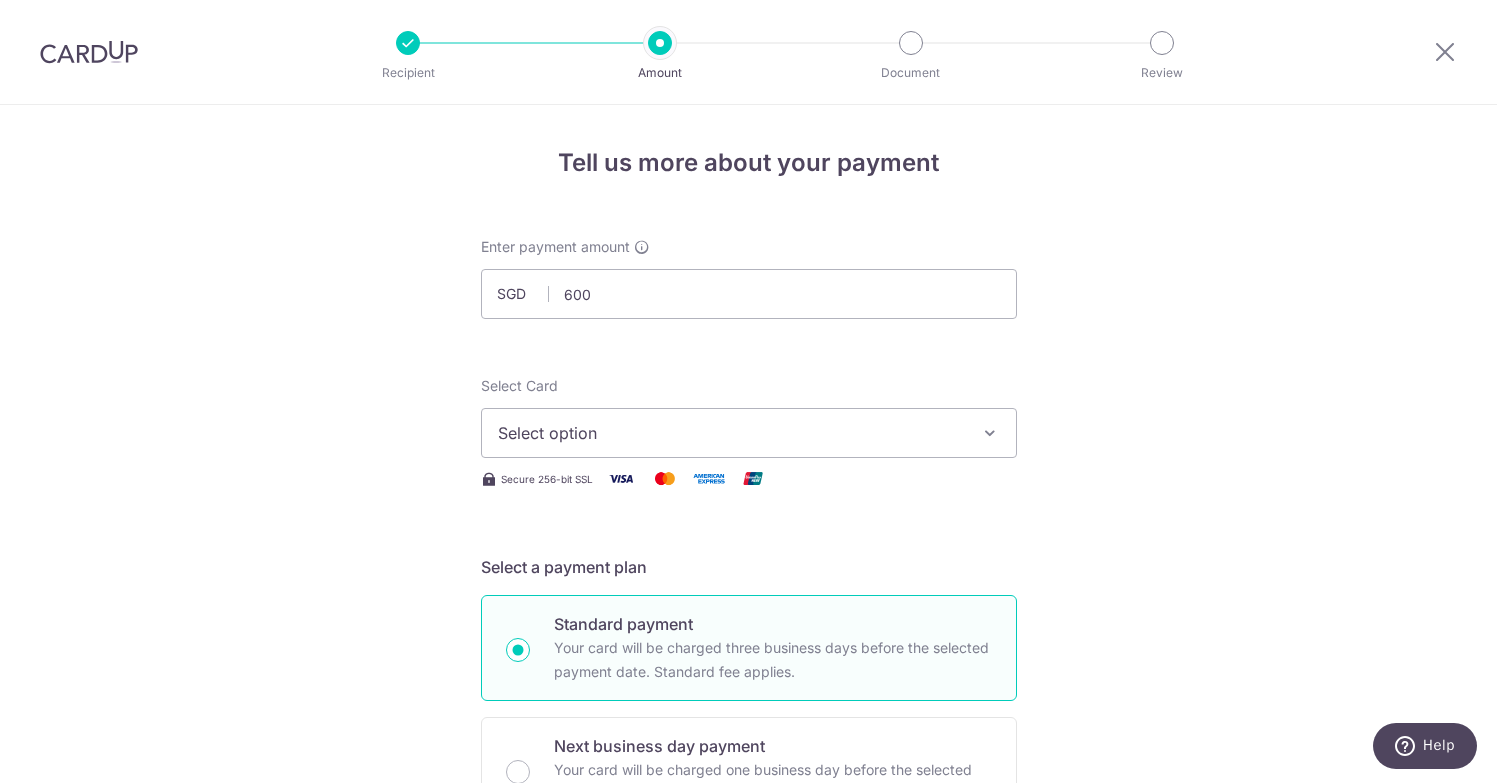 type on "600.00" 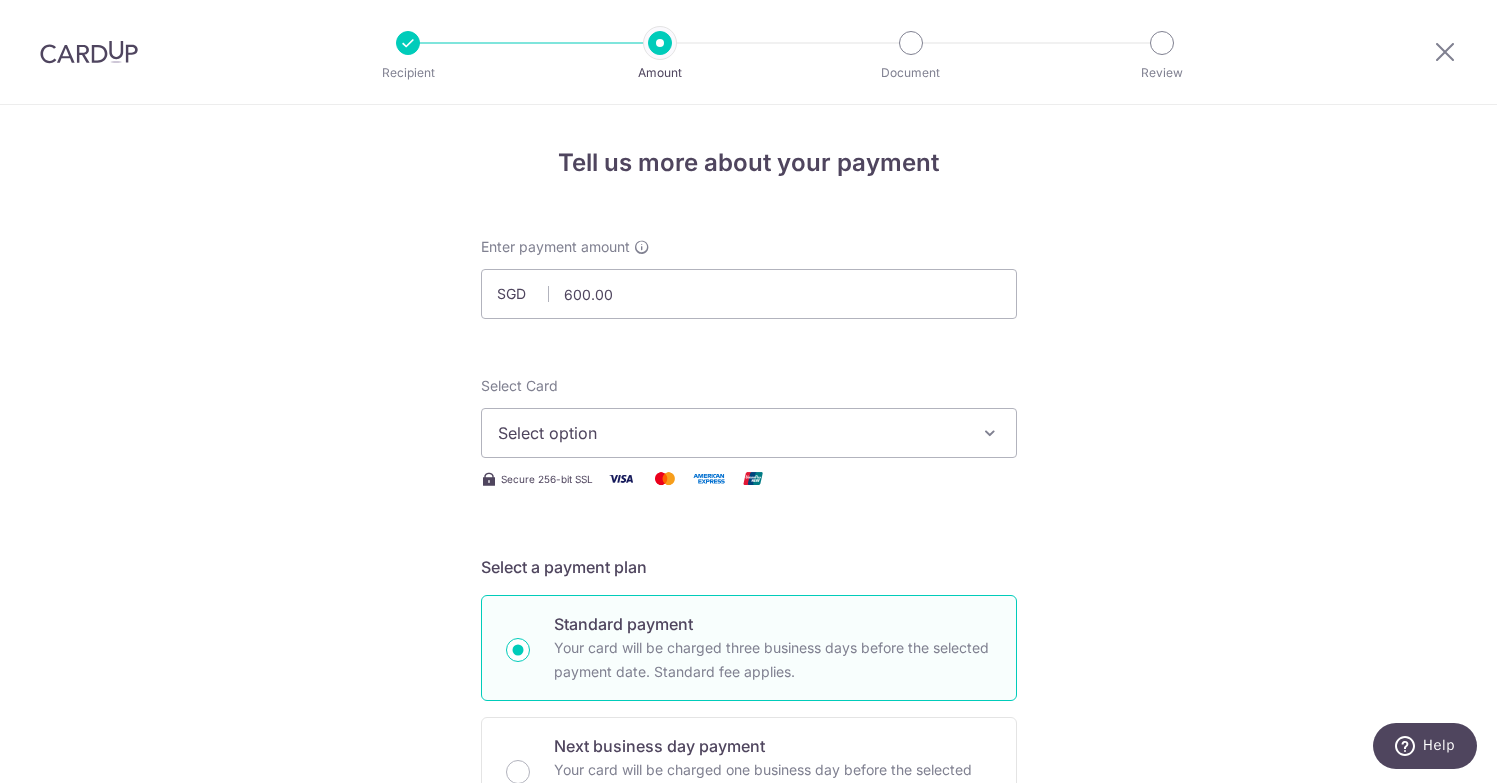 click on "Select option" at bounding box center [731, 433] 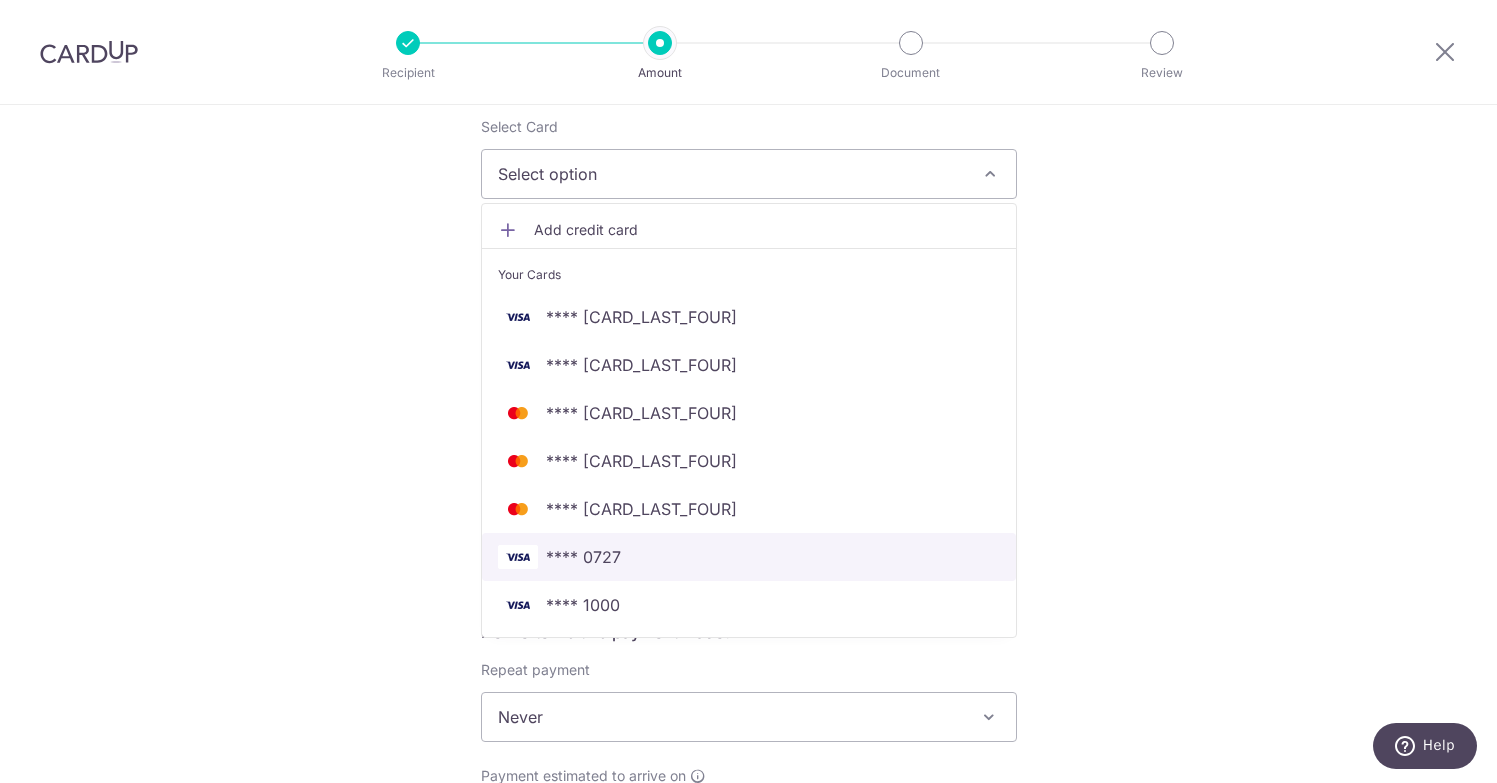 scroll, scrollTop: 292, scrollLeft: 0, axis: vertical 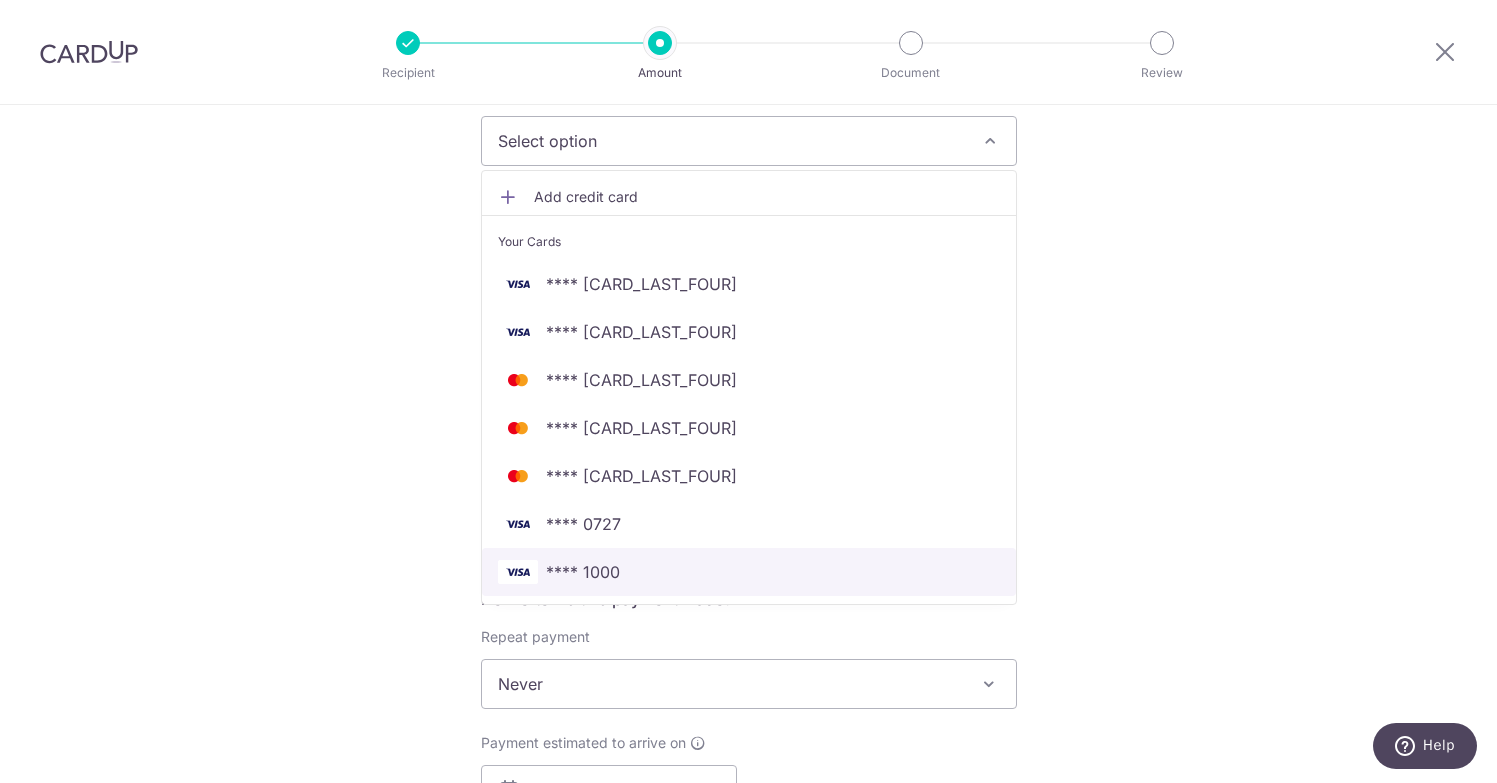 click on "**** 1000" at bounding box center (749, 572) 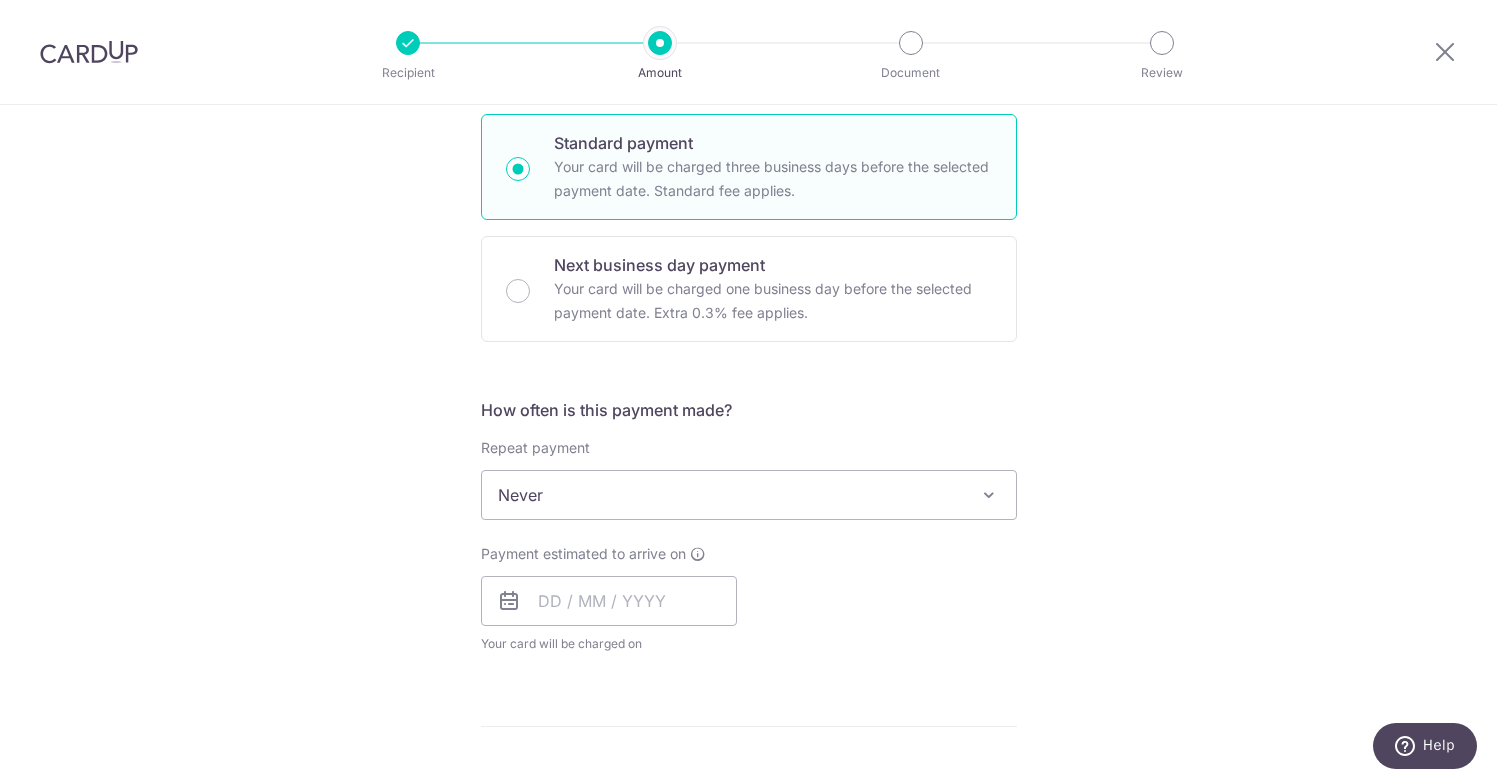 scroll, scrollTop: 486, scrollLeft: 0, axis: vertical 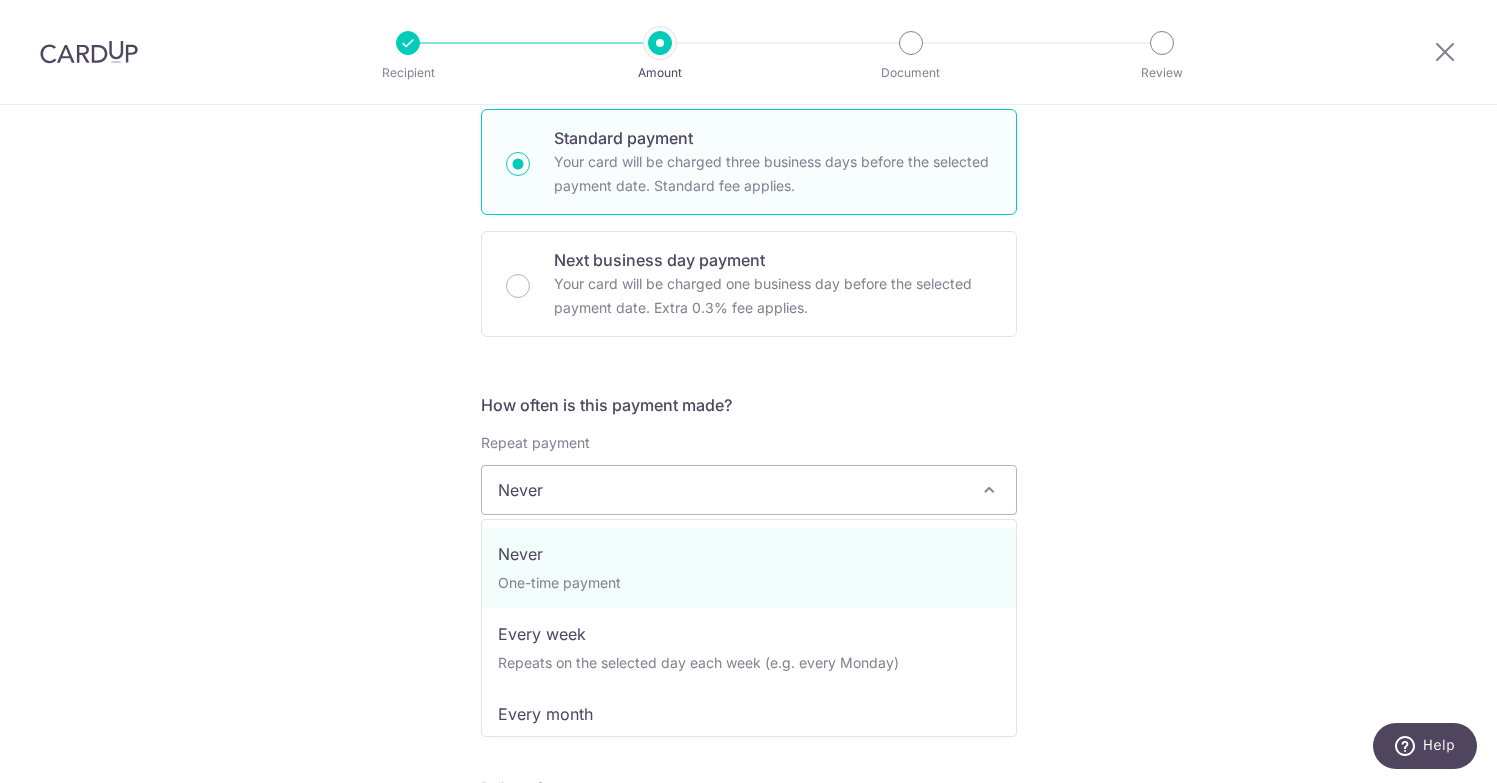 click on "Never" at bounding box center (749, 490) 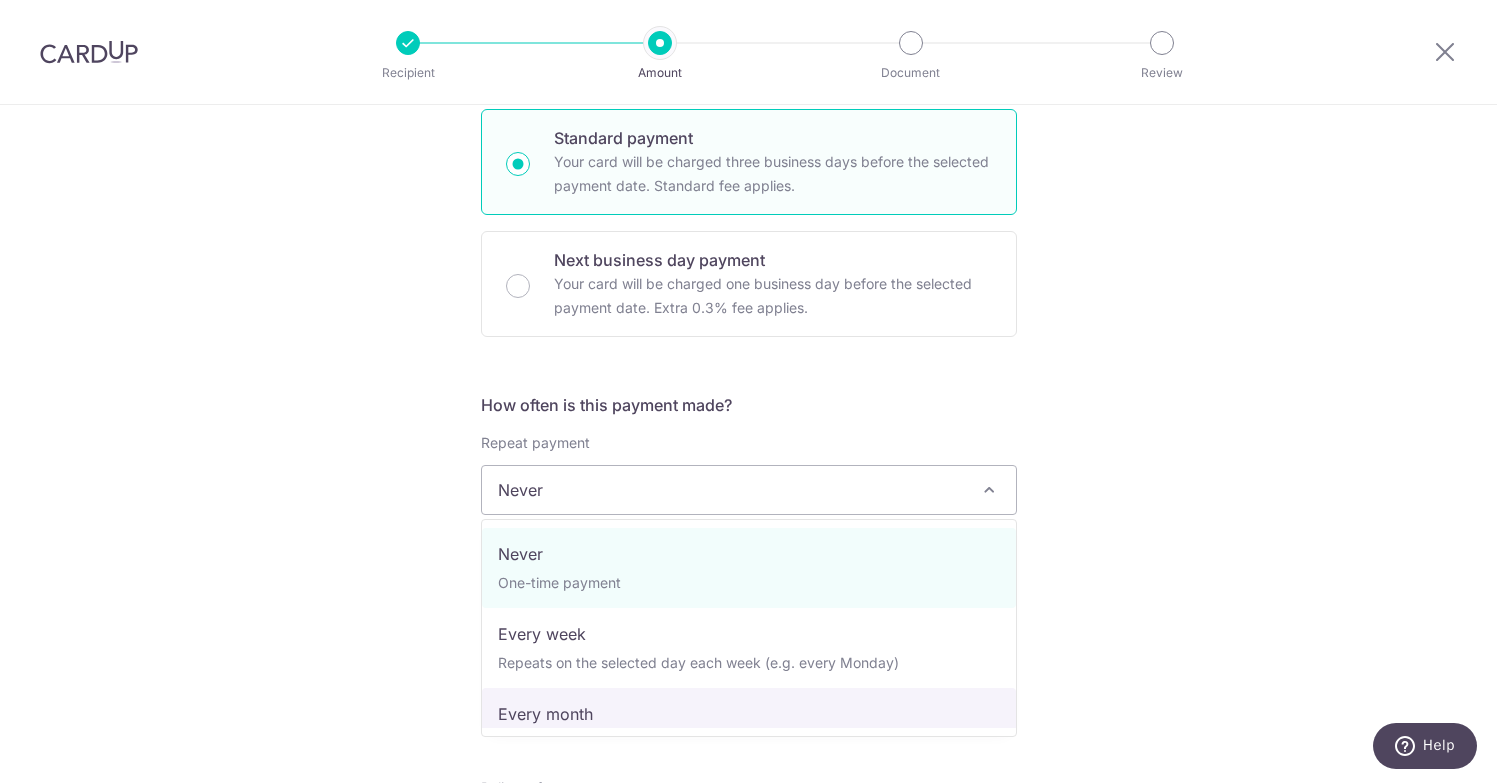 select on "3" 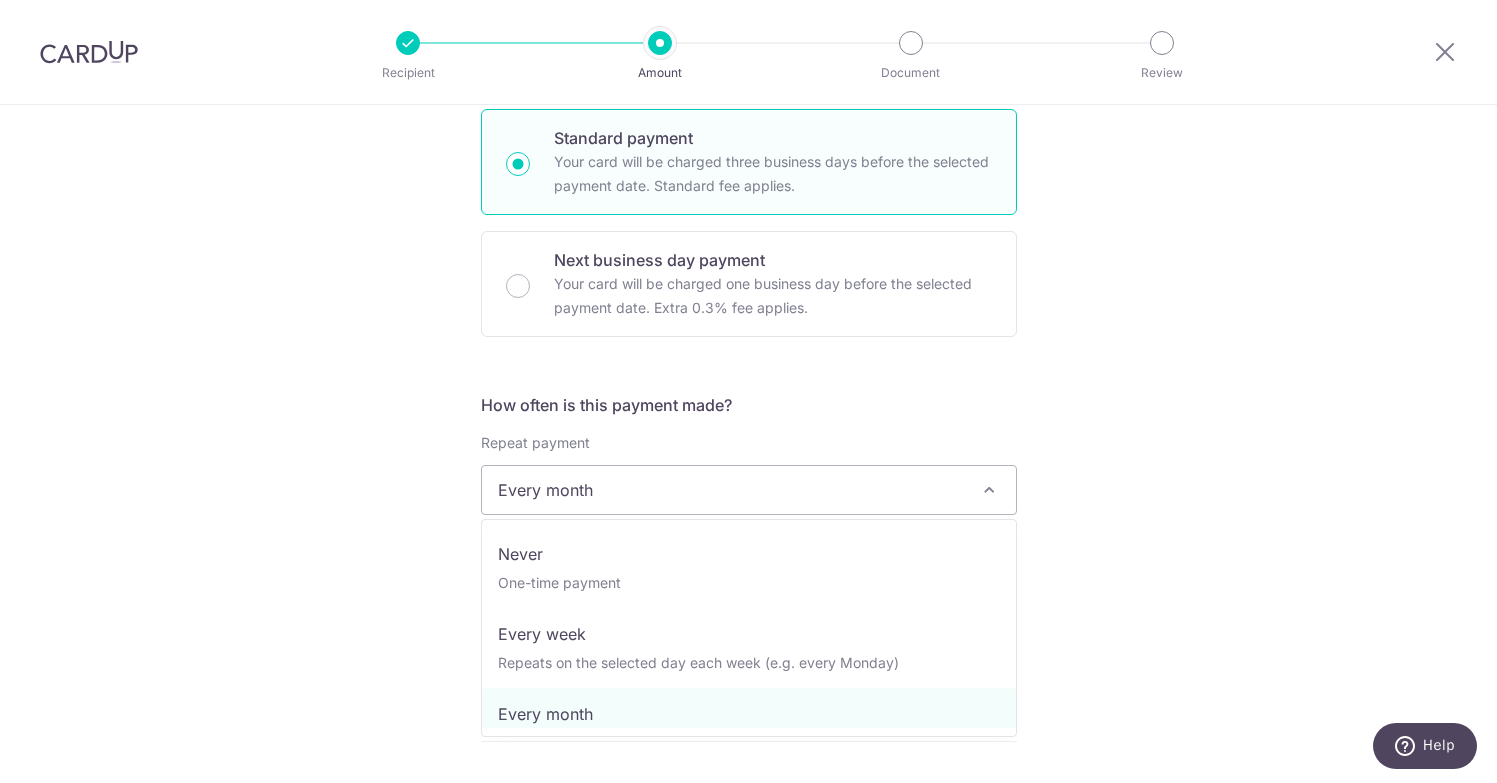 click on "Every month" at bounding box center [749, 490] 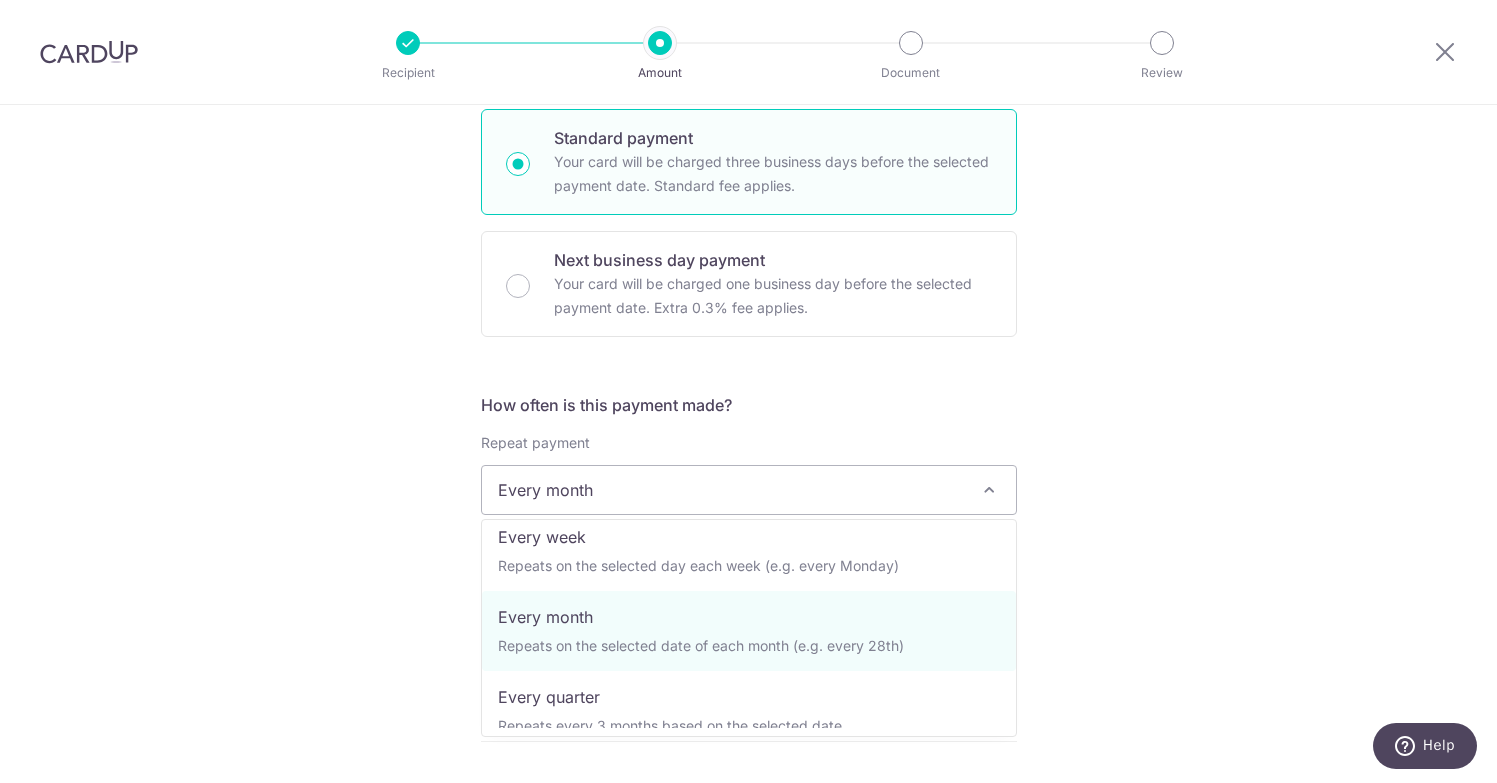 scroll, scrollTop: 117, scrollLeft: 0, axis: vertical 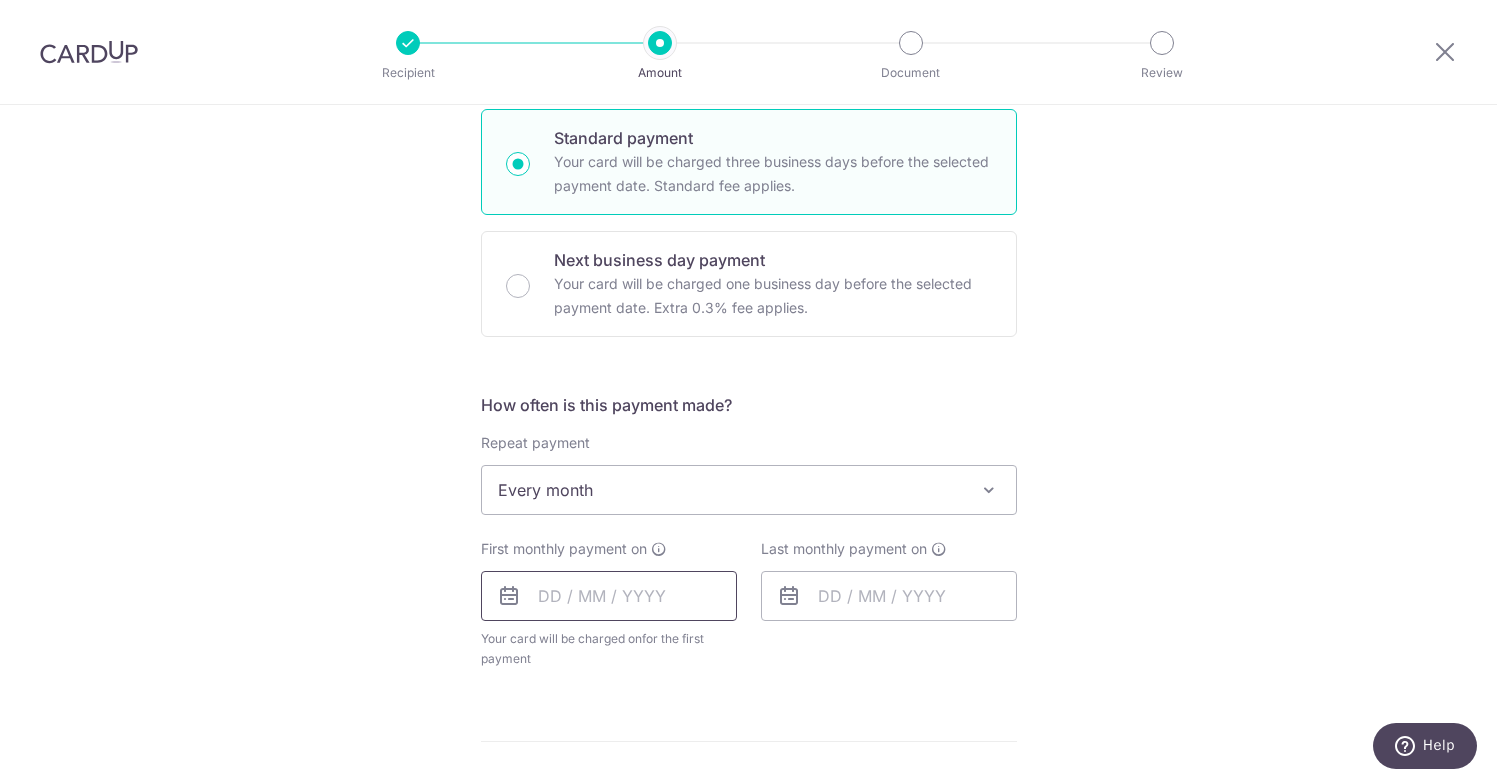 click at bounding box center (609, 596) 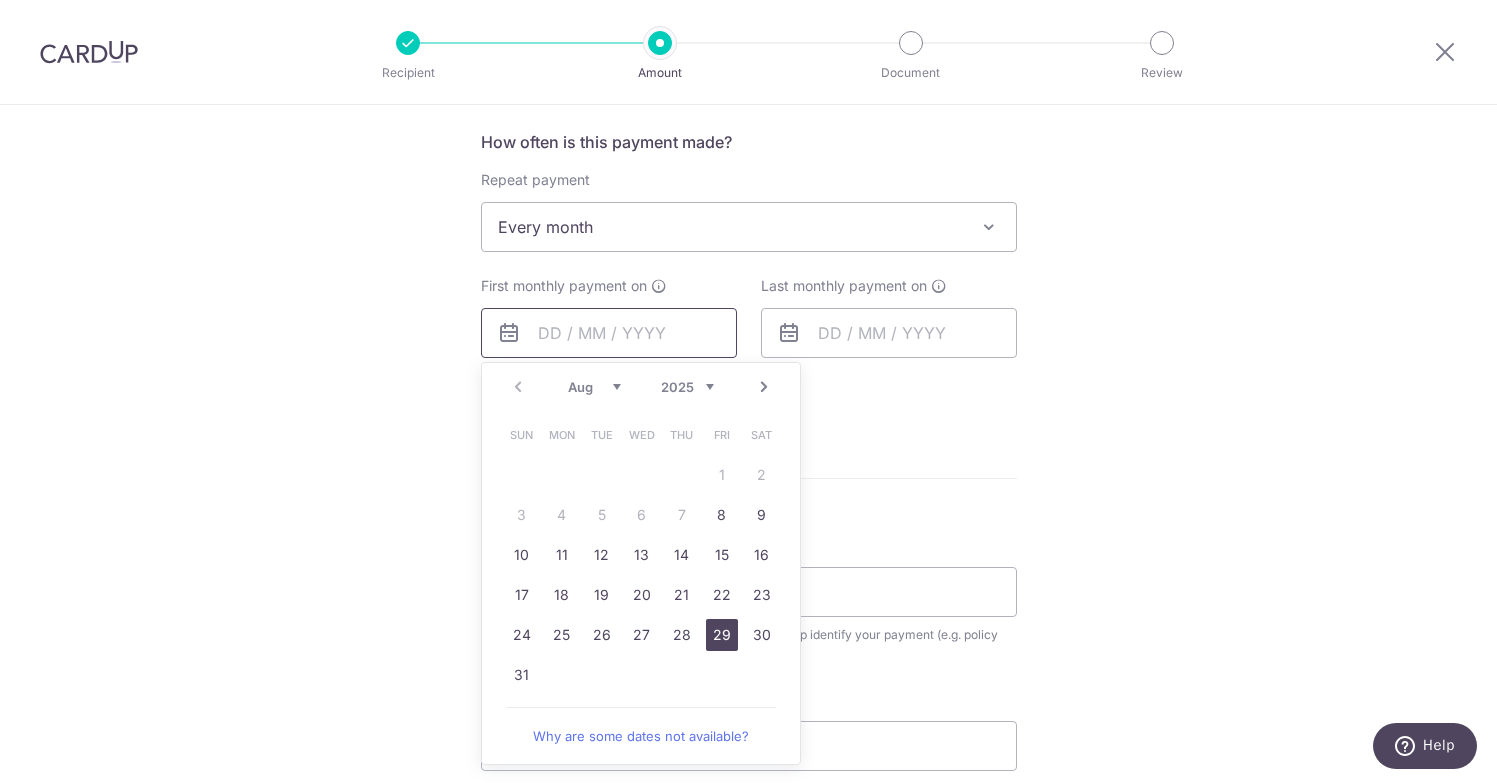 scroll, scrollTop: 748, scrollLeft: 0, axis: vertical 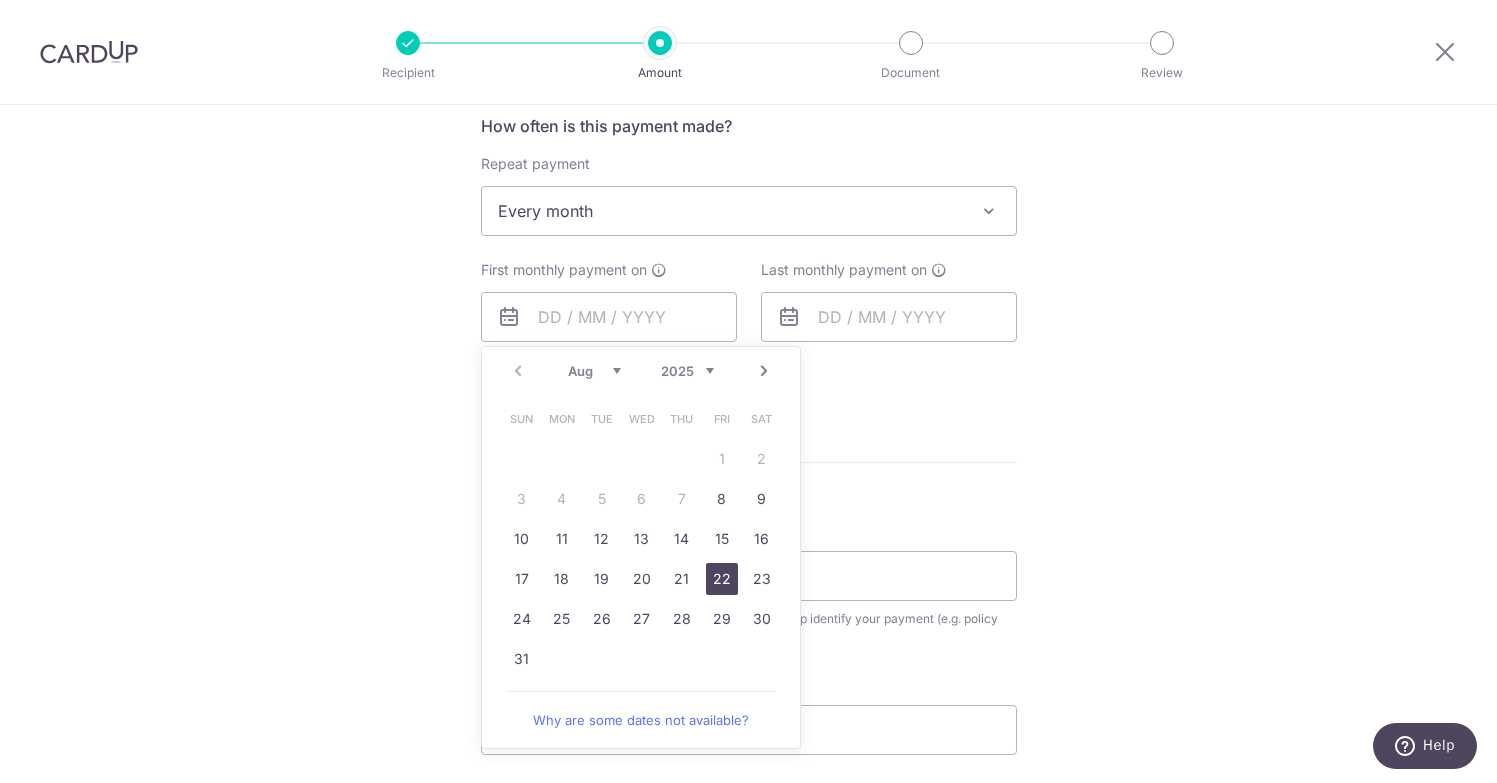 click on "22" at bounding box center (722, 579) 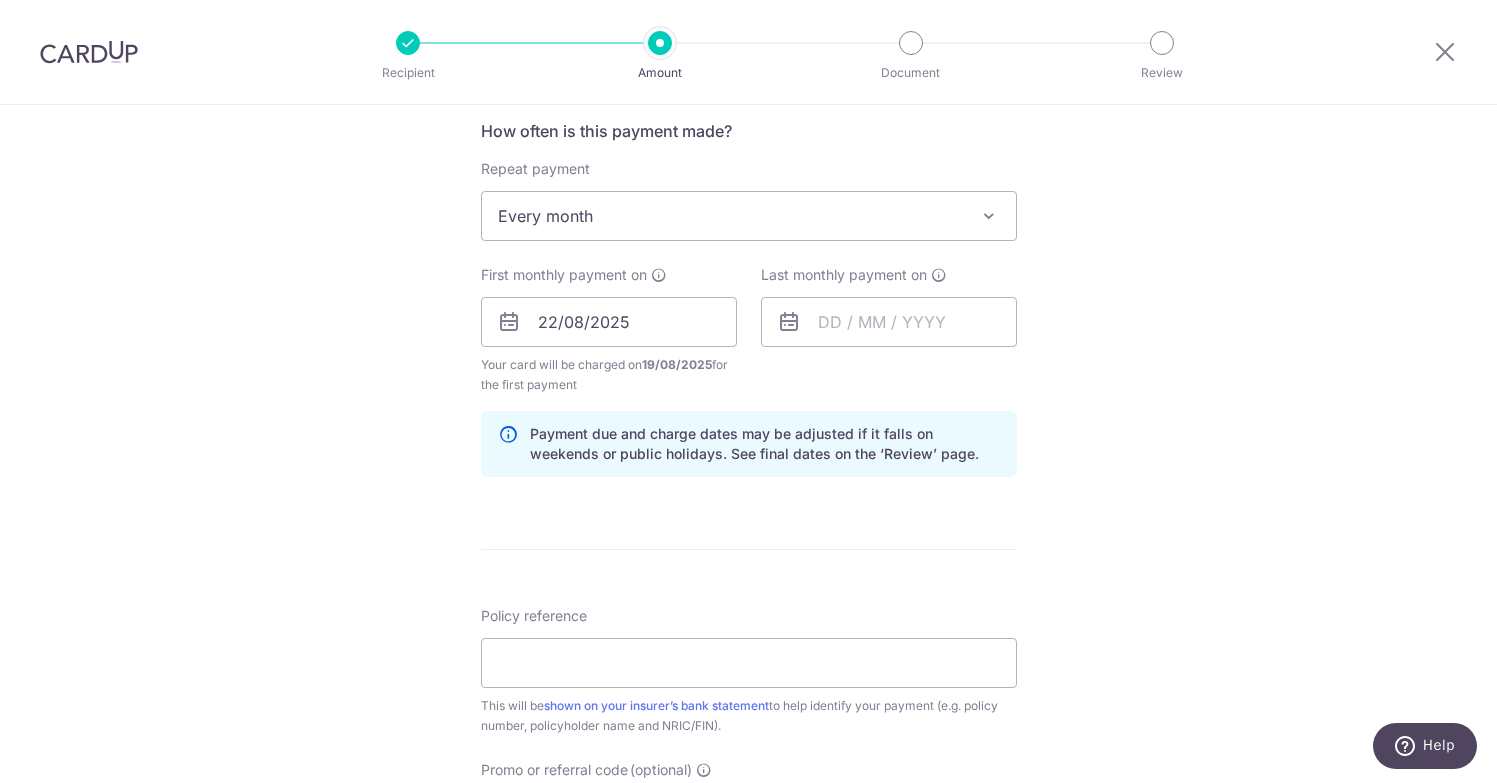 scroll, scrollTop: 765, scrollLeft: 0, axis: vertical 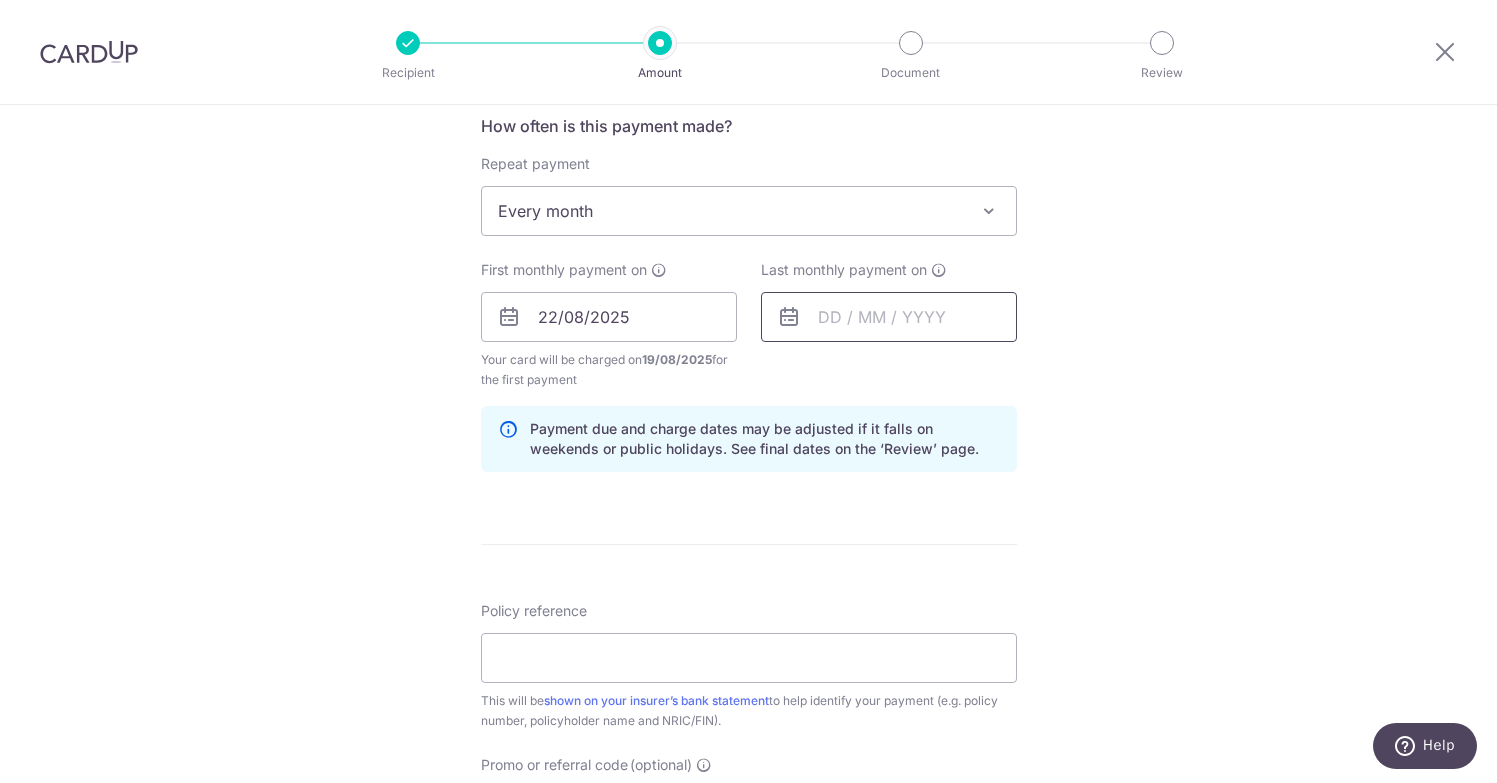 click at bounding box center [889, 317] 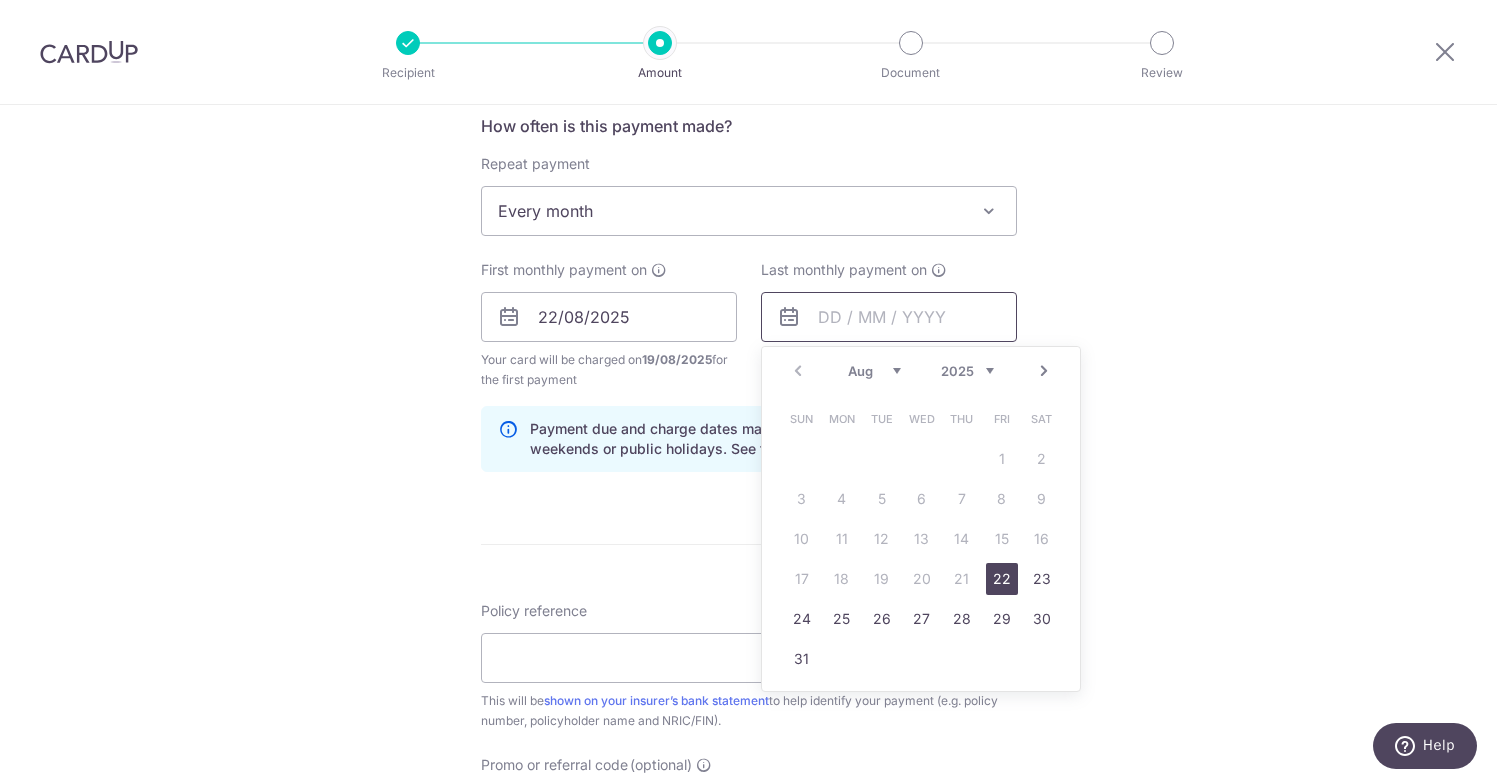 scroll, scrollTop: 764, scrollLeft: 0, axis: vertical 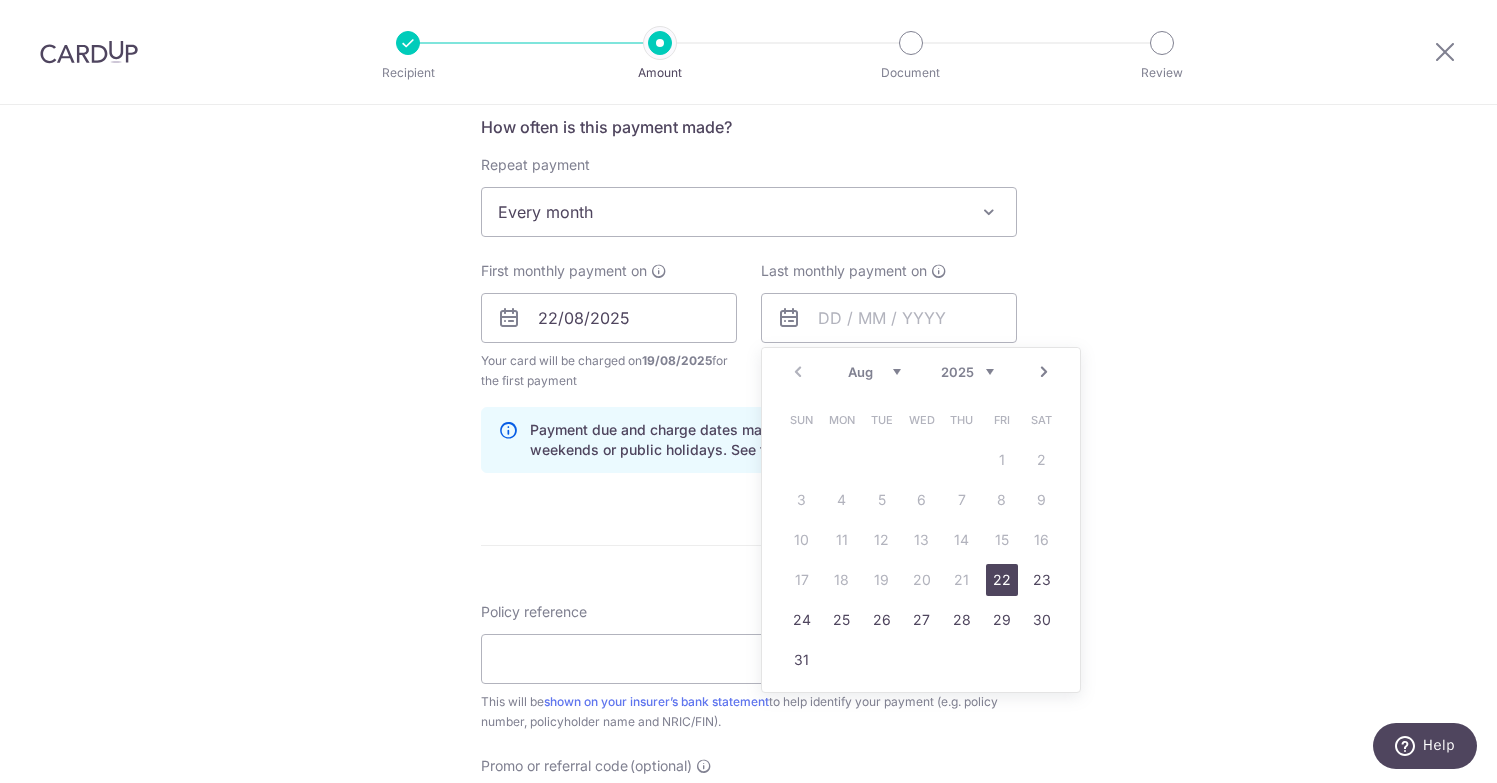 click on "Your card will be charged on  19/08/2025  for the first payment" at bounding box center (609, 371) 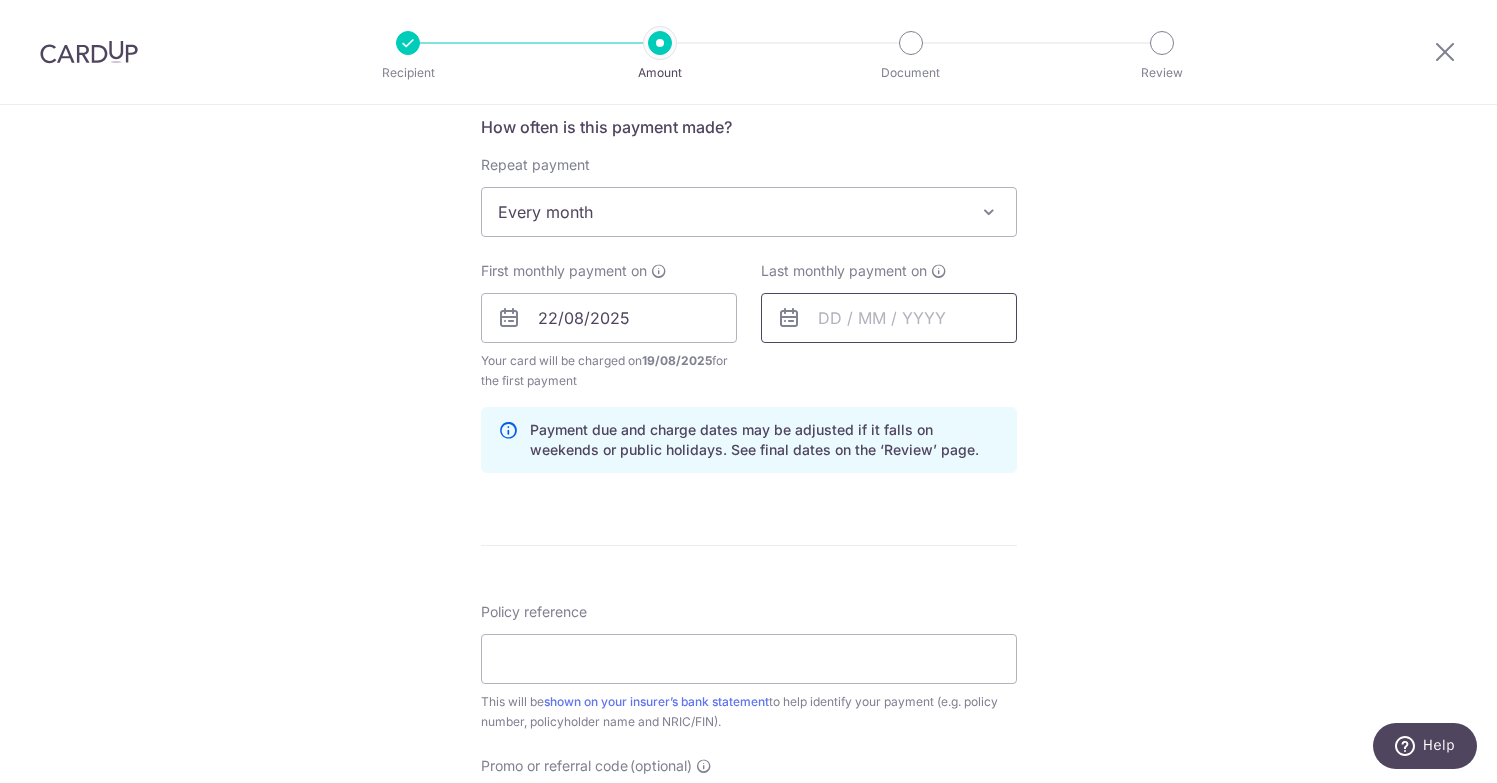 click at bounding box center [889, 318] 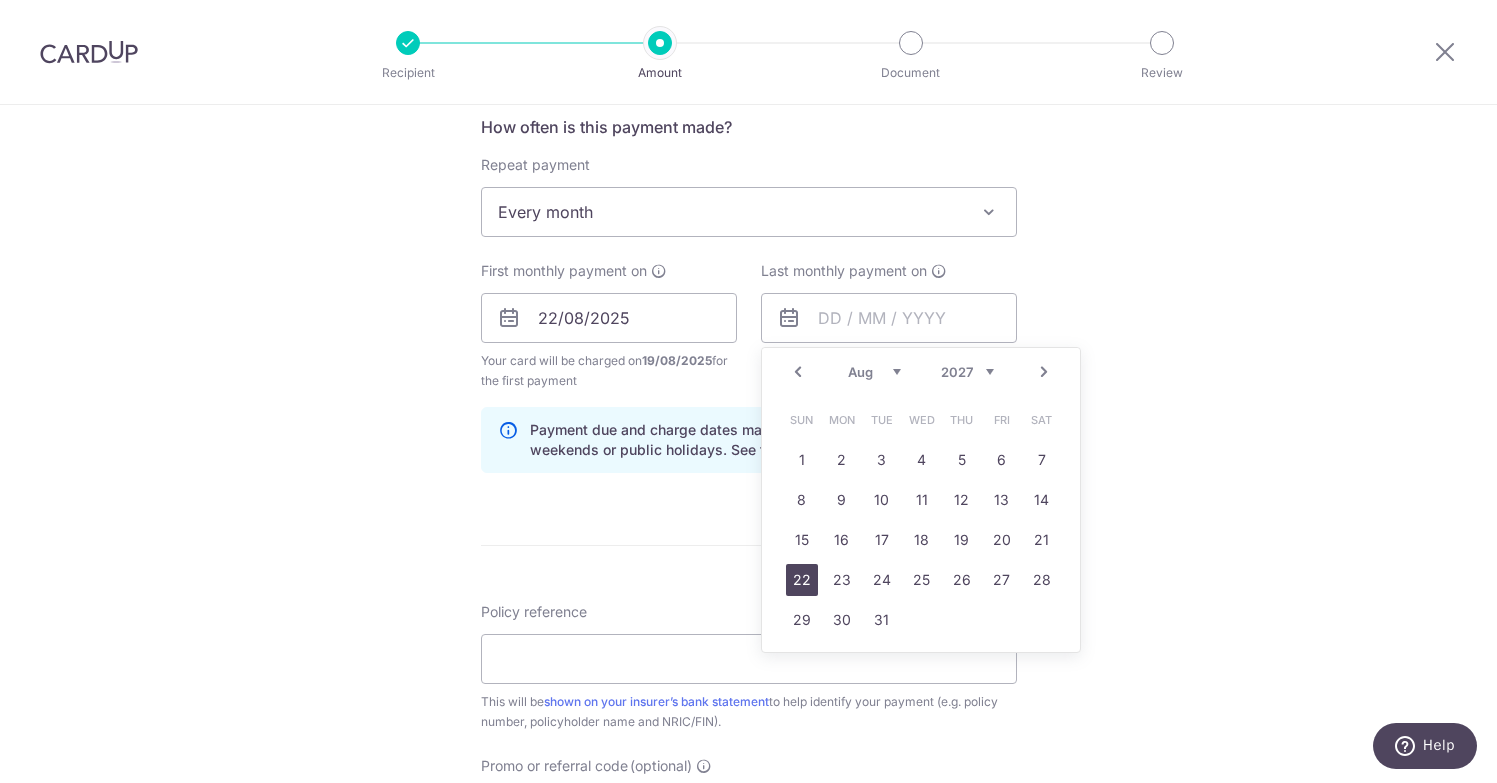 click on "22" at bounding box center (802, 580) 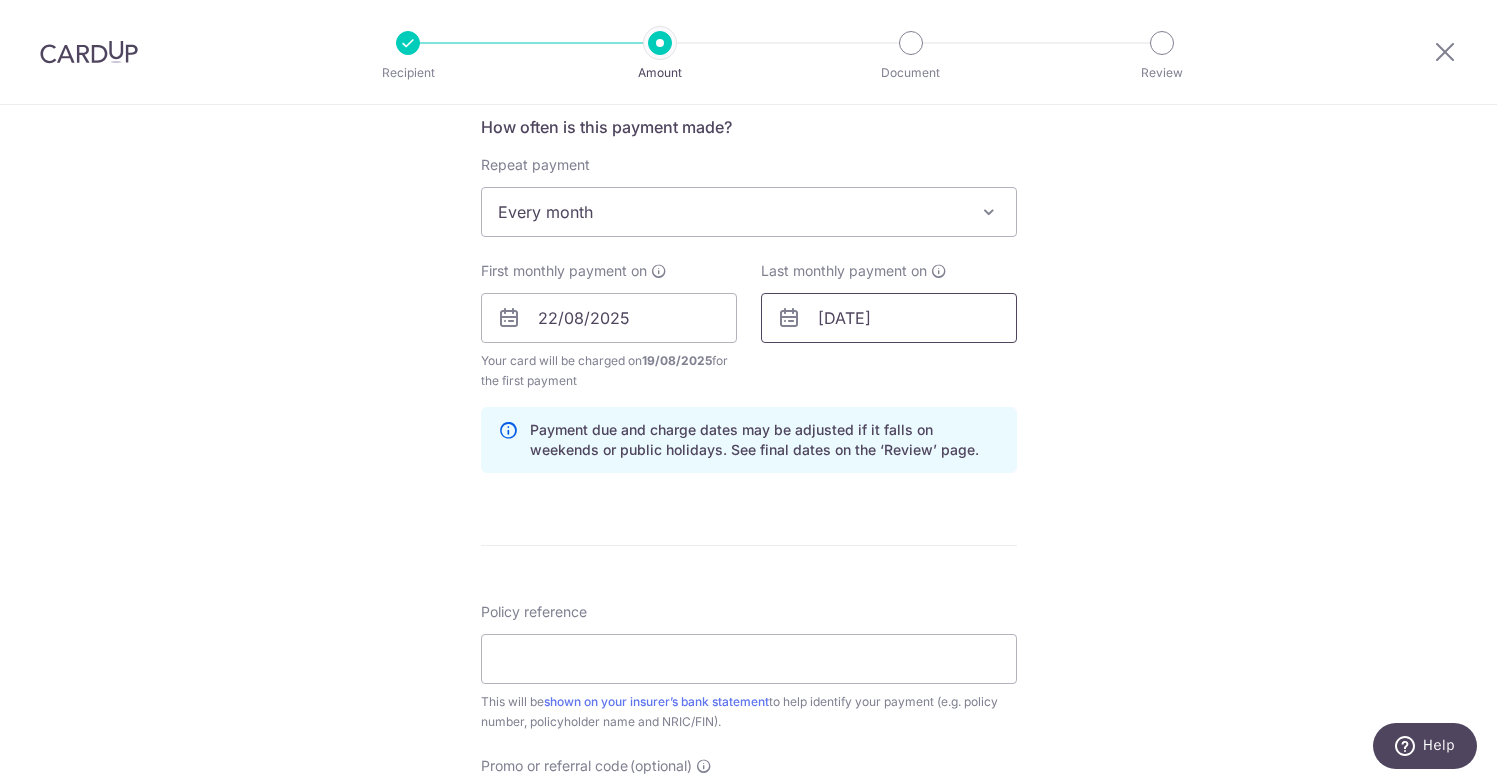 click on "22/08/2027" at bounding box center (889, 318) 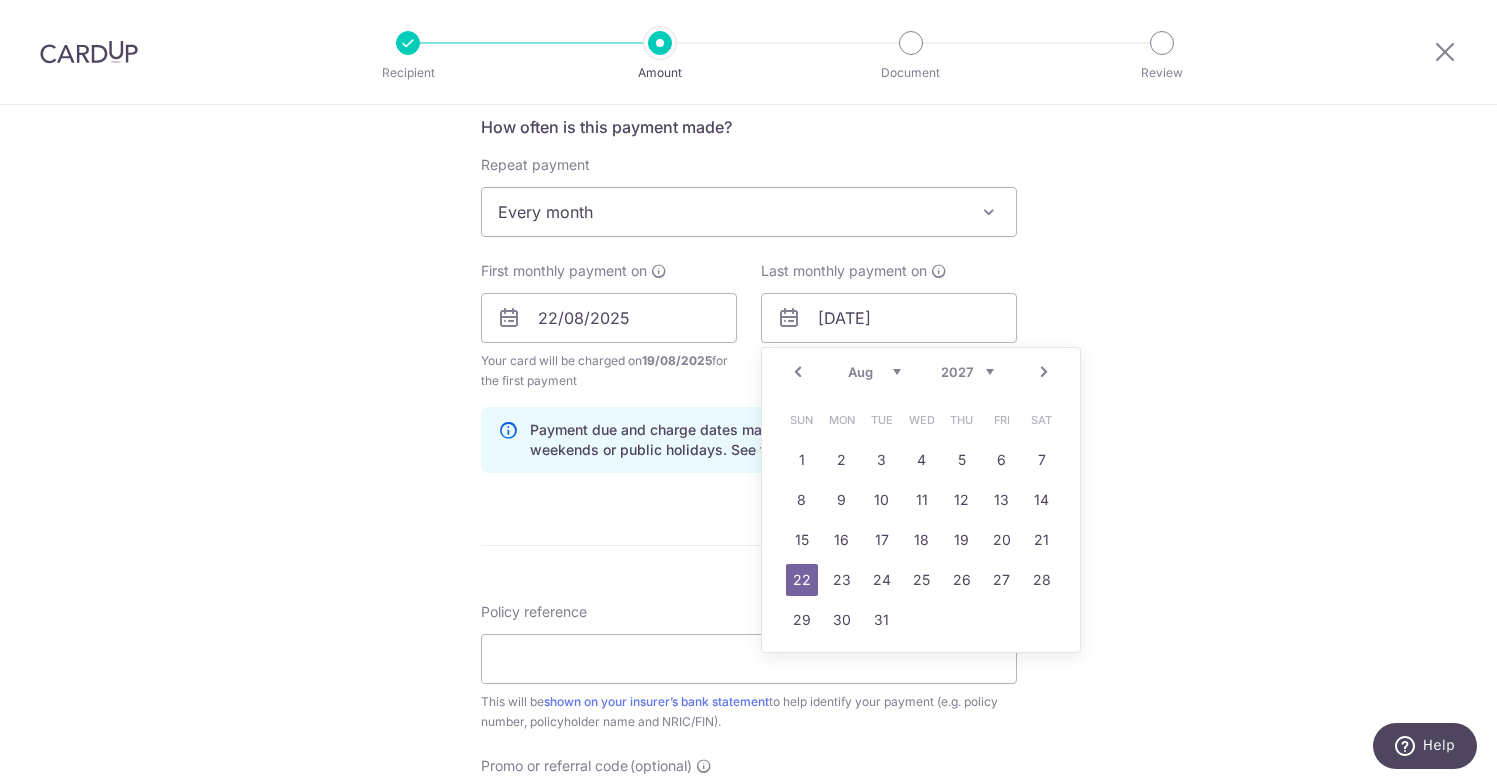 click on "Prev" at bounding box center [798, 372] 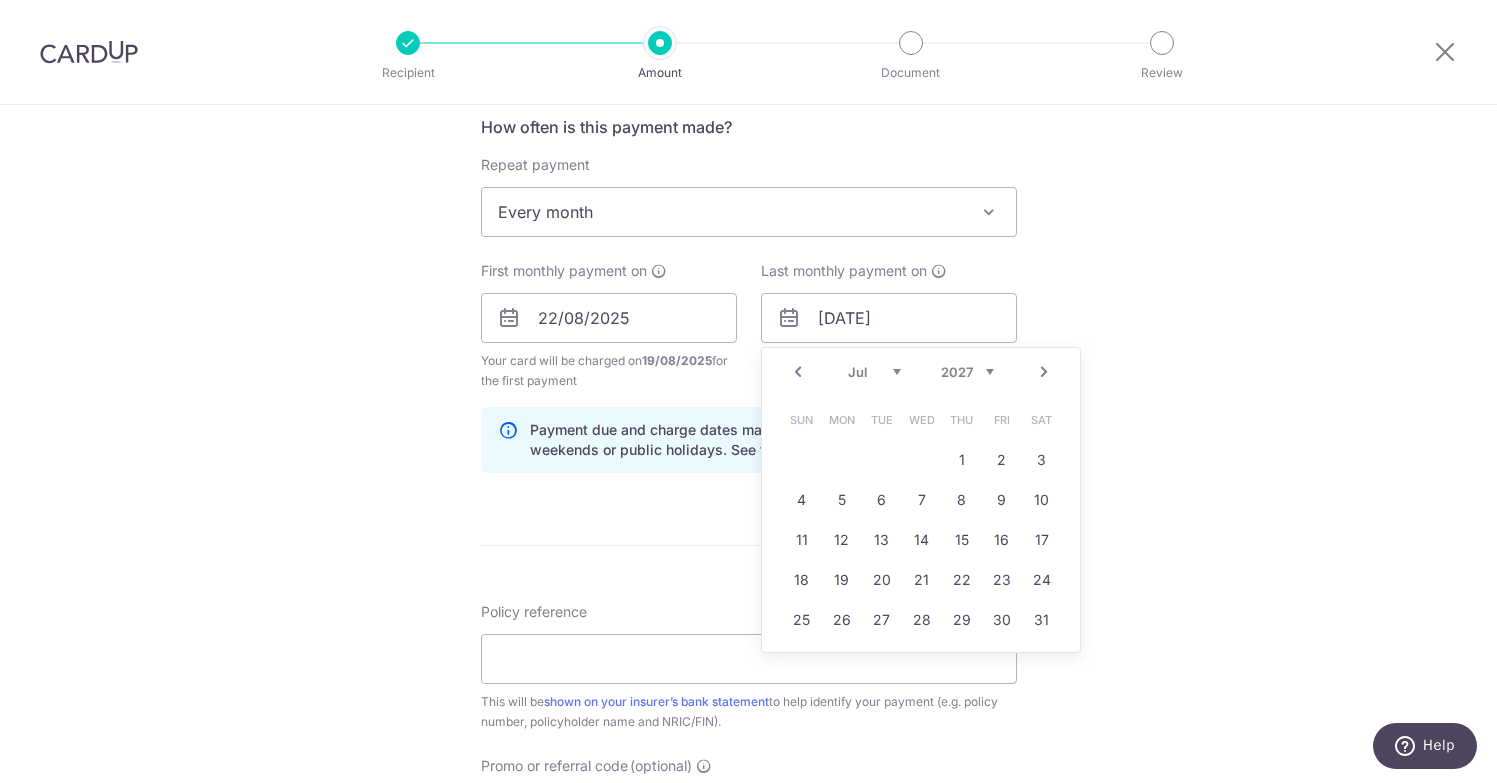 click on "Prev" at bounding box center [798, 372] 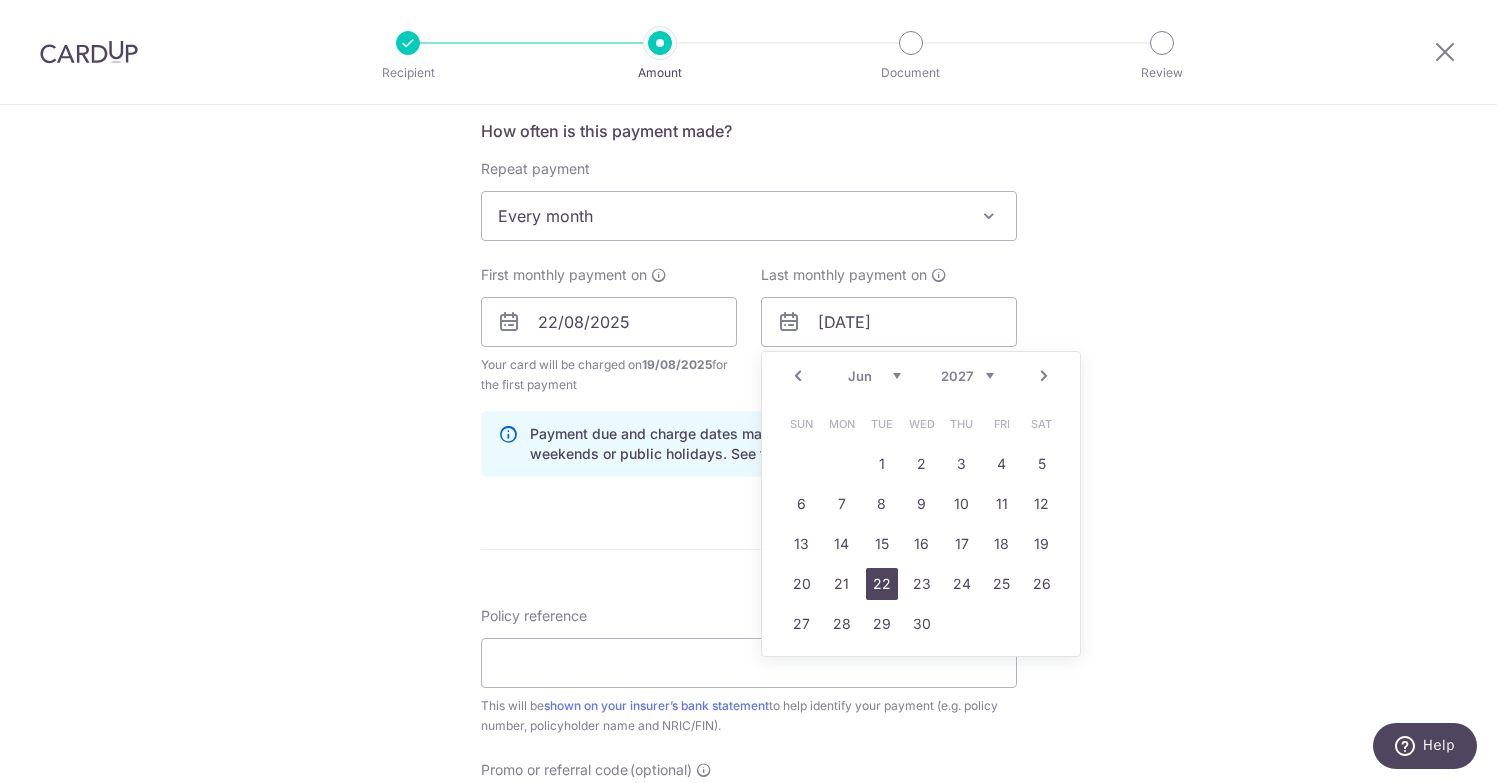 click on "22" at bounding box center (882, 584) 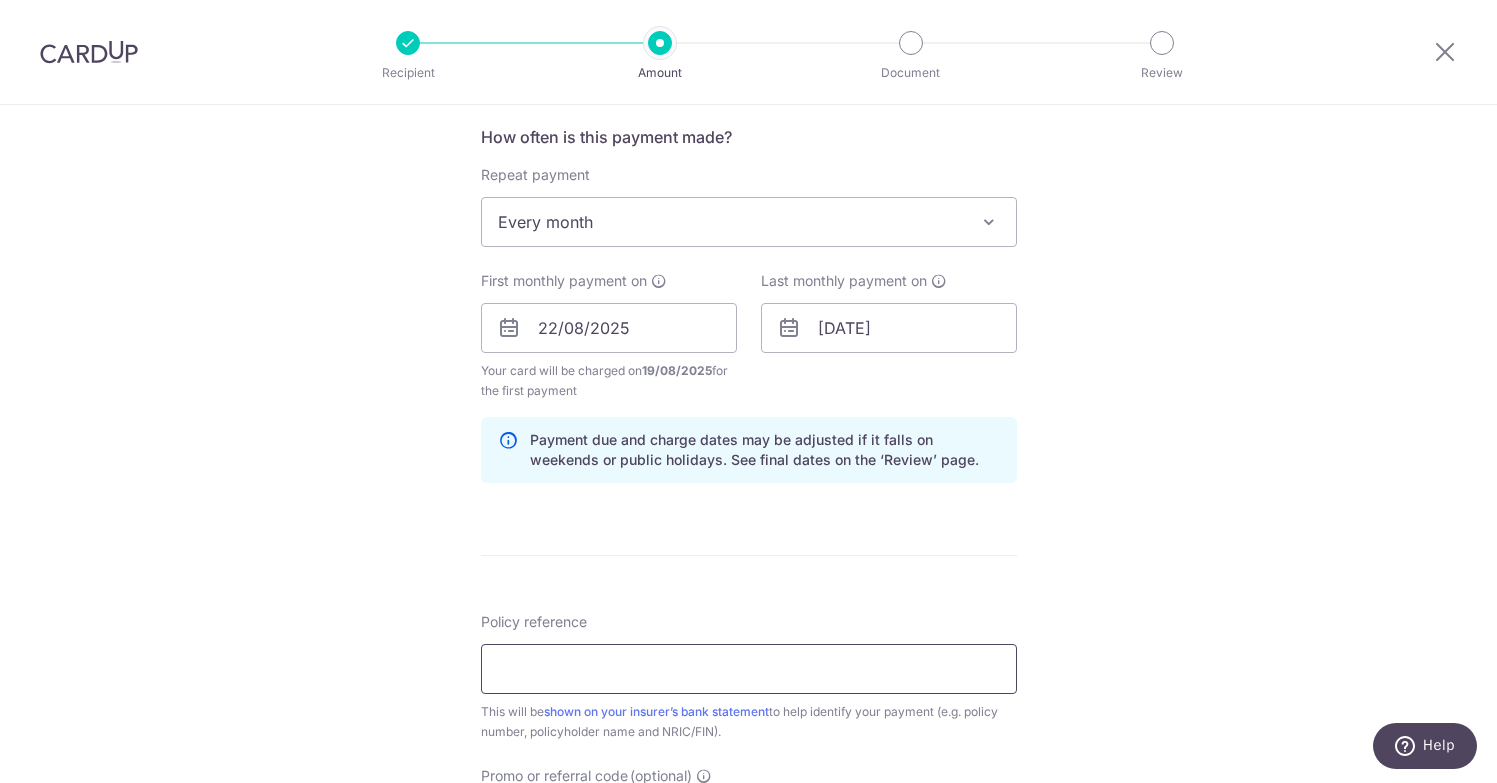 scroll, scrollTop: 756, scrollLeft: 0, axis: vertical 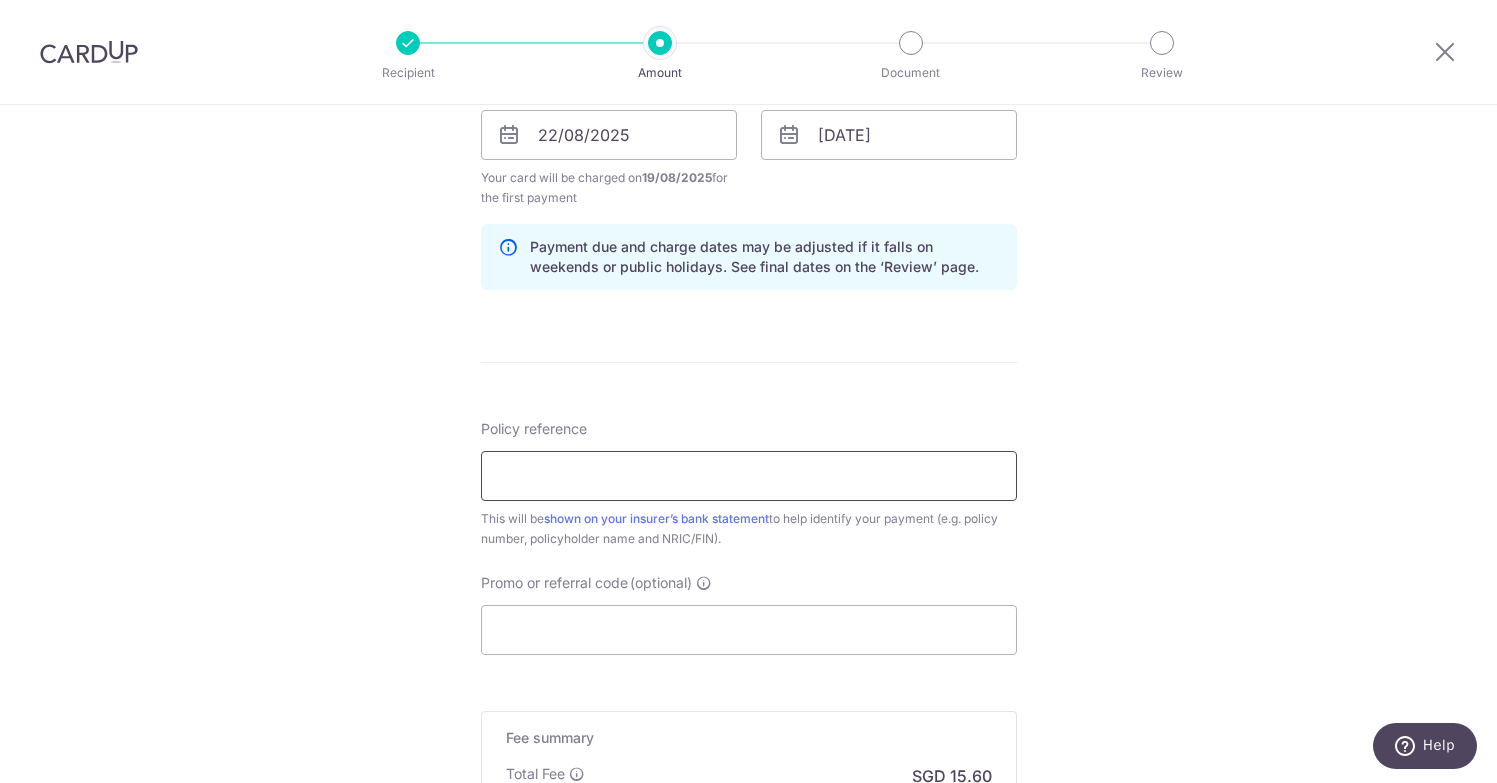 click on "Policy reference" at bounding box center (749, 476) 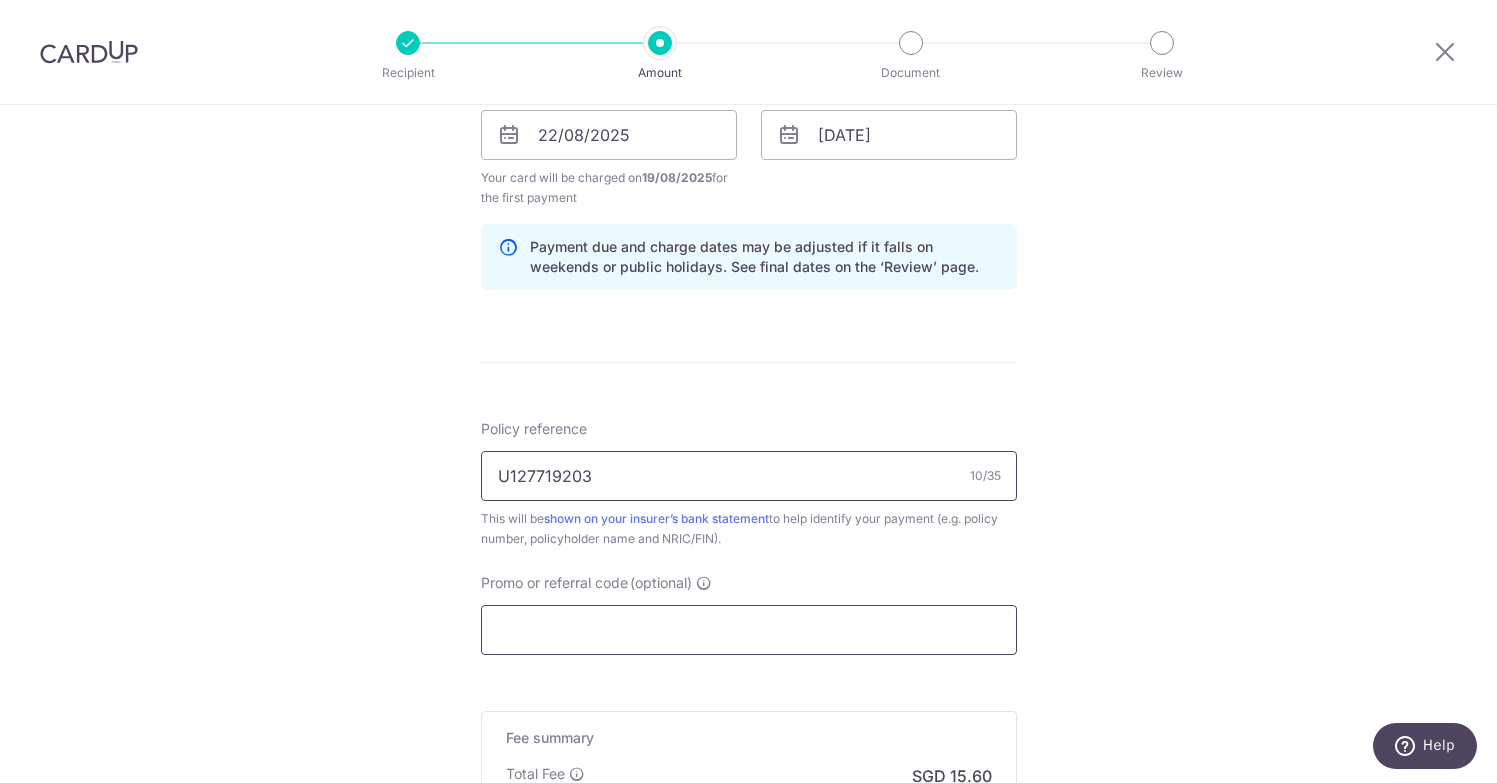 type on "U127719203" 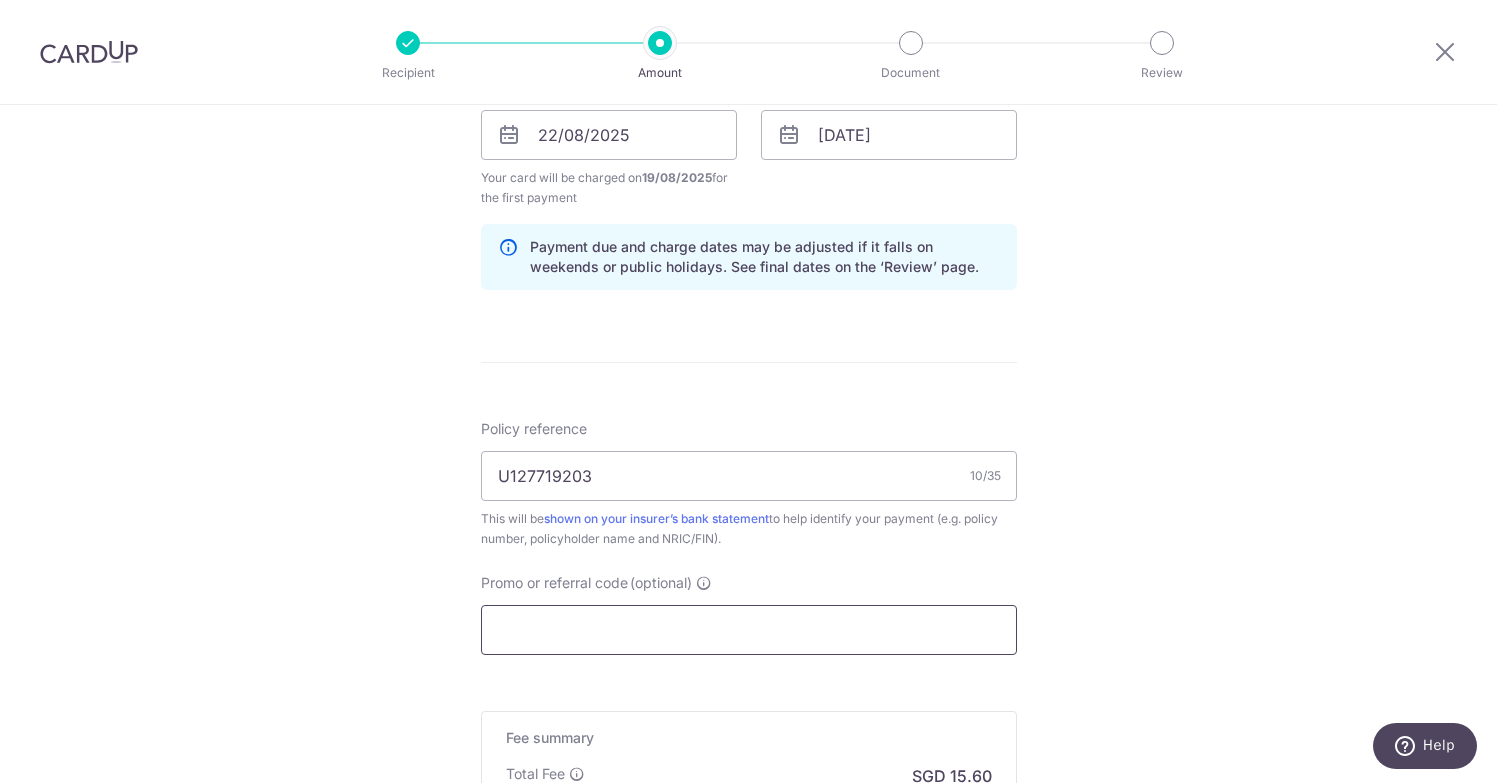 click on "Promo or referral code
(optional)" at bounding box center (749, 630) 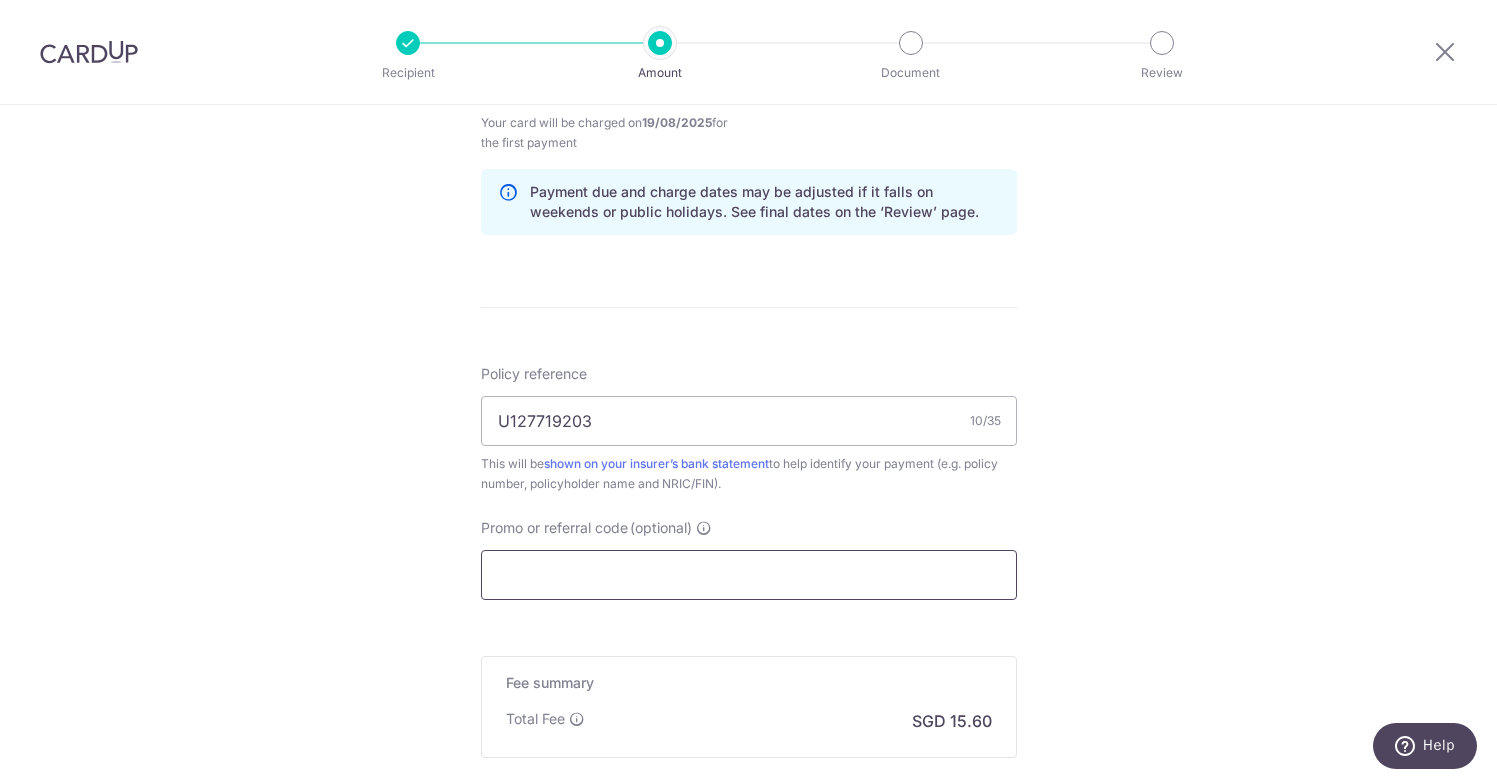 scroll, scrollTop: 1010, scrollLeft: 0, axis: vertical 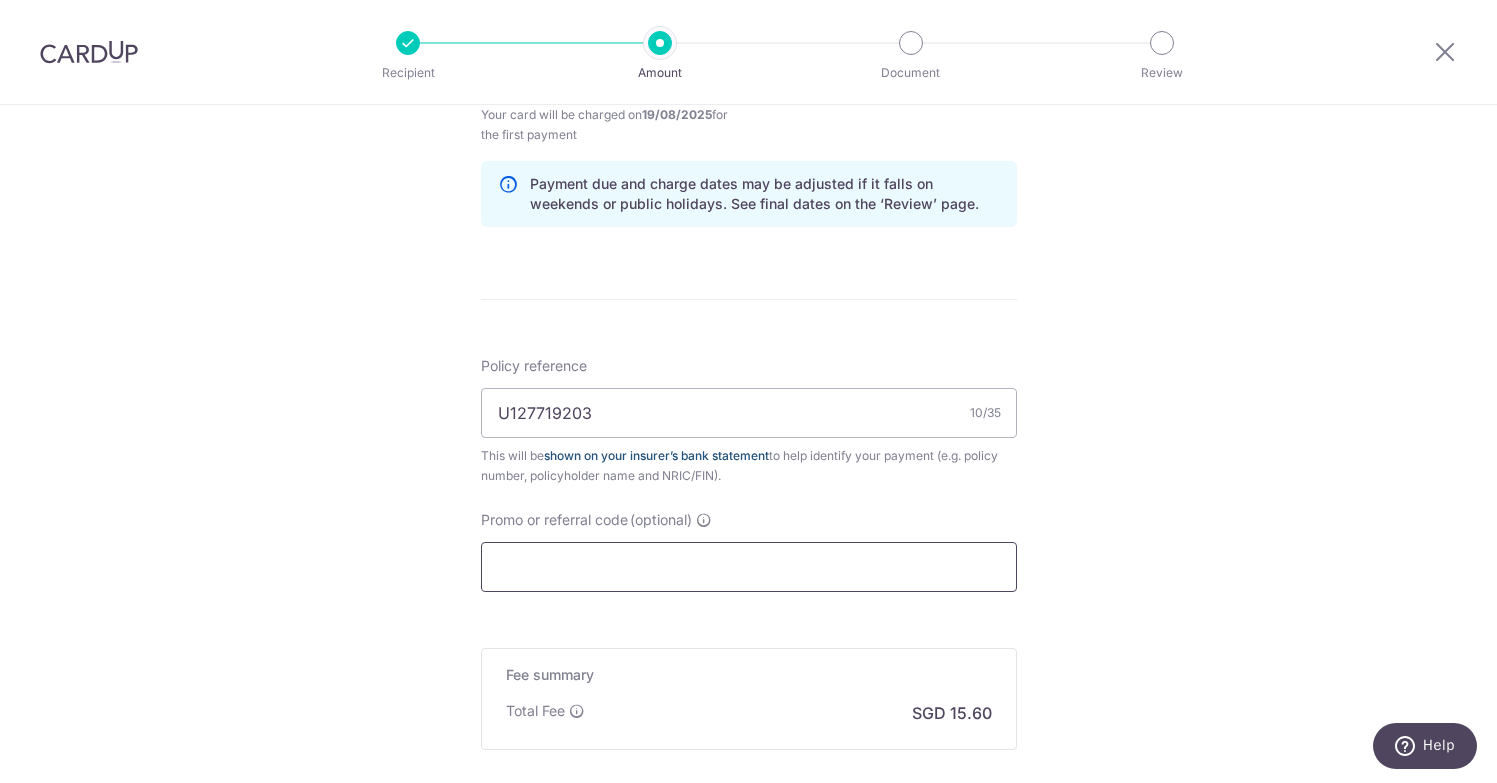 paste on "REC185" 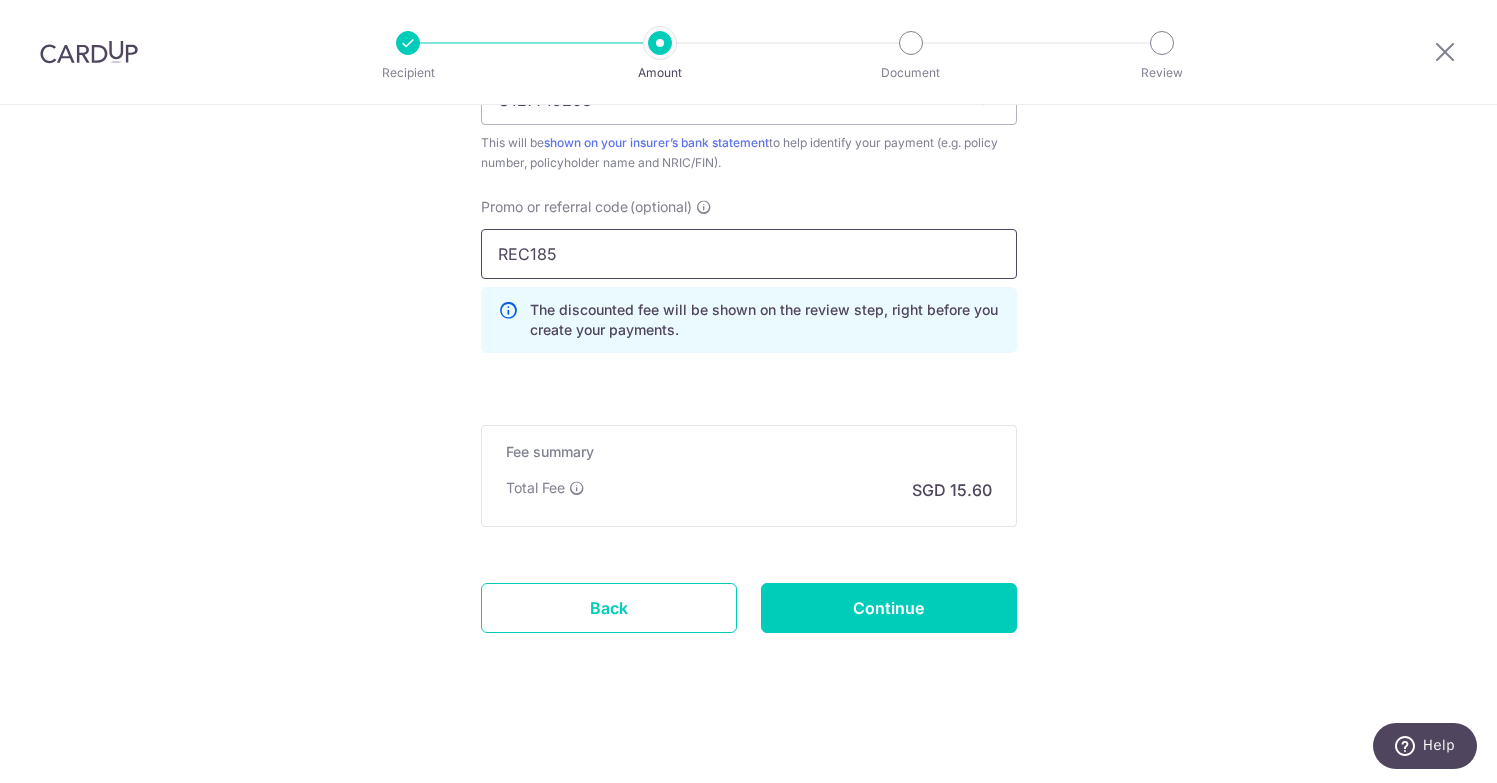 scroll, scrollTop: 1323, scrollLeft: 0, axis: vertical 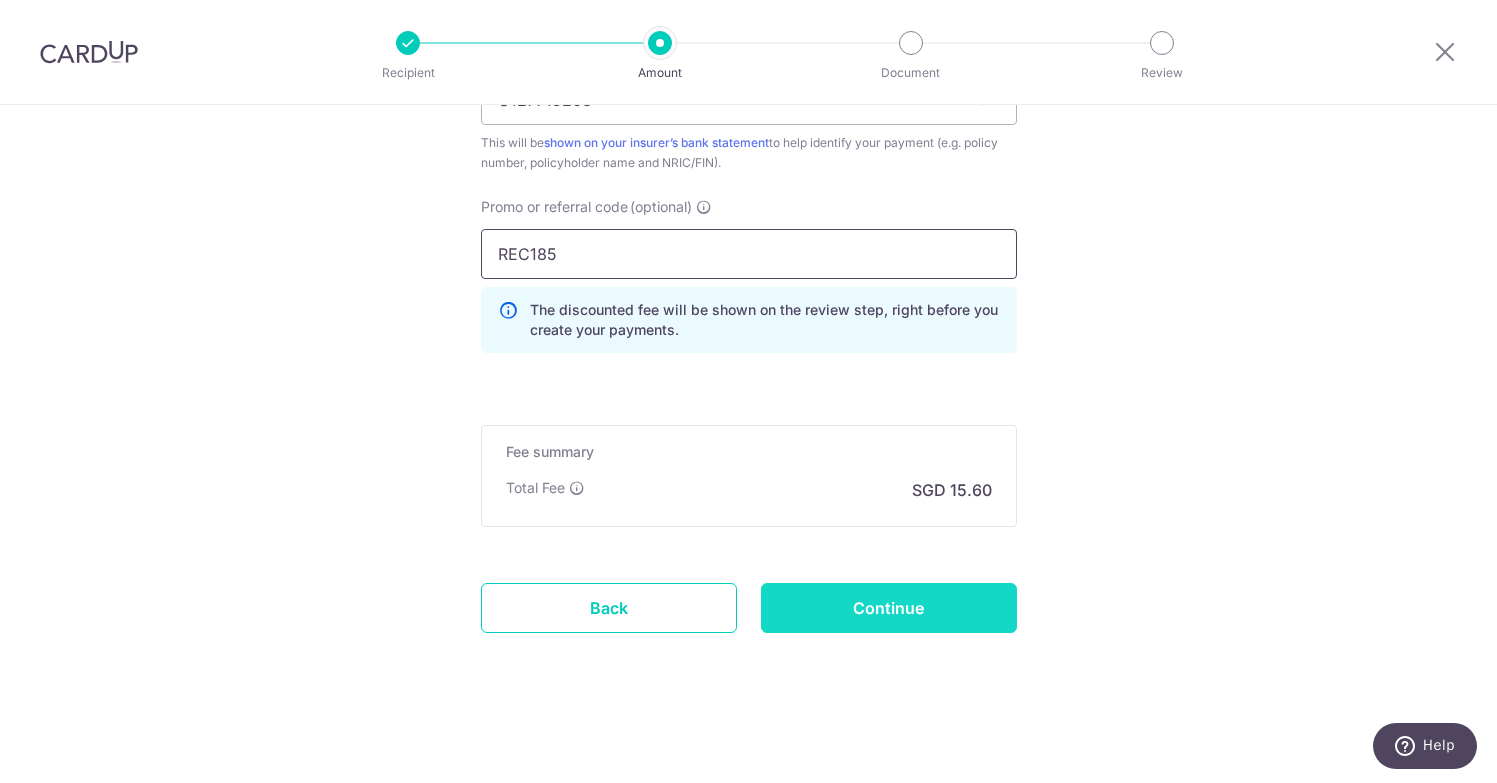 type on "REC185" 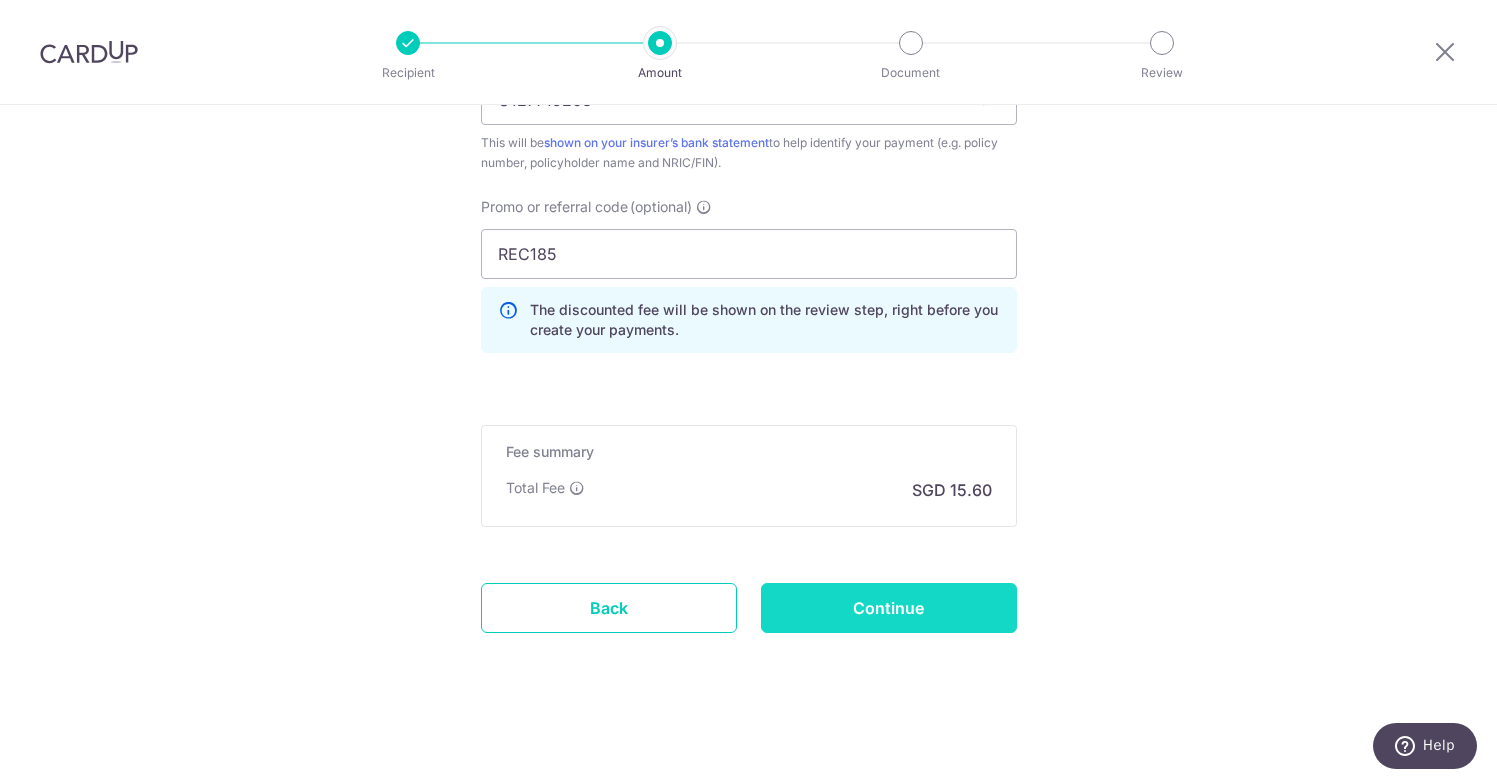 click on "Continue" at bounding box center (889, 608) 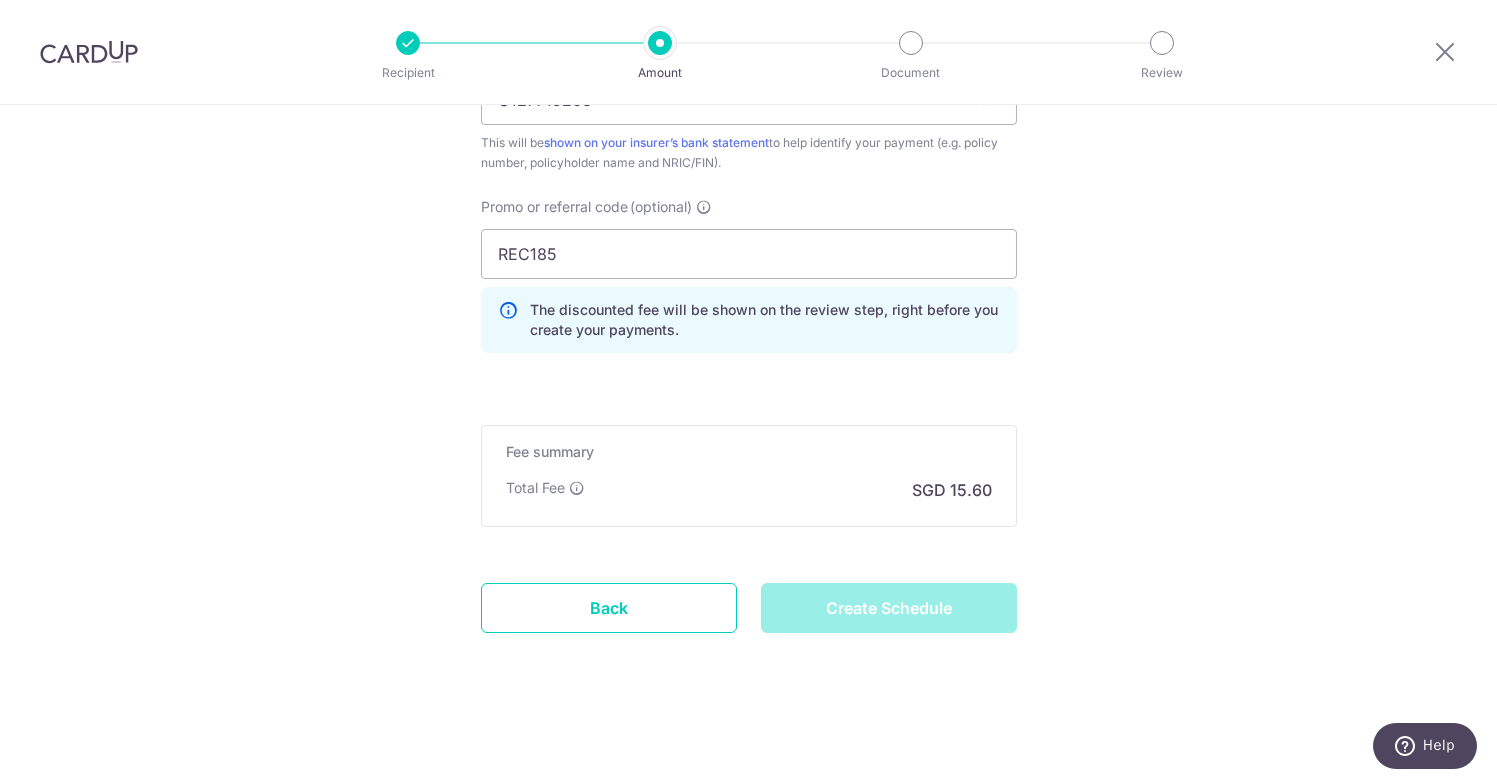 click on "Create Schedule" at bounding box center [889, 608] 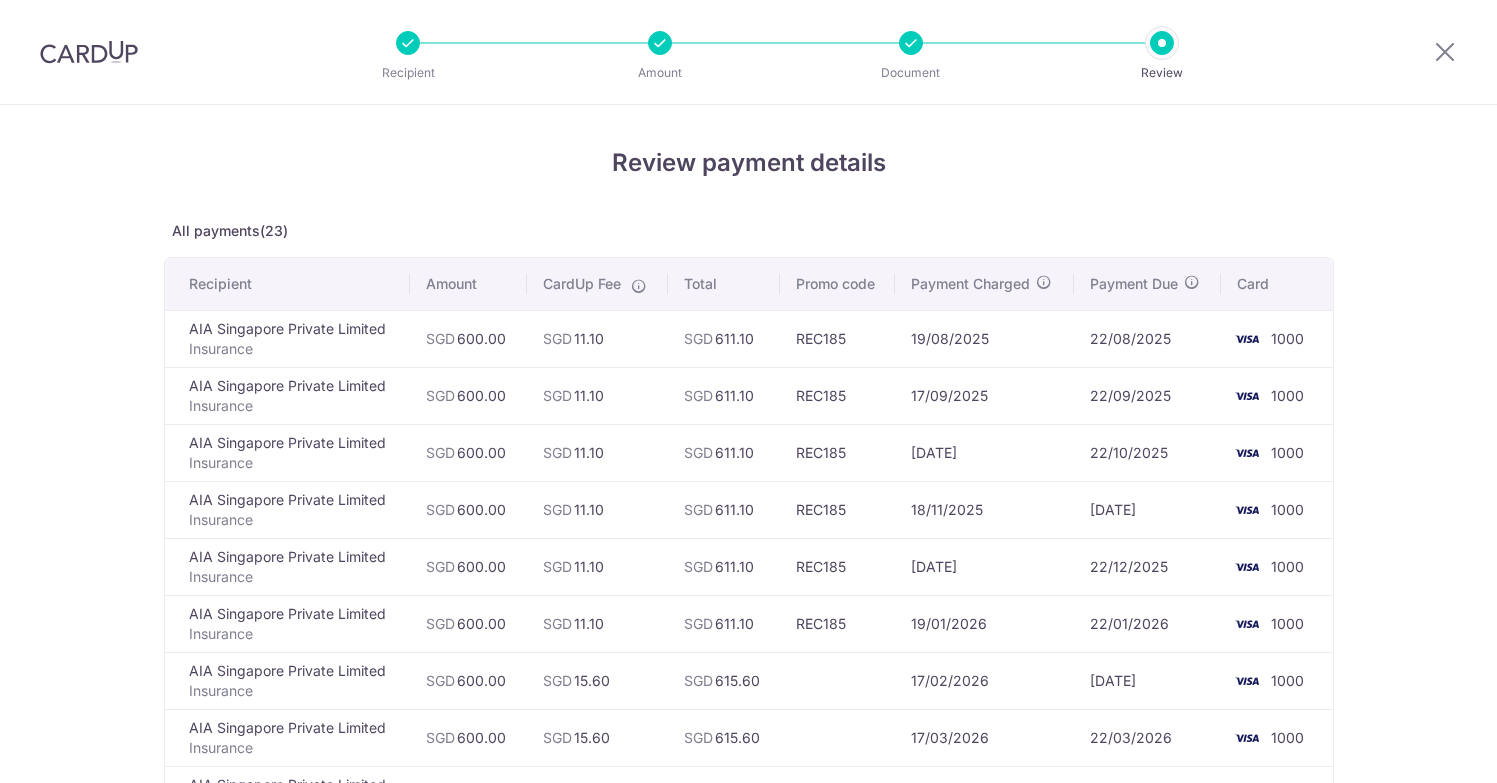 scroll, scrollTop: 0, scrollLeft: 0, axis: both 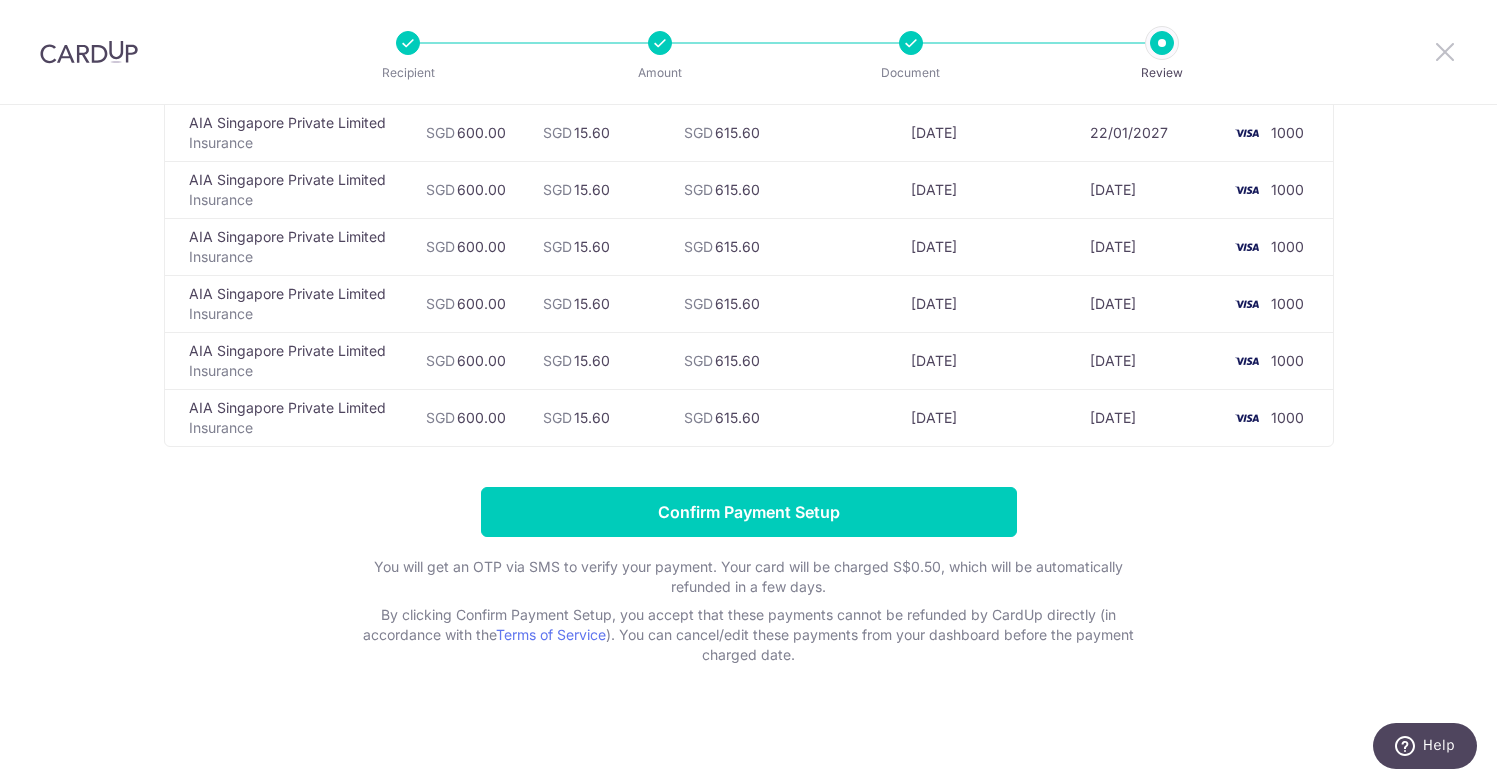 click at bounding box center (1445, 51) 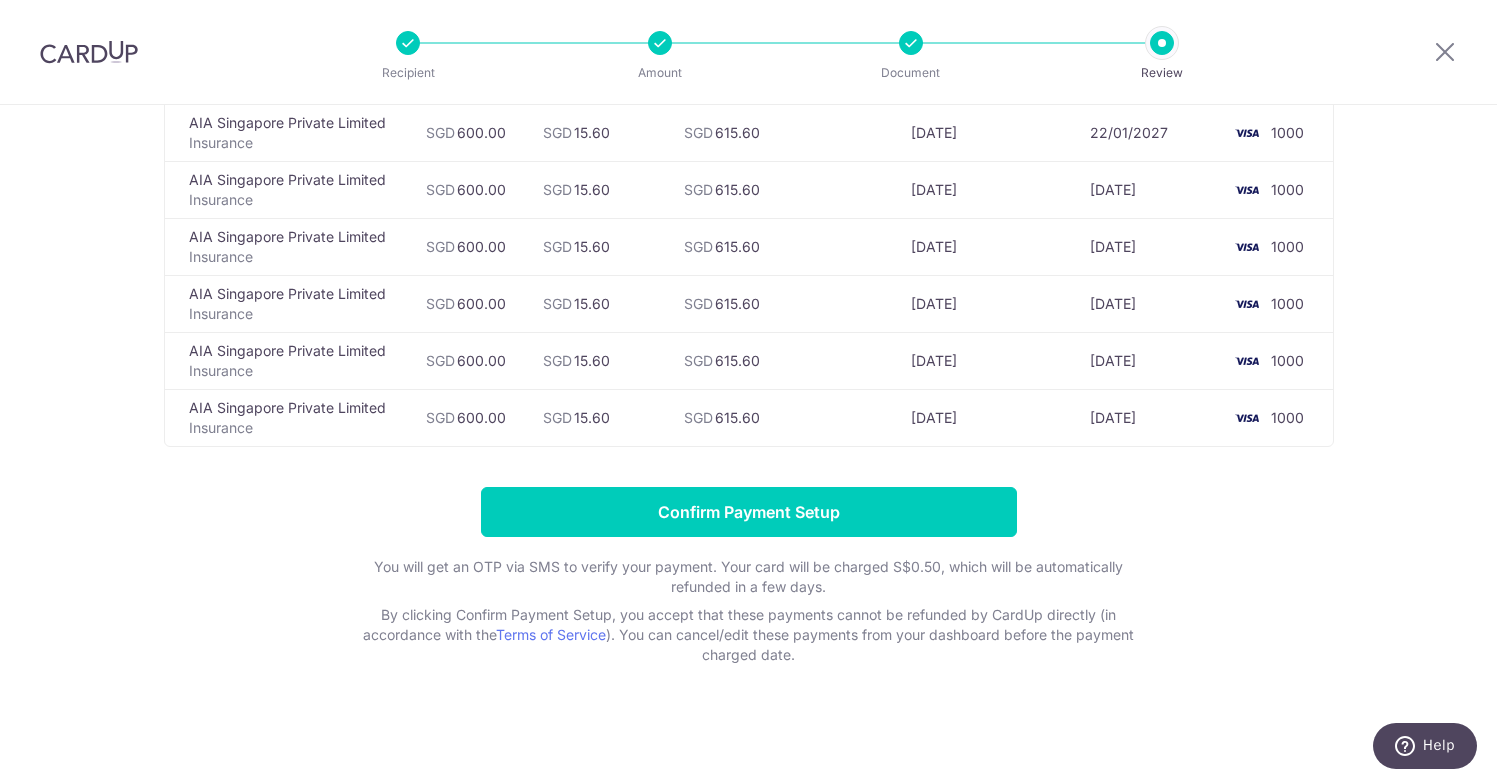 scroll, scrollTop: 1175, scrollLeft: 0, axis: vertical 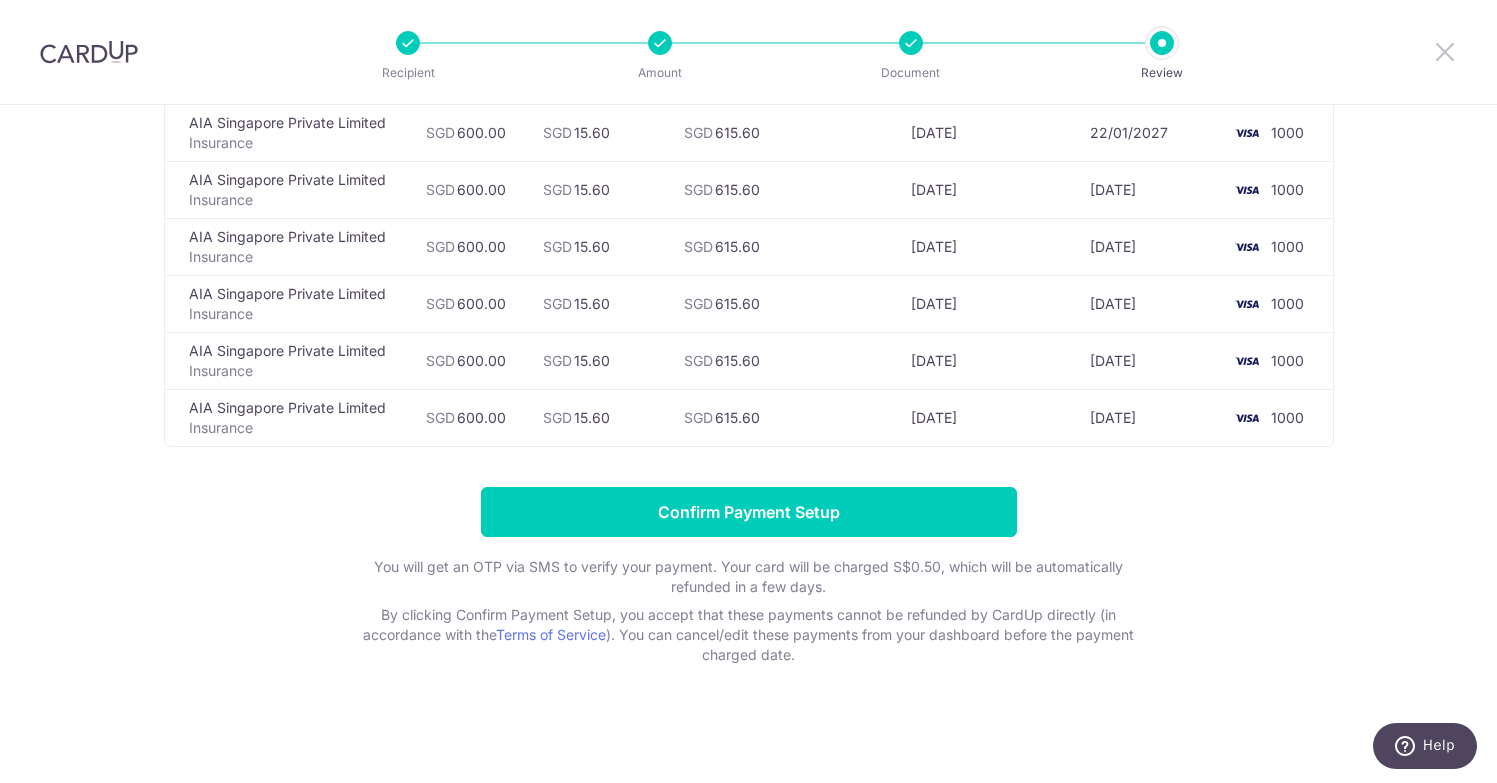 click at bounding box center [1445, 51] 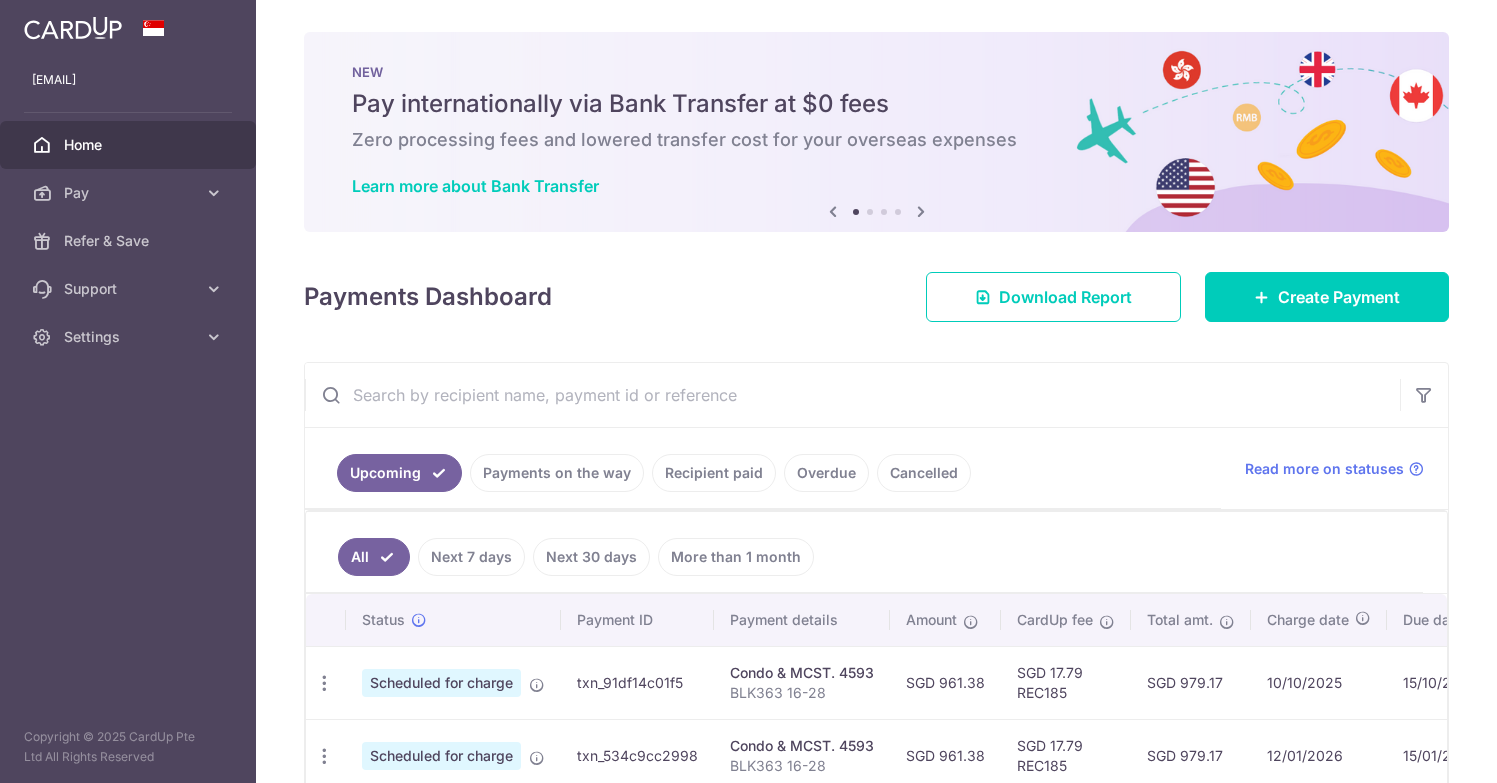 scroll, scrollTop: 0, scrollLeft: 0, axis: both 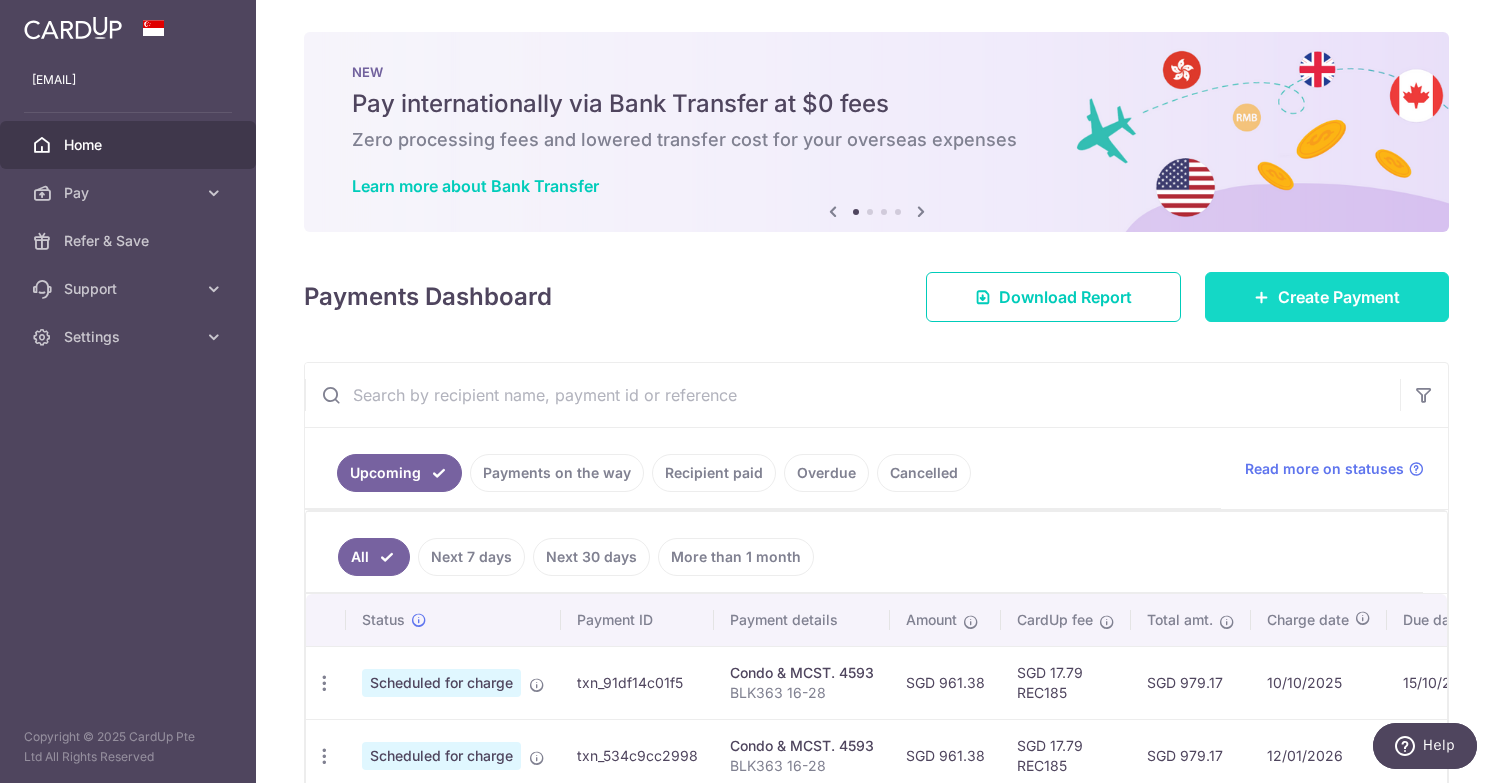 click on "Create Payment" at bounding box center (1339, 297) 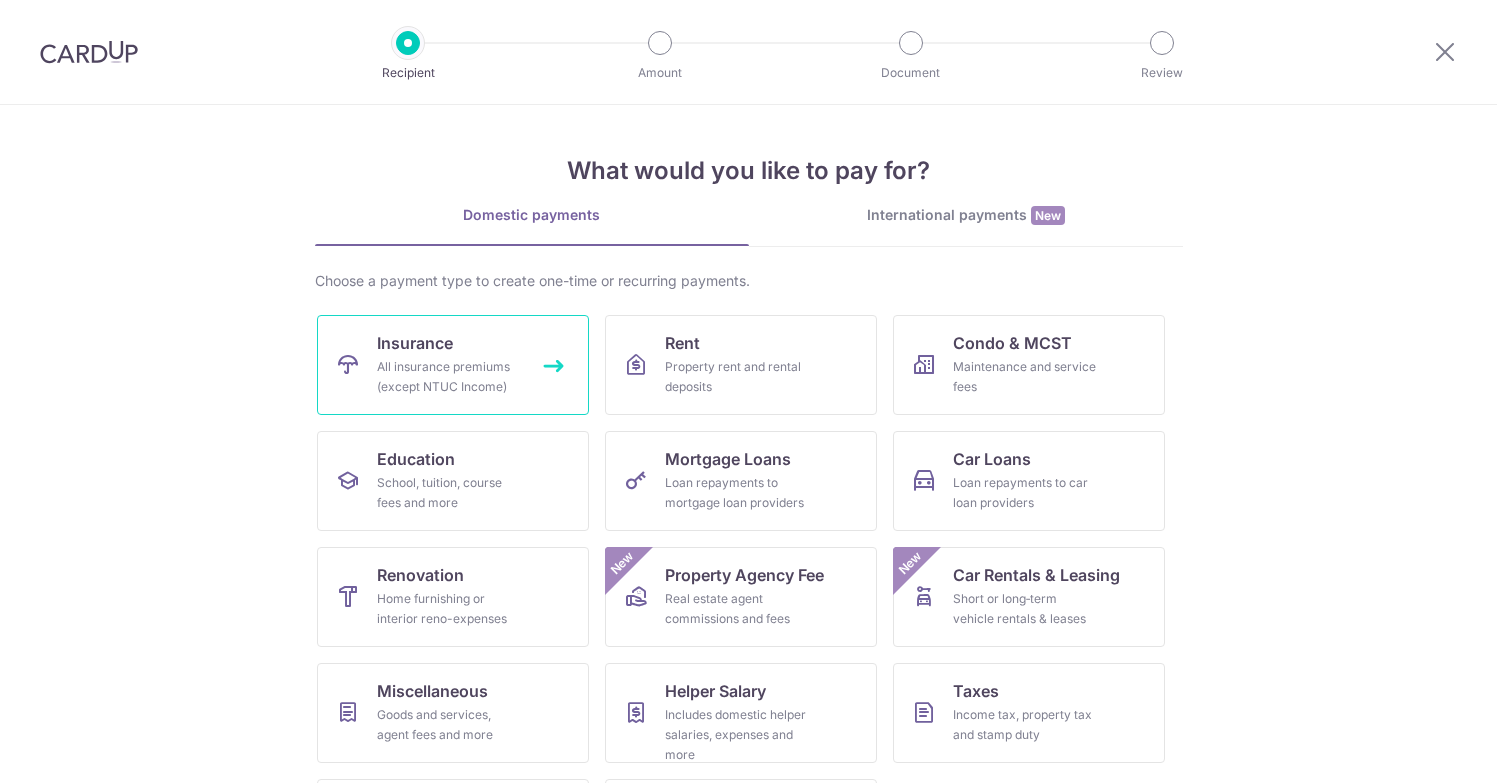 scroll, scrollTop: 0, scrollLeft: 0, axis: both 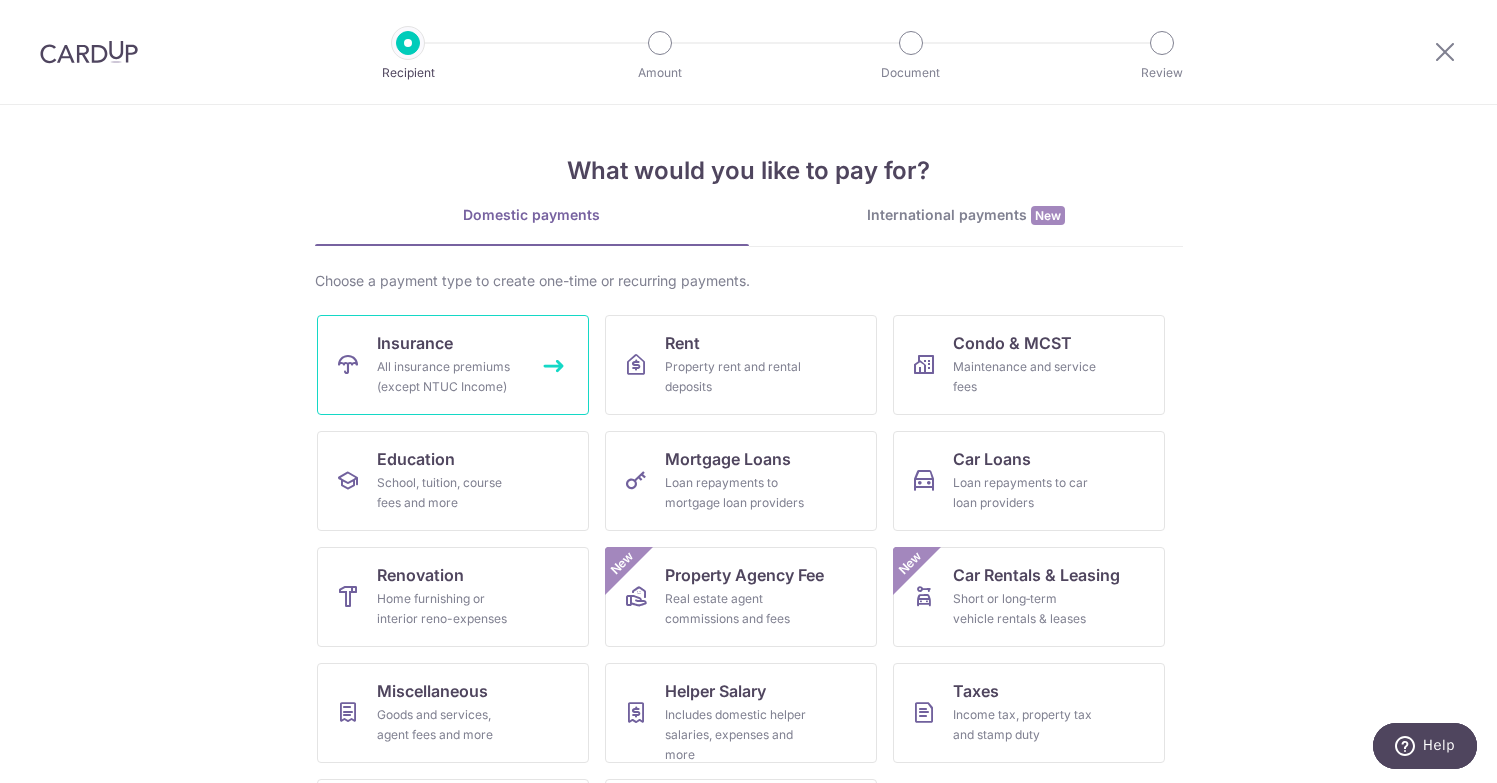 click on "Insurance All insurance premiums (except NTUC Income)" at bounding box center (453, 365) 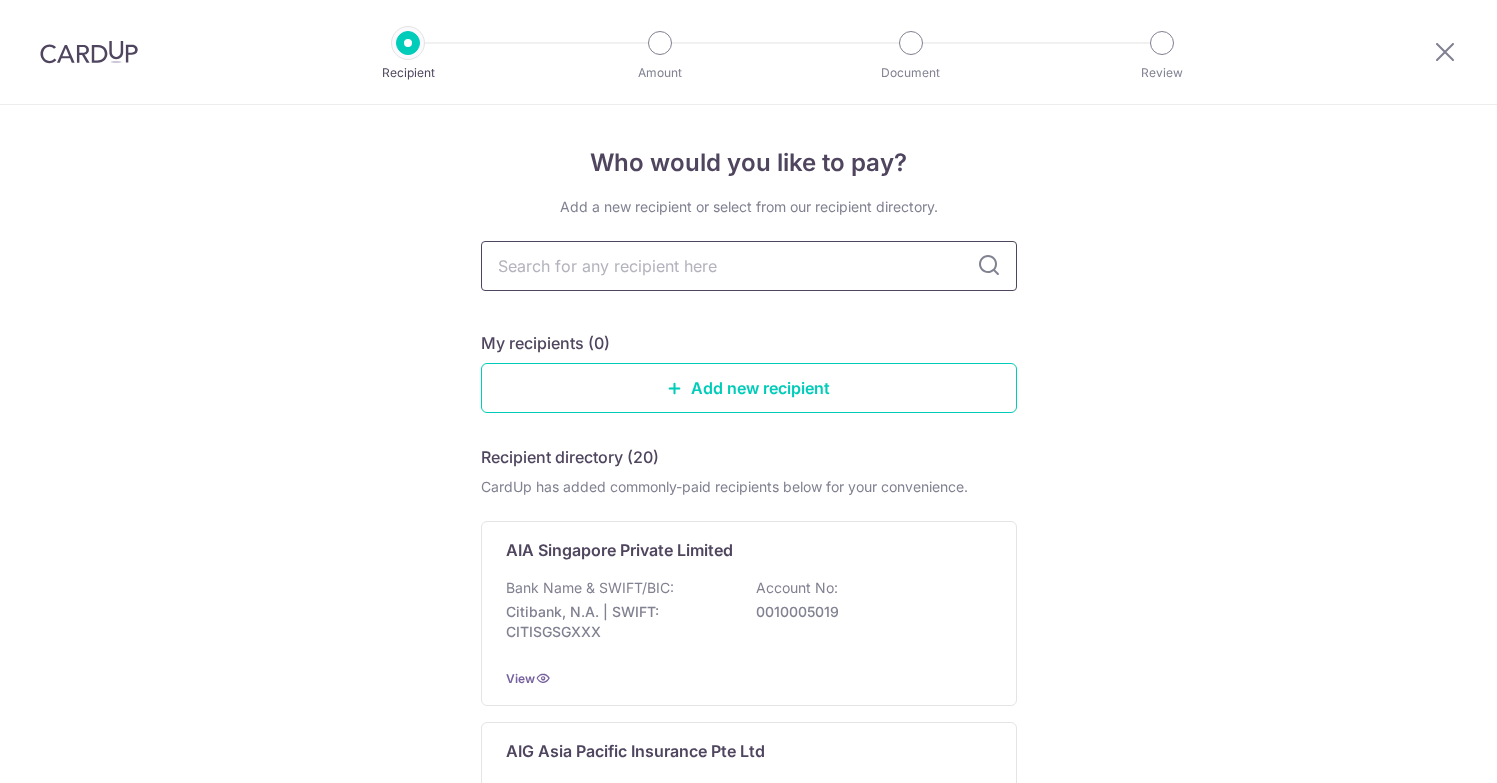 scroll, scrollTop: 0, scrollLeft: 0, axis: both 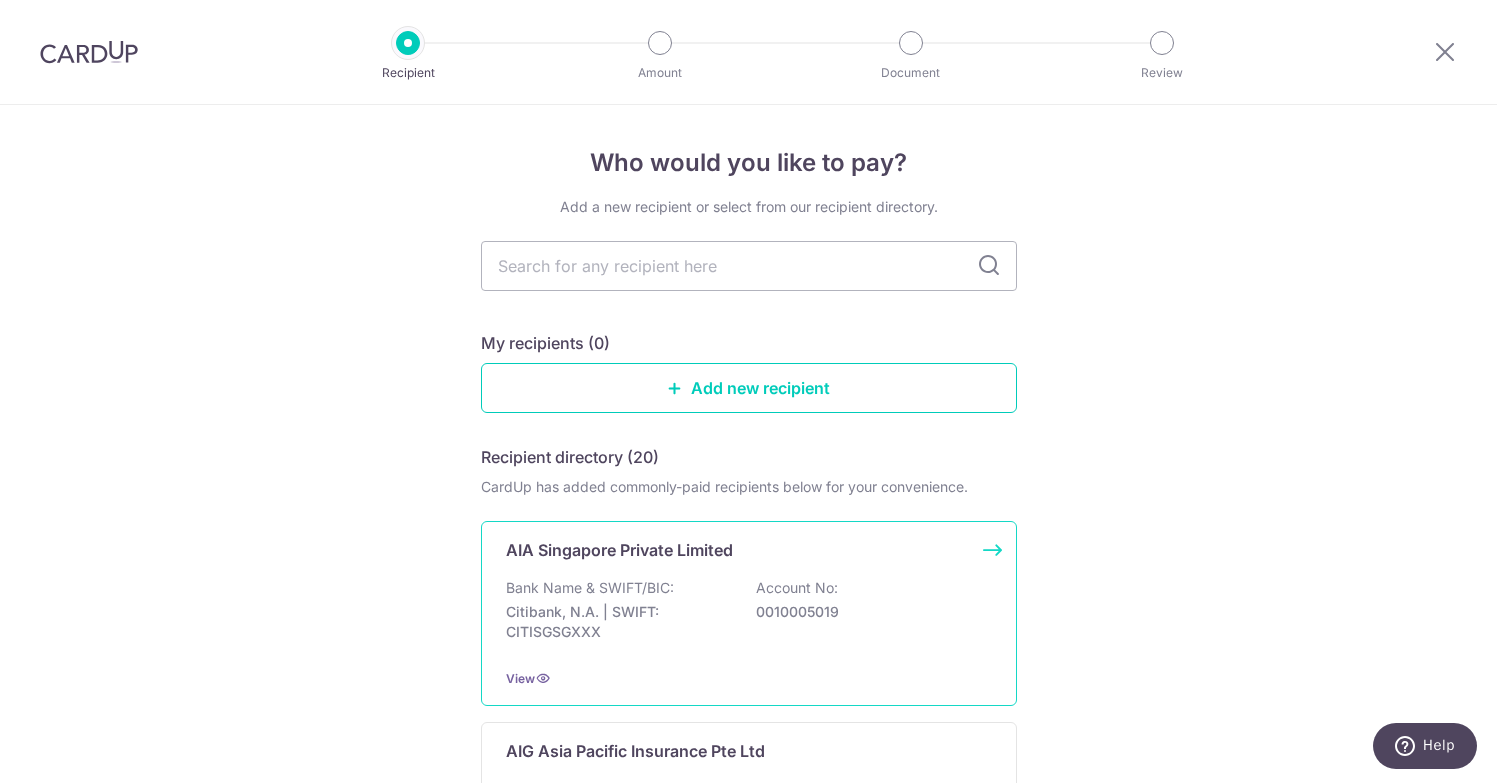 click on "Bank Name & SWIFT/BIC:
Citibank, N.A. | SWIFT: CITISGSGXXX
Account No:
0010005019" at bounding box center (749, 615) 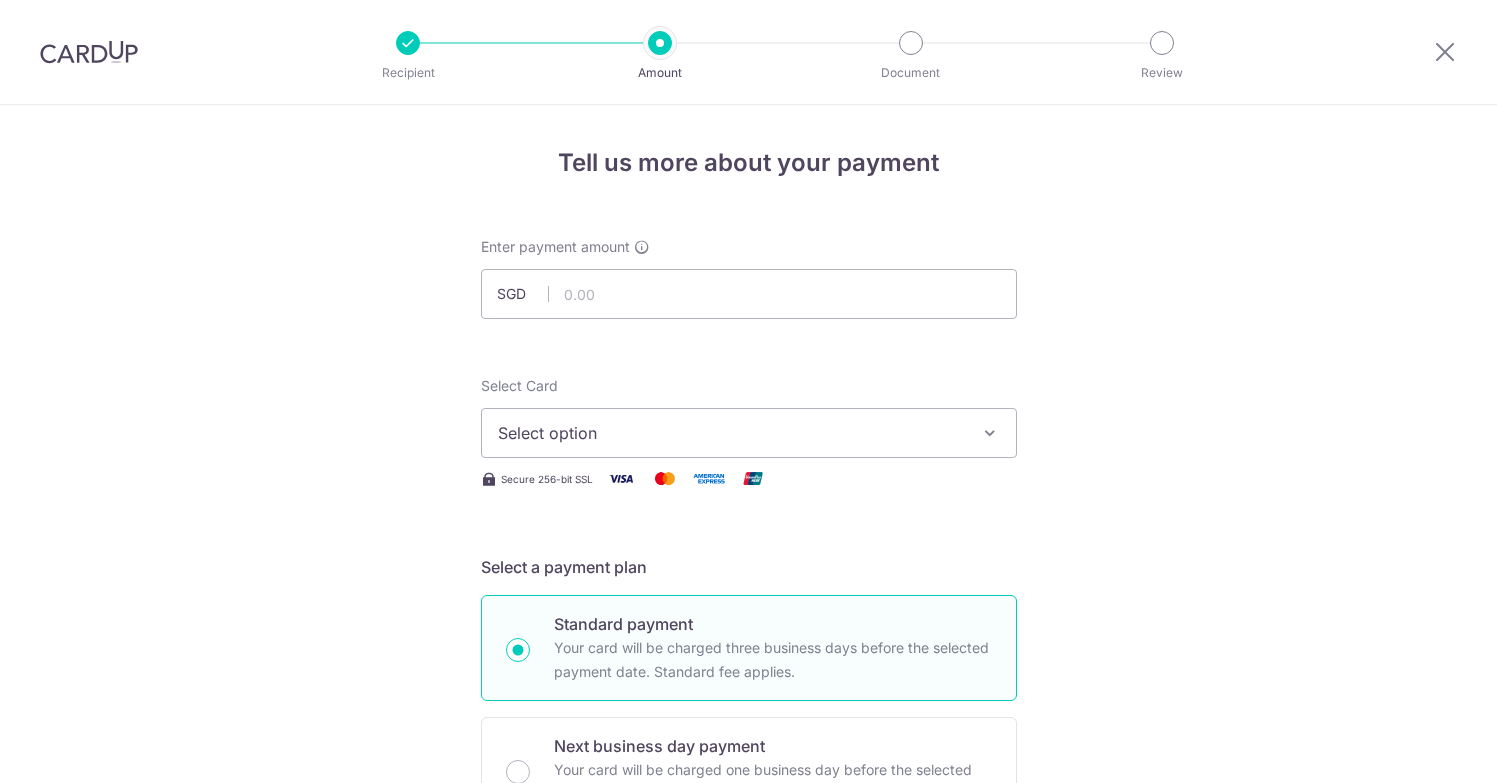 scroll, scrollTop: 0, scrollLeft: 0, axis: both 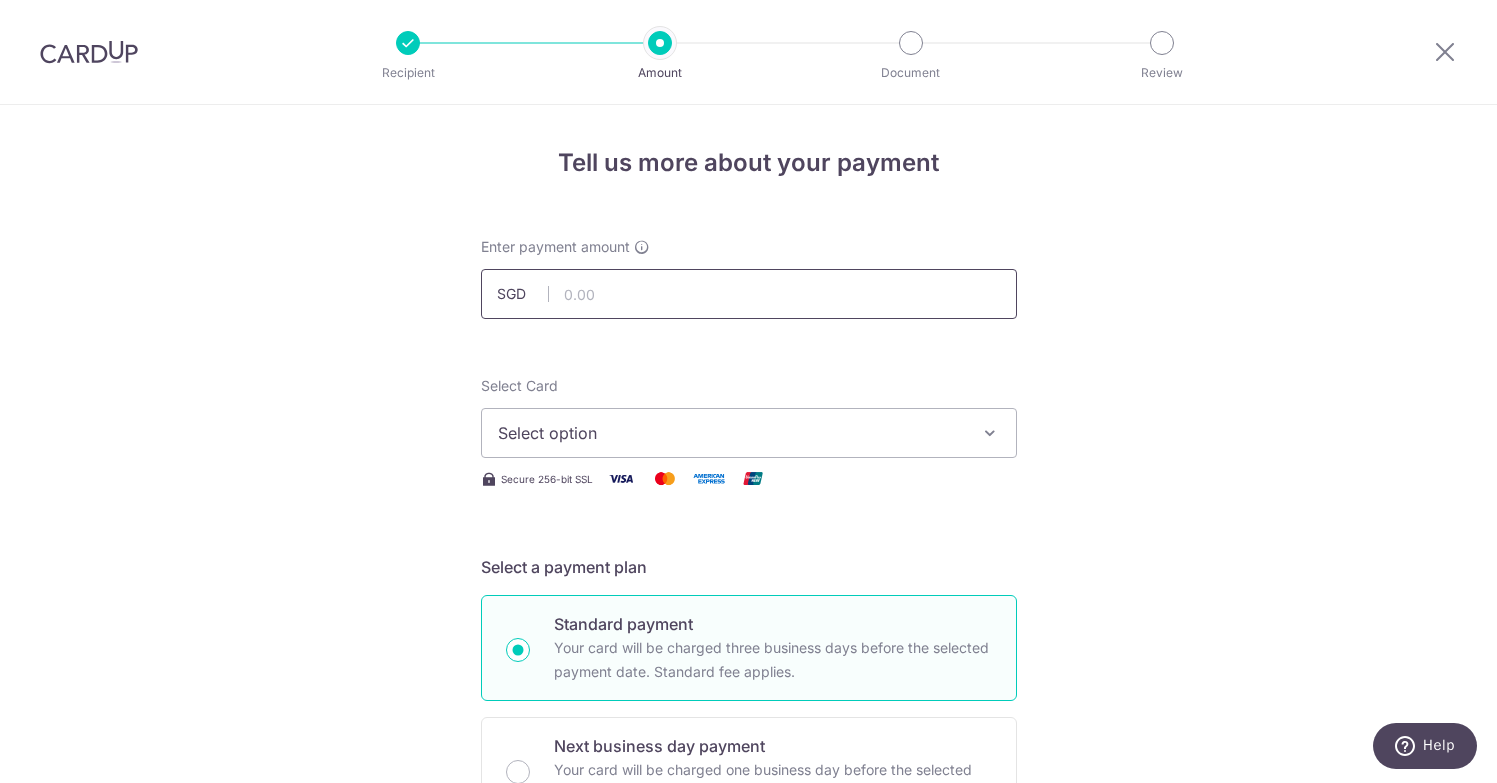 click at bounding box center [749, 294] 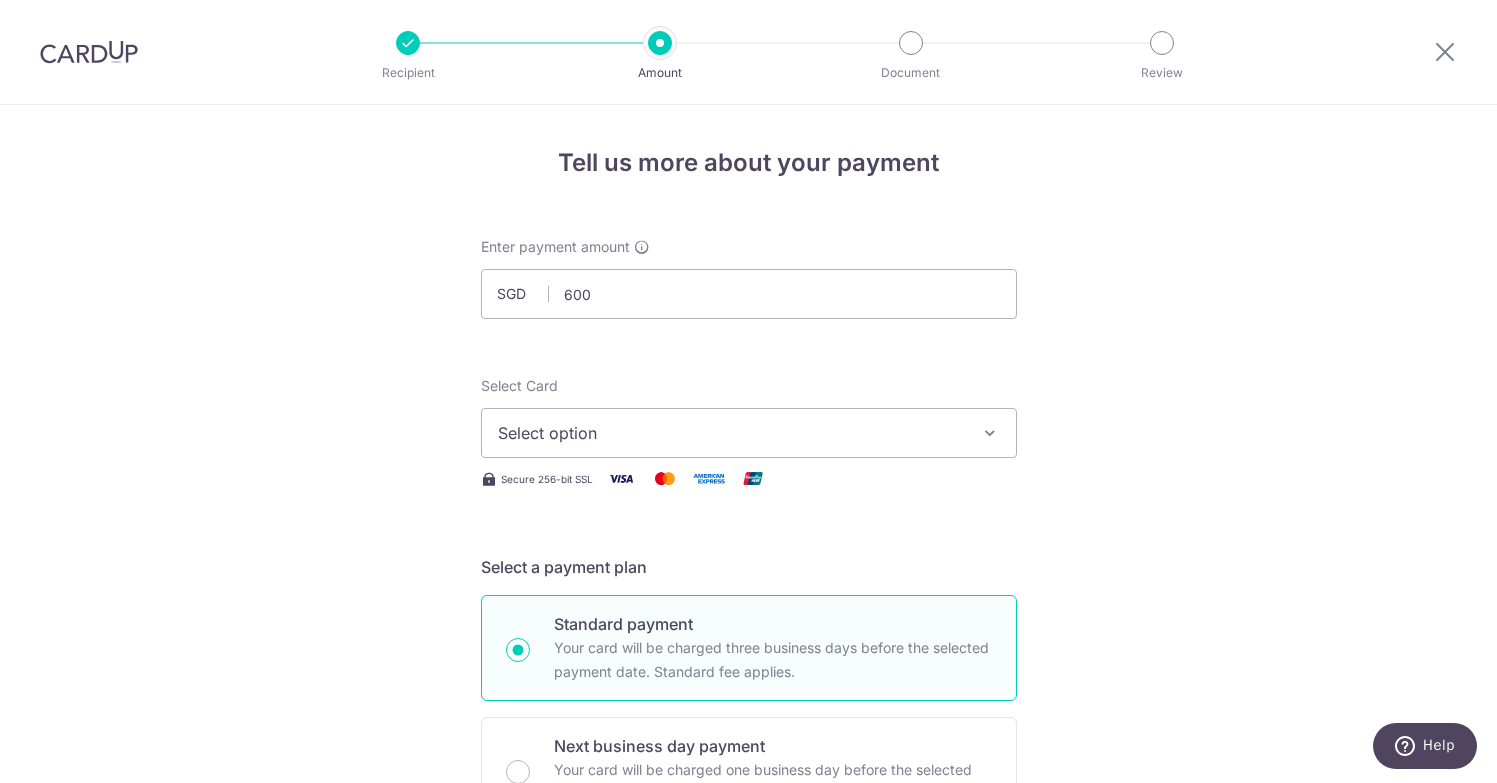 type on "600.00" 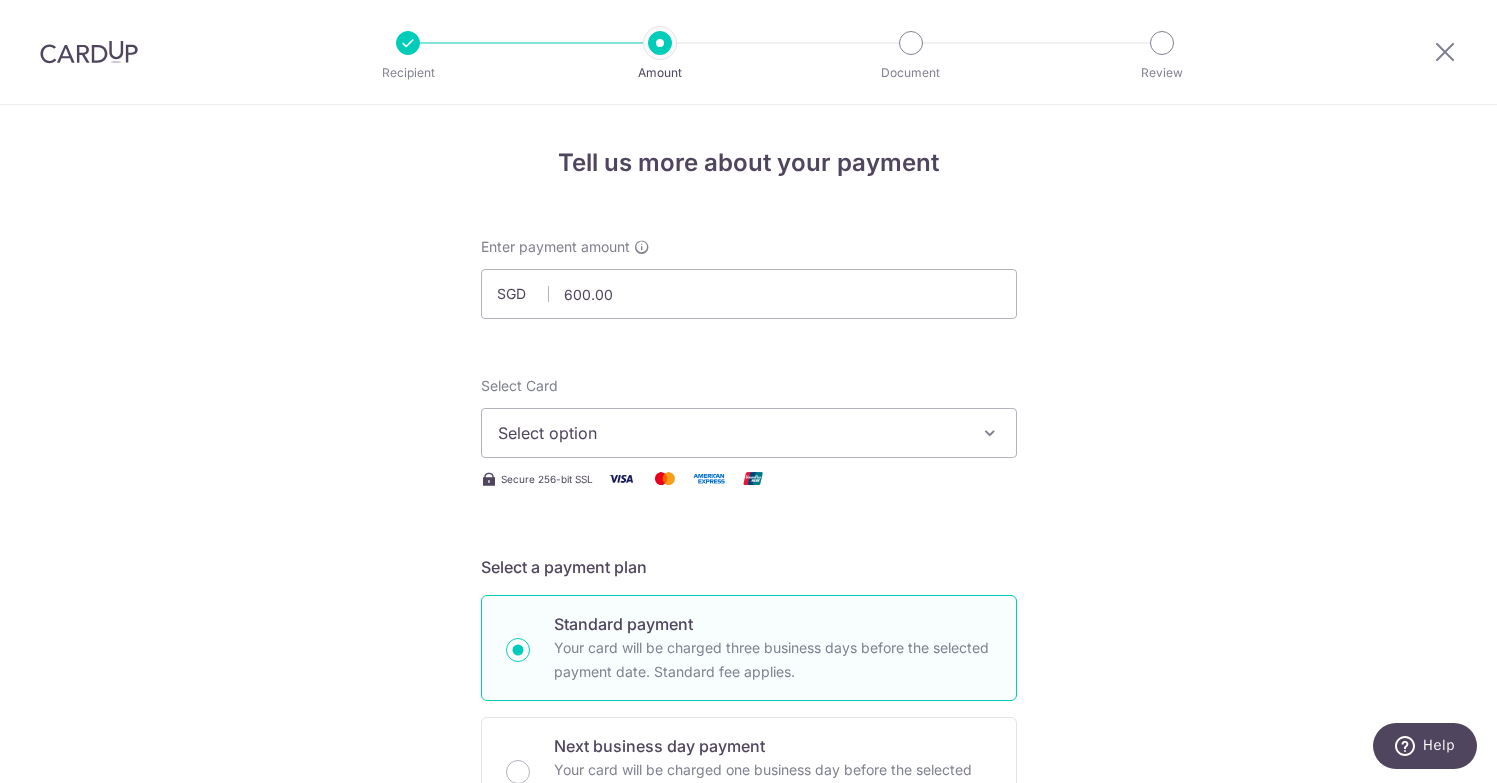 click on "Select option" at bounding box center [731, 433] 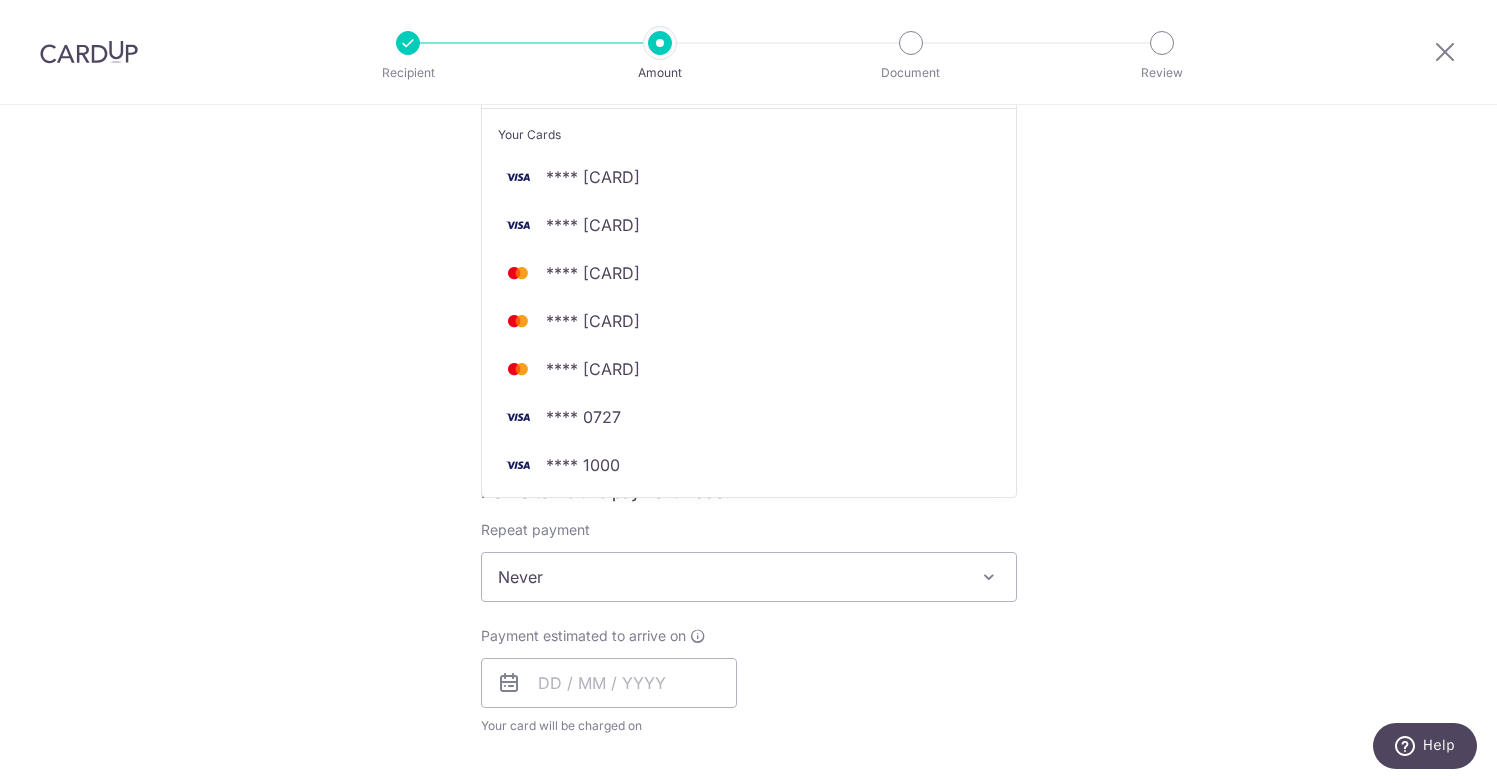 scroll, scrollTop: 431, scrollLeft: 0, axis: vertical 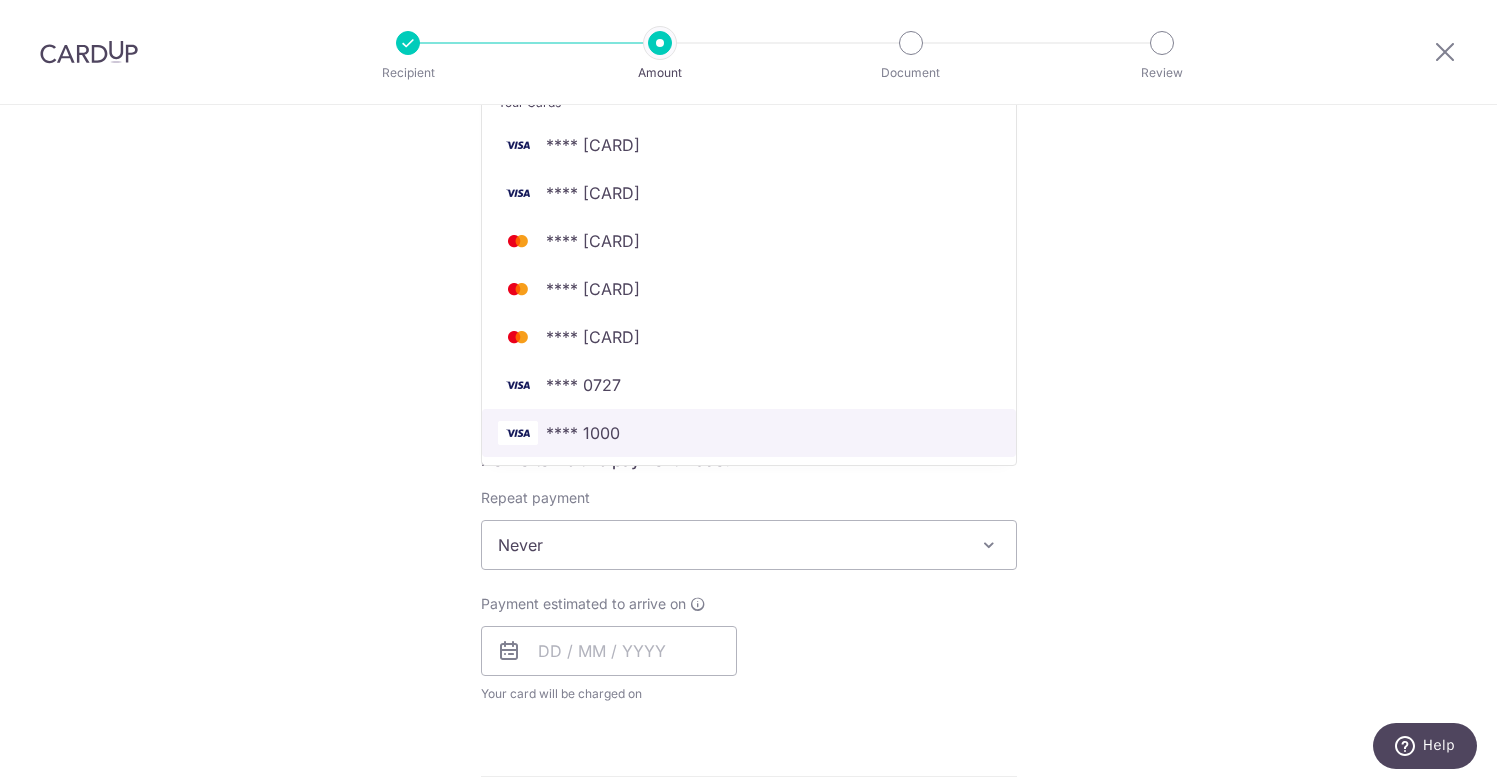 click on "**** 1000" at bounding box center [749, 433] 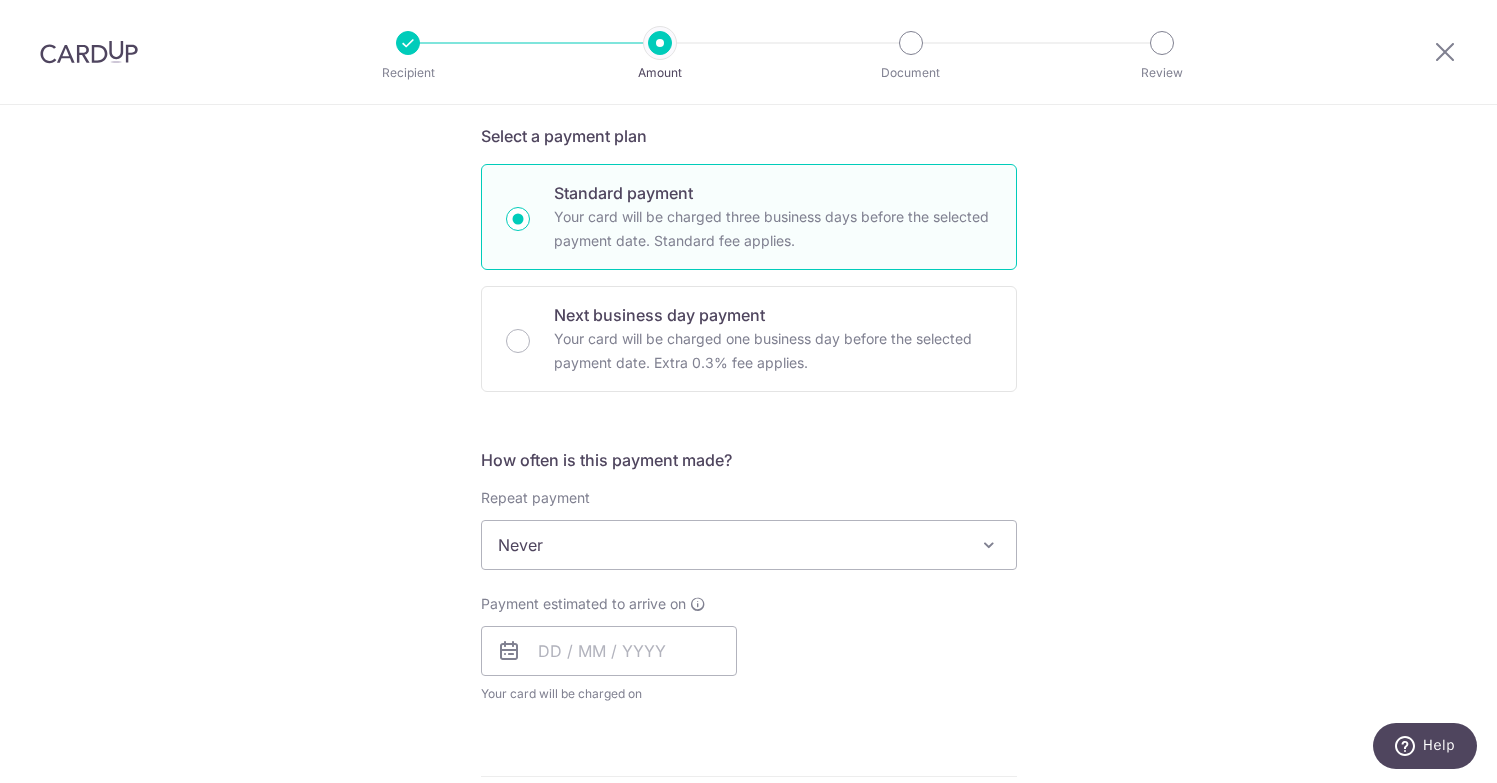 click on "Never" at bounding box center (749, 545) 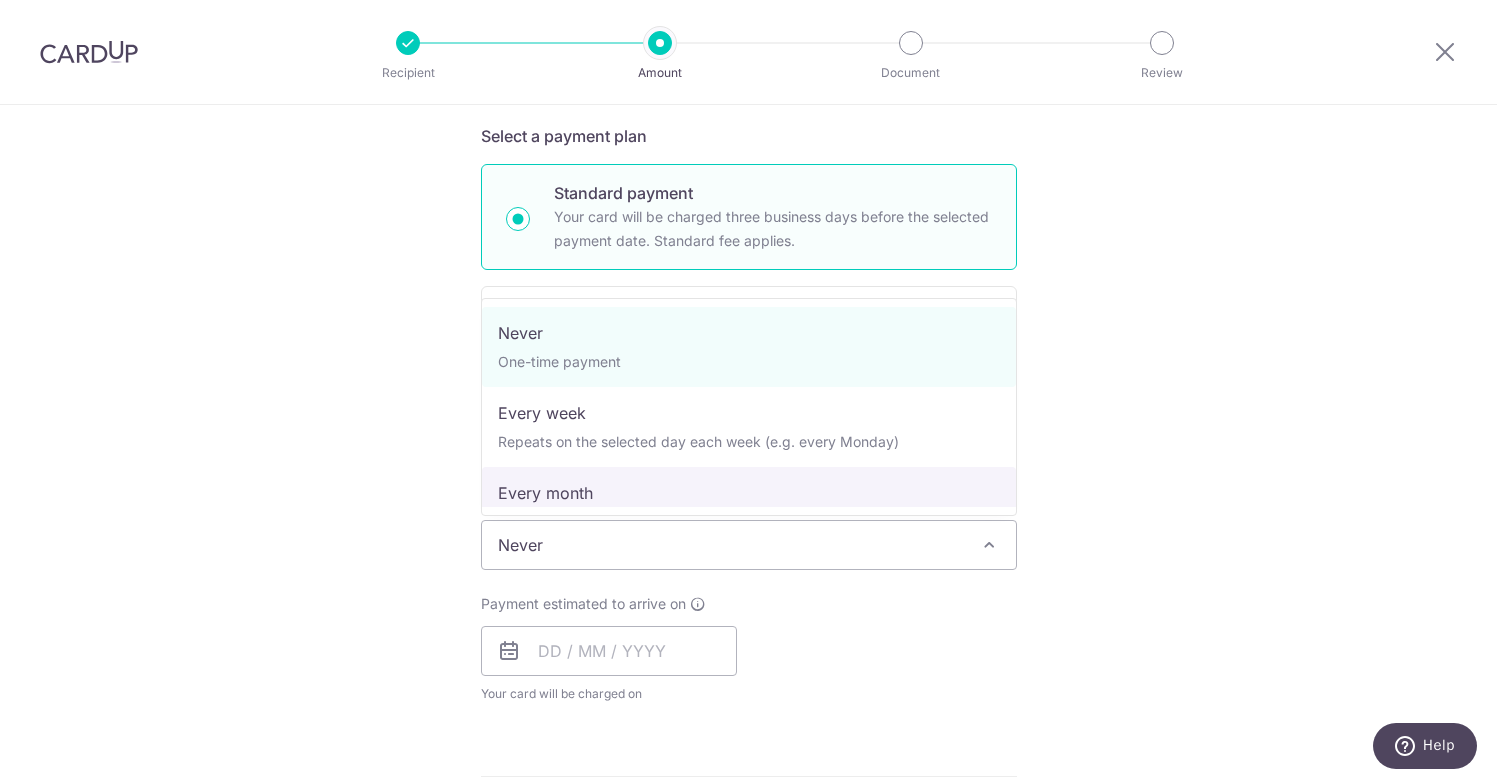 select on "3" 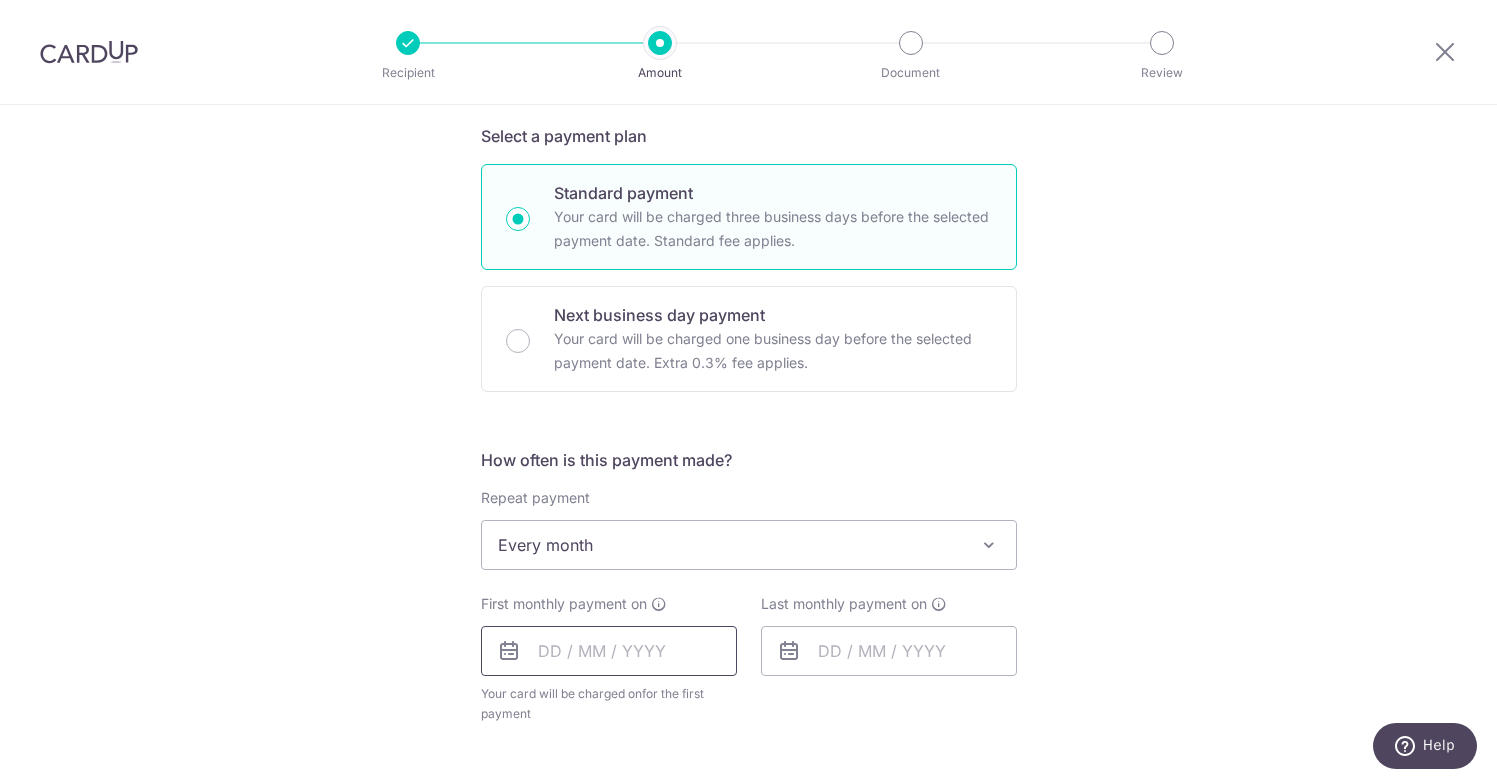 click at bounding box center (609, 651) 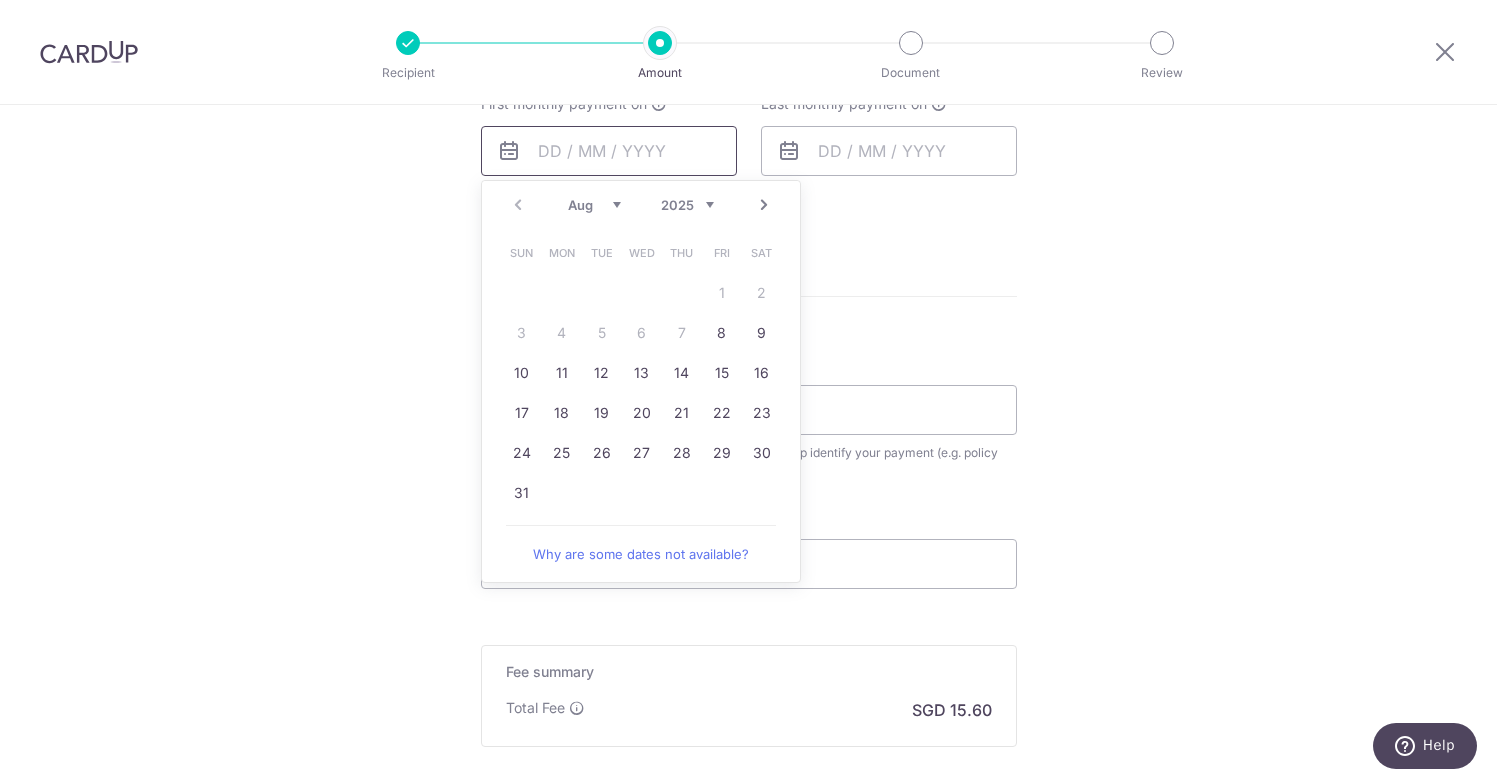 scroll, scrollTop: 942, scrollLeft: 0, axis: vertical 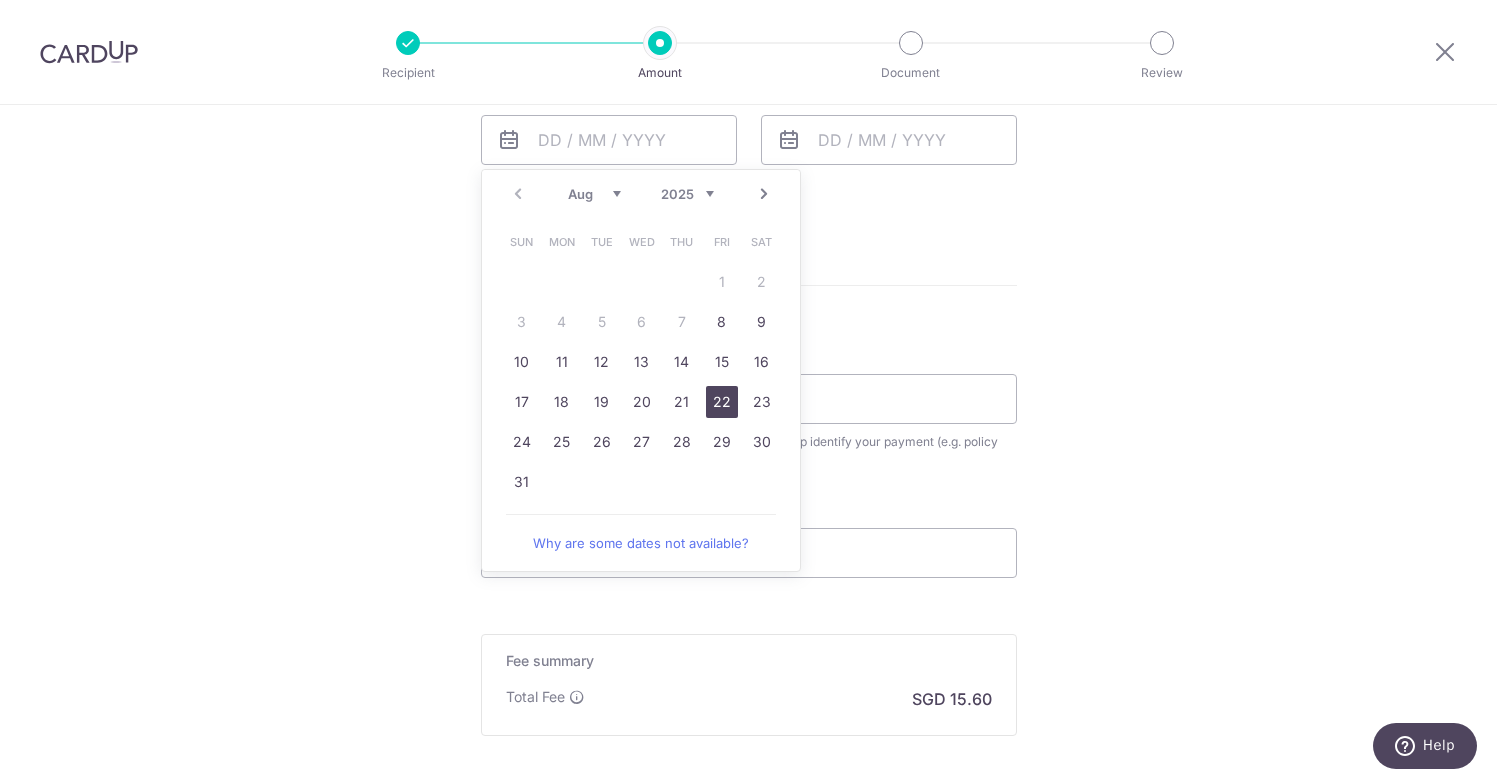 click on "22" at bounding box center [722, 402] 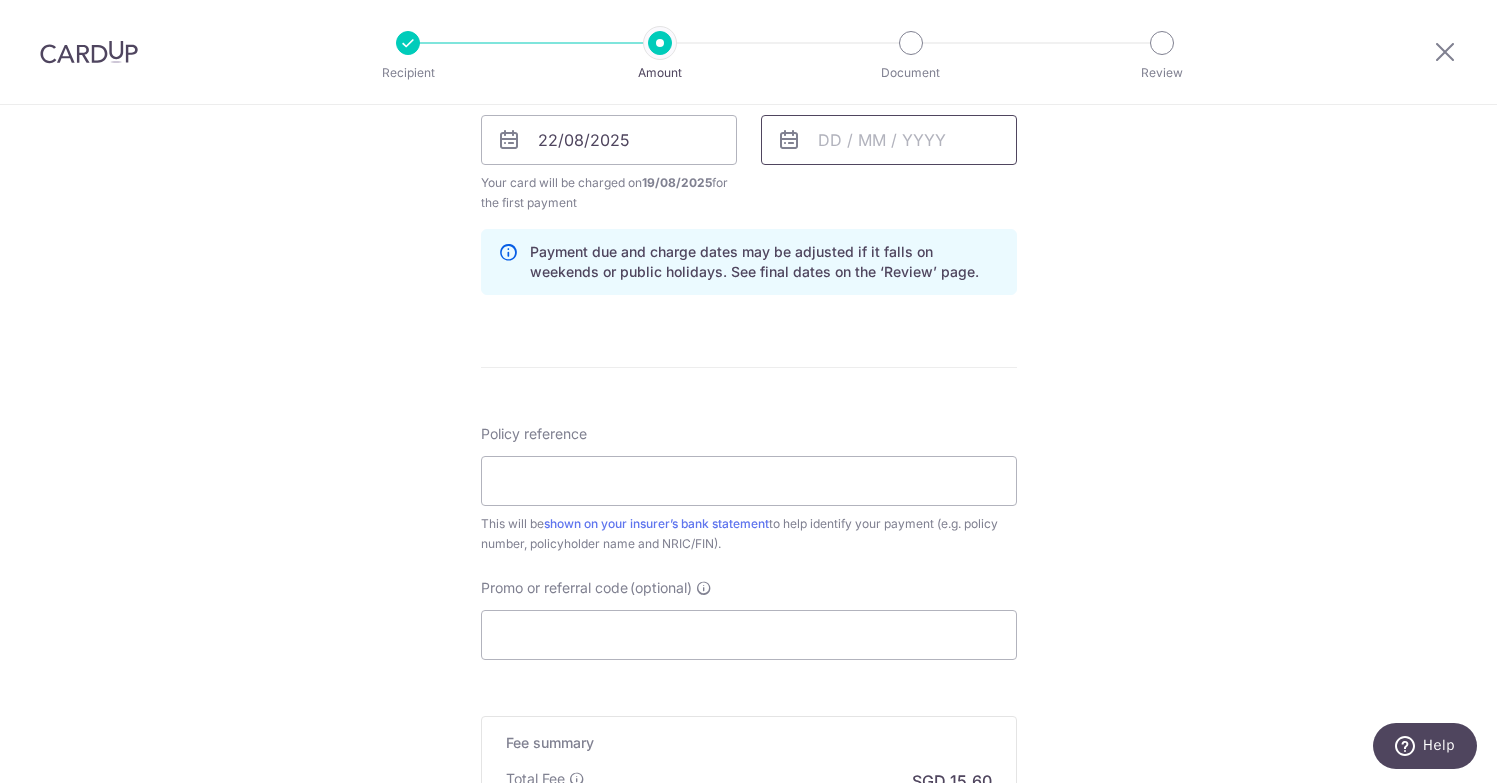 click at bounding box center [889, 140] 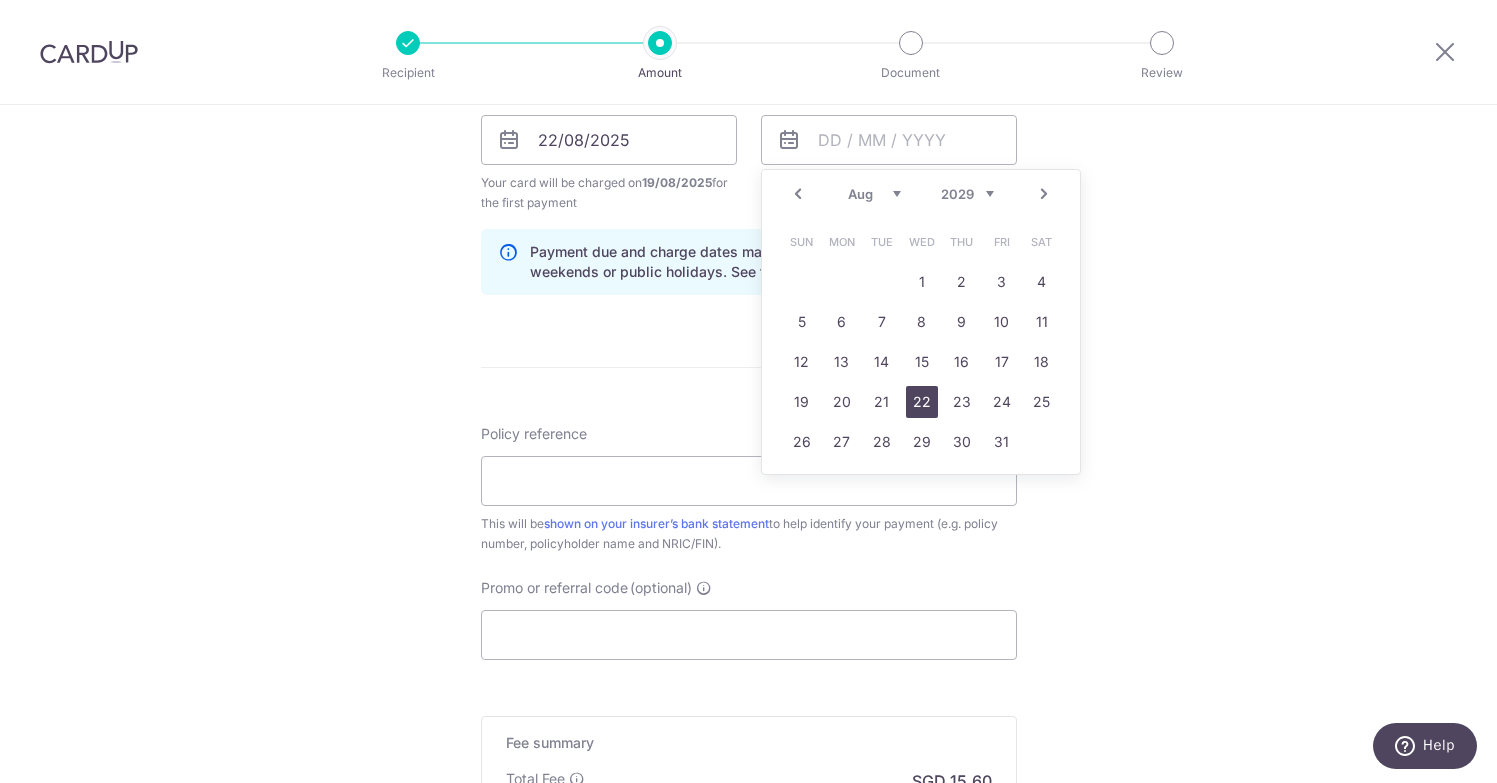 click on "22" at bounding box center (922, 402) 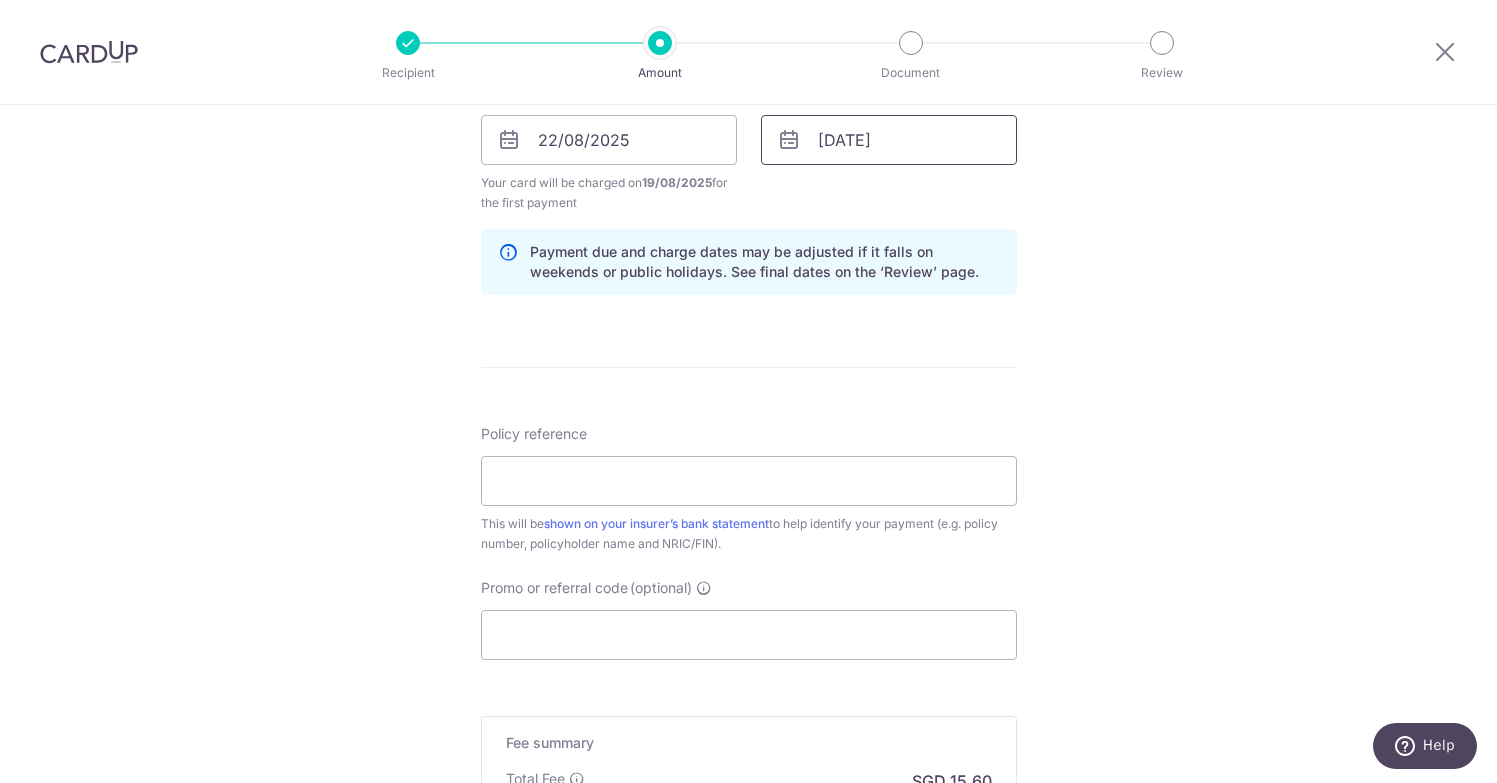 click on "22/08/2029" at bounding box center (889, 140) 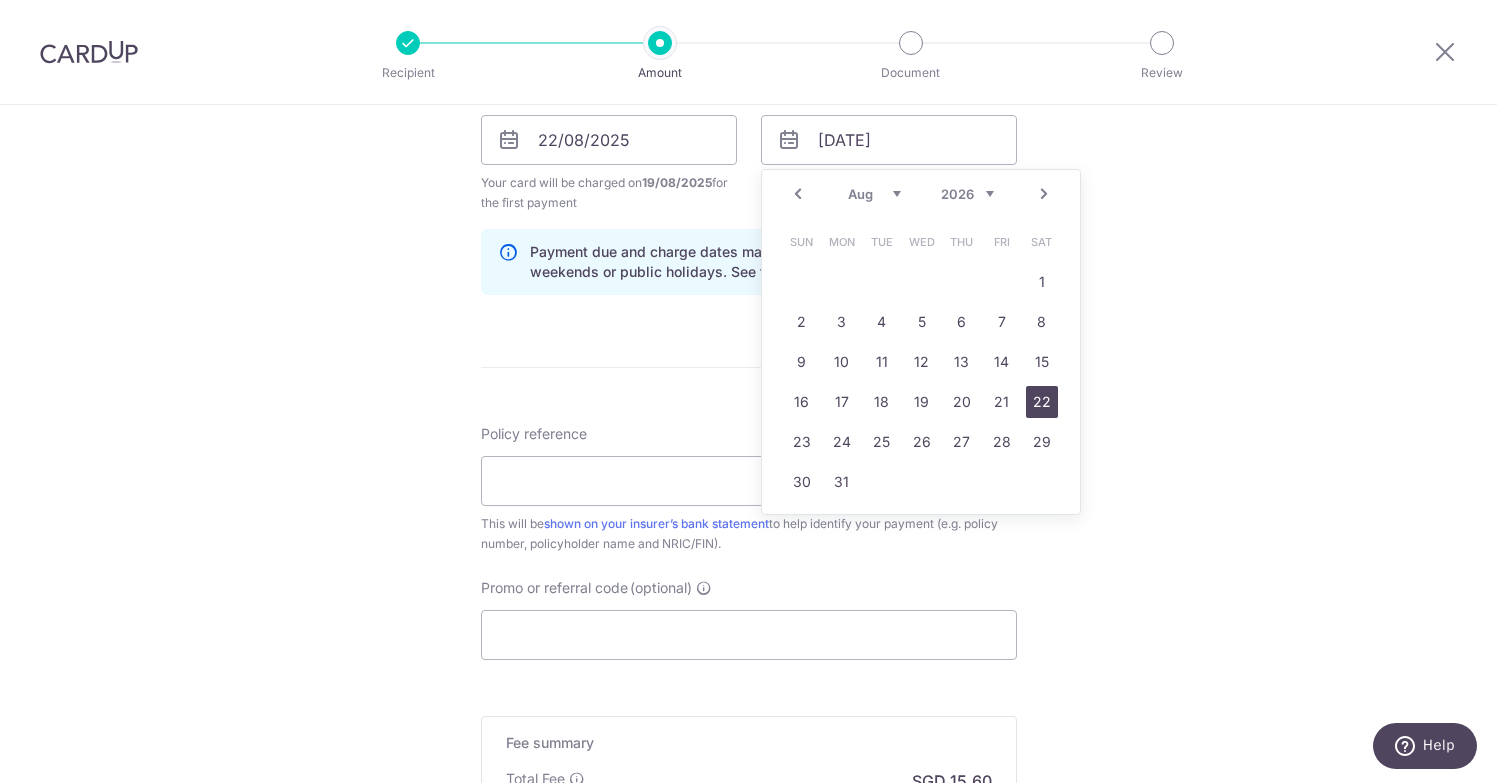 click on "22" at bounding box center [1042, 402] 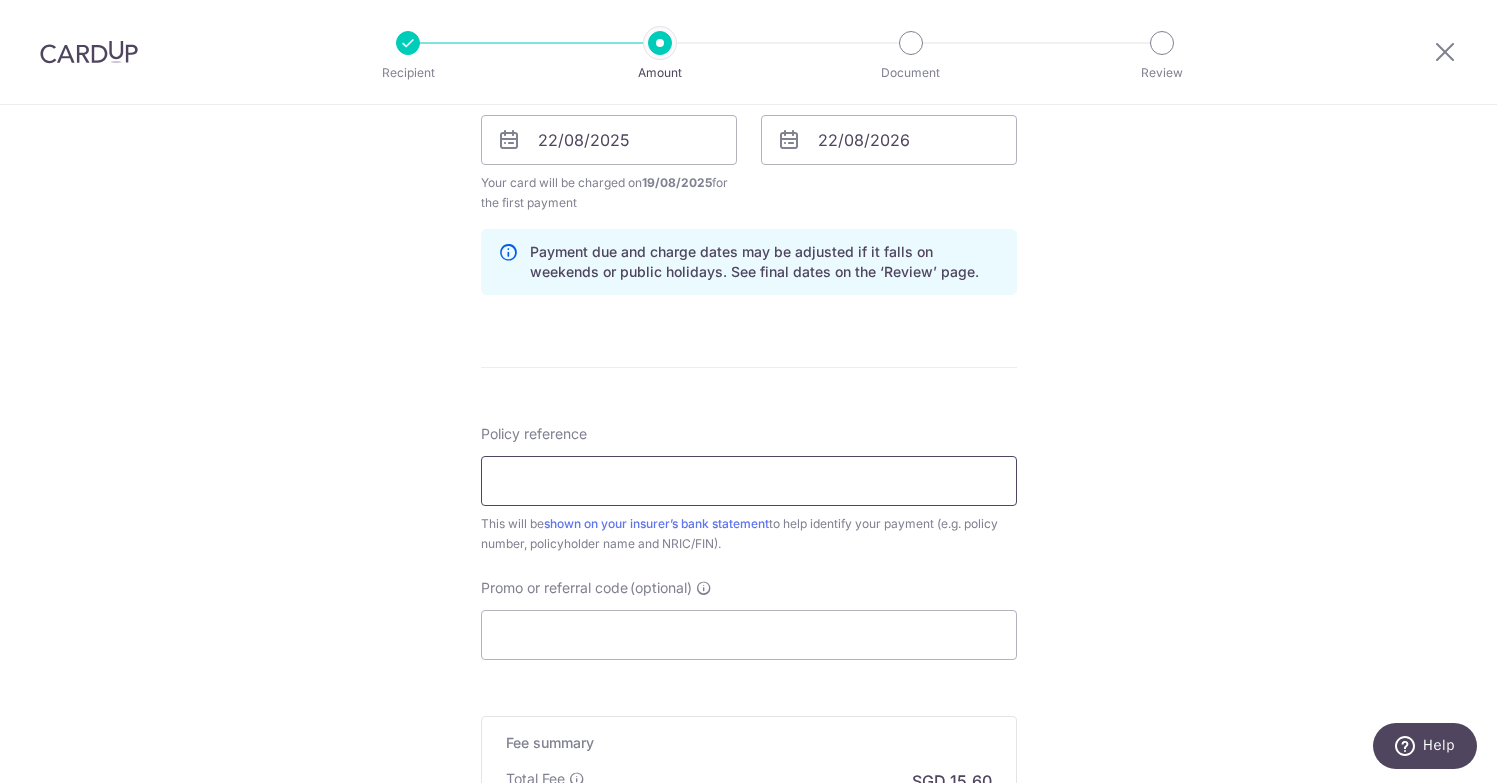 click on "Policy reference" at bounding box center (749, 481) 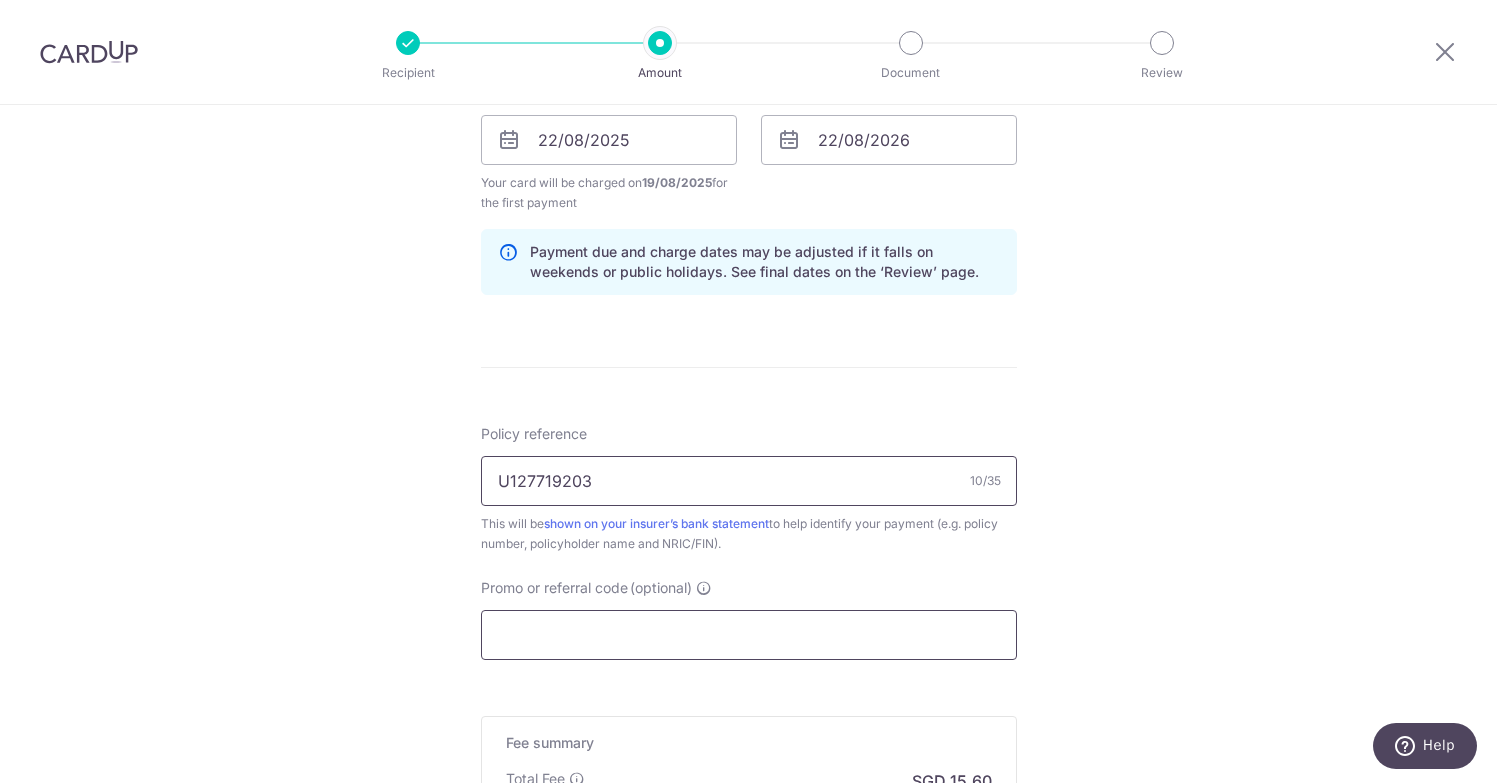 type on "U127719203" 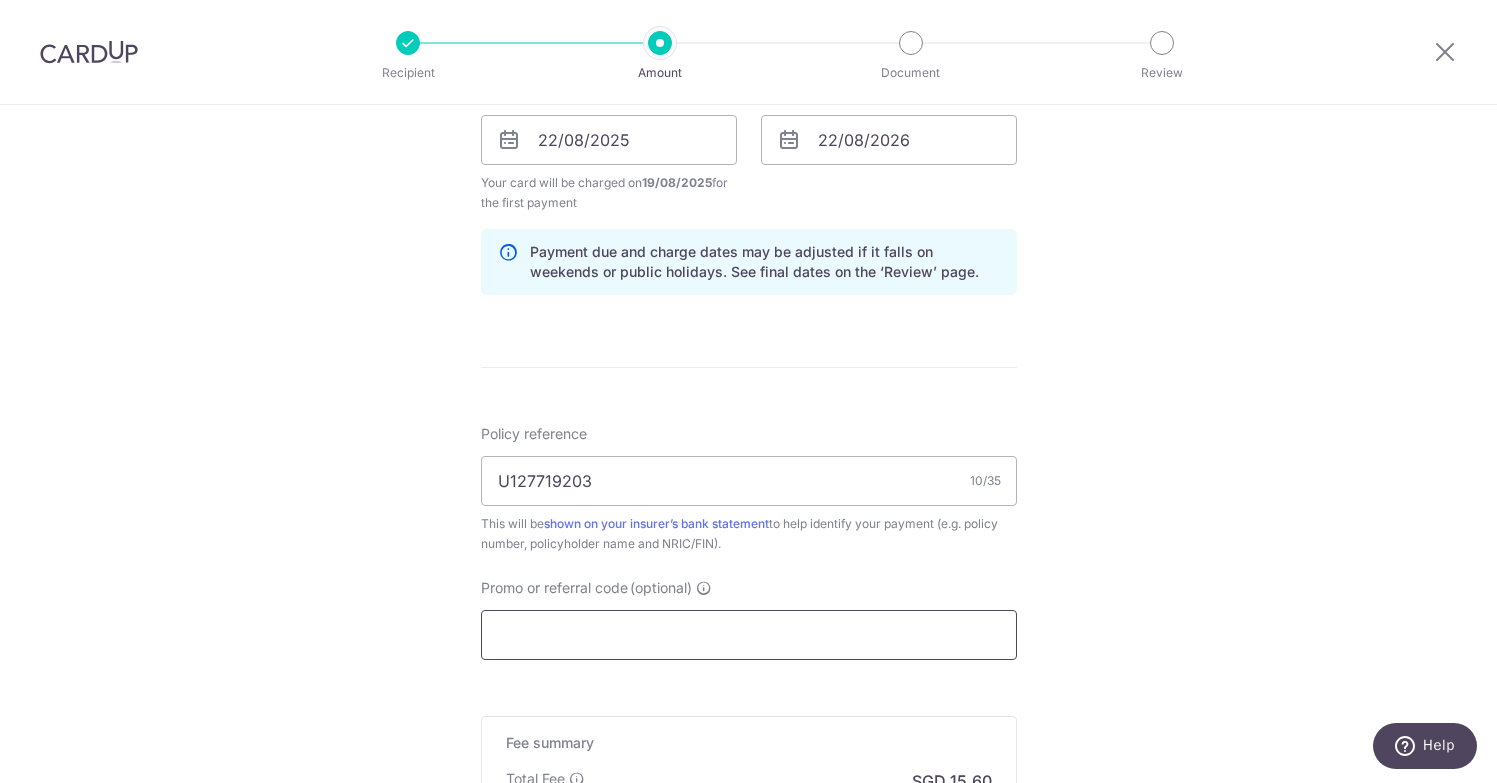 click on "Promo or referral code
(optional)" at bounding box center (749, 635) 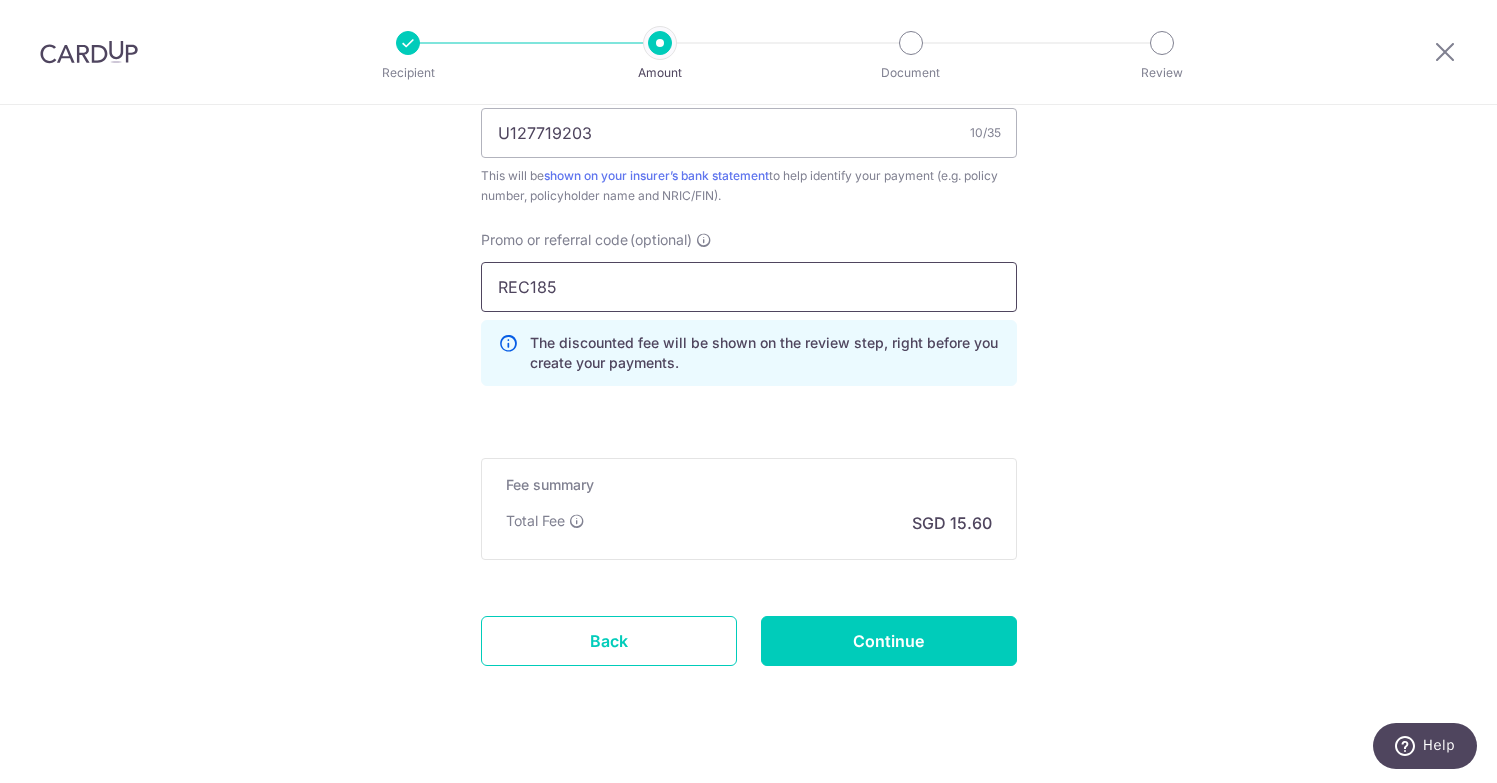 scroll, scrollTop: 1287, scrollLeft: 0, axis: vertical 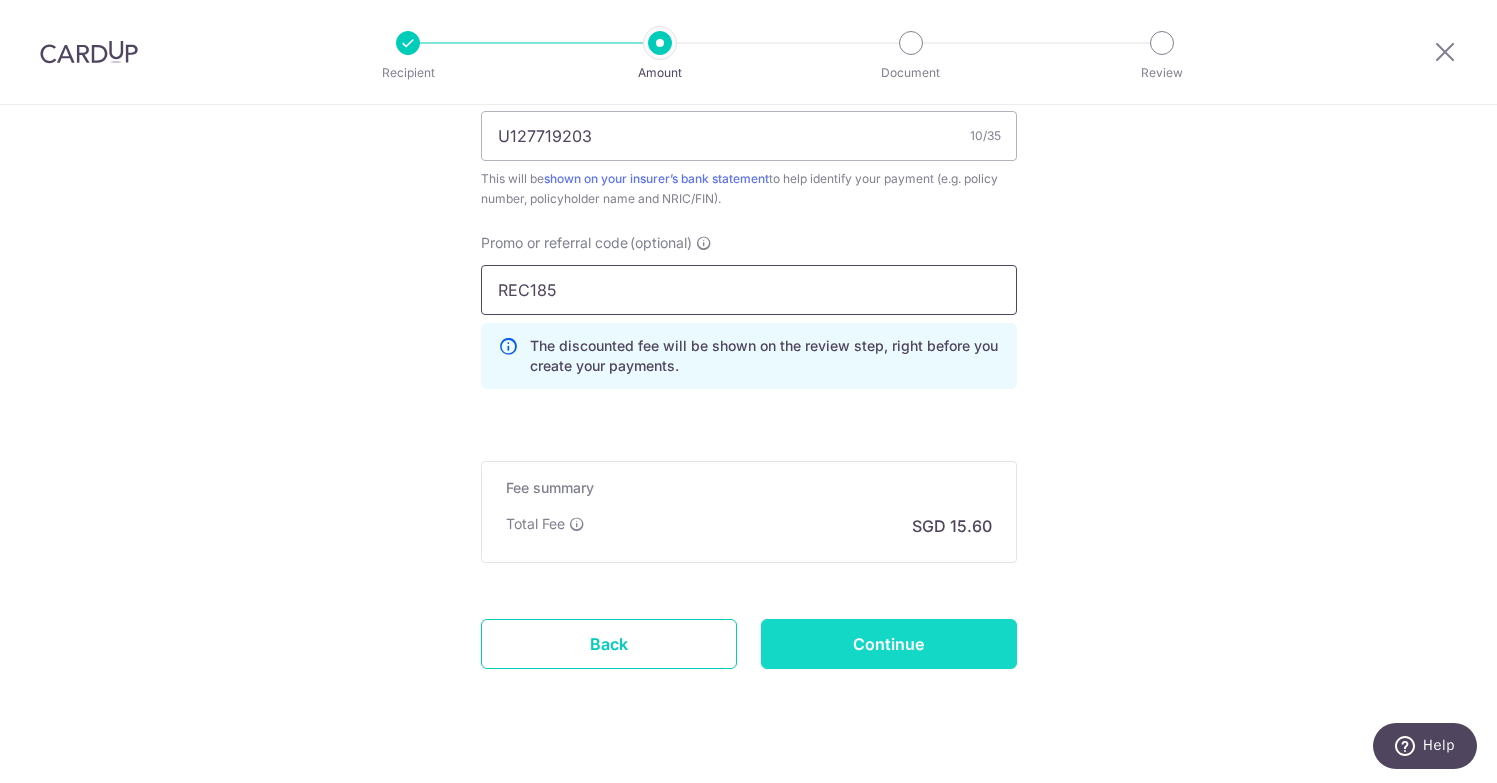 type on "REC185" 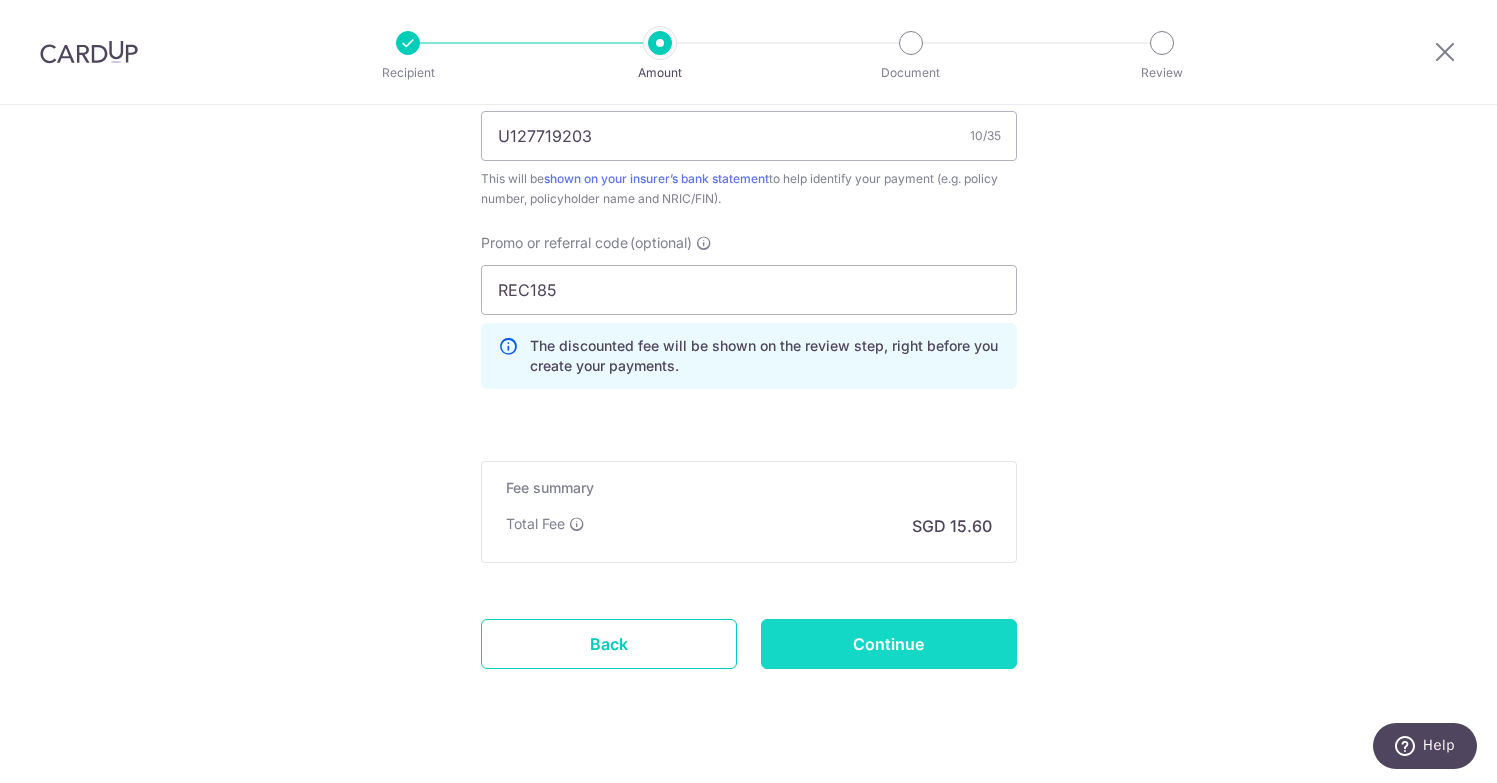 click on "Continue" at bounding box center (889, 644) 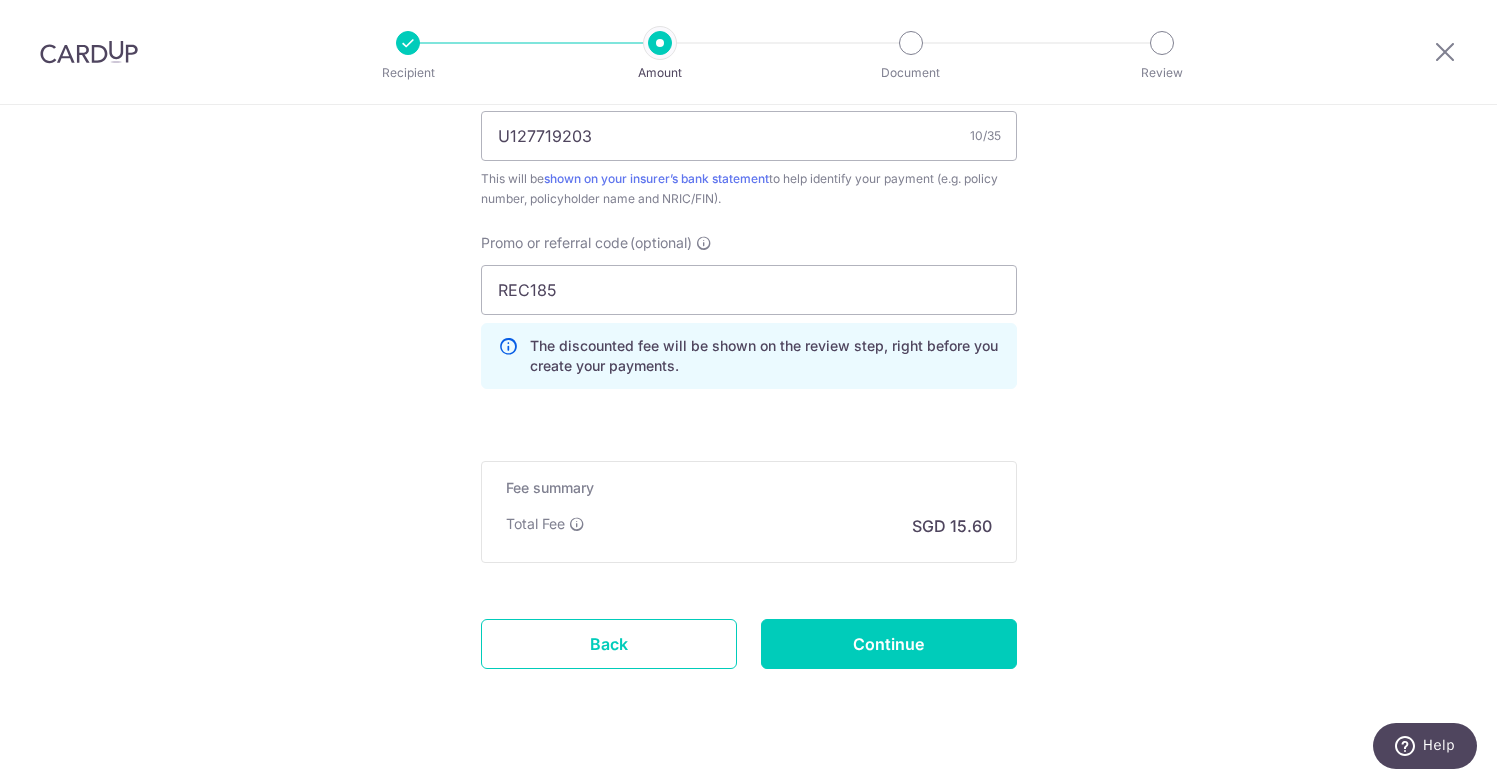 type on "Create Schedule" 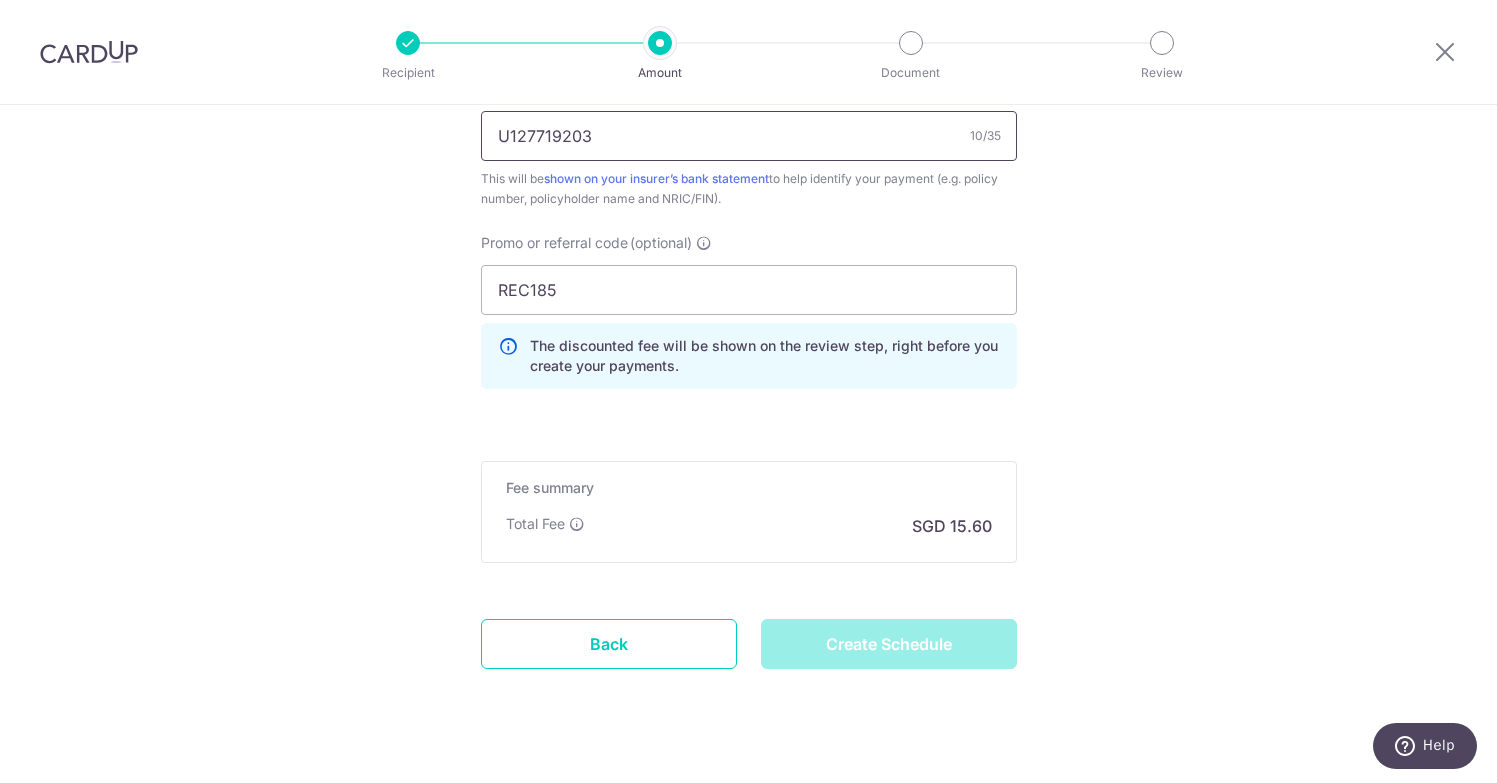 click on "U127719203" at bounding box center [749, 136] 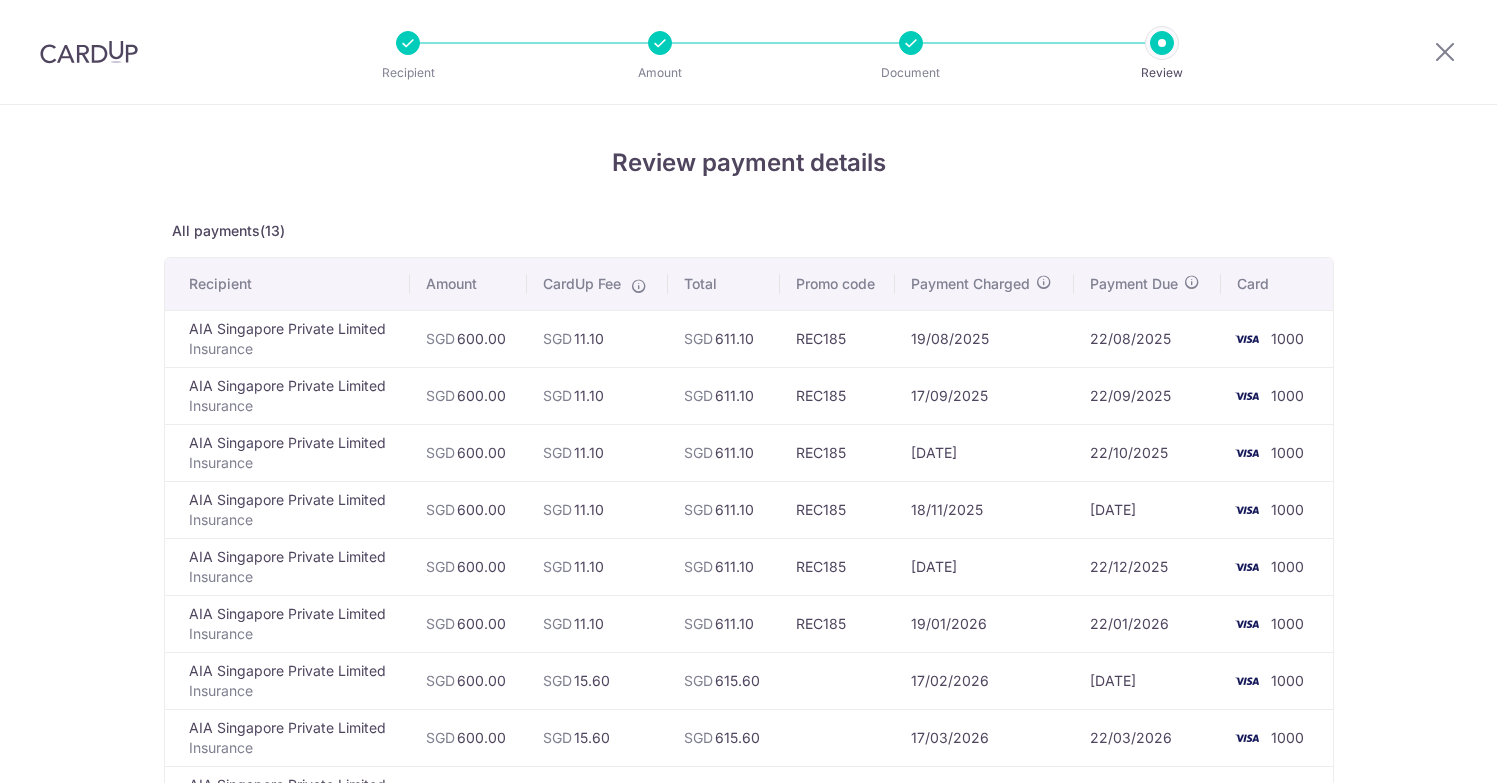 scroll, scrollTop: 0, scrollLeft: 0, axis: both 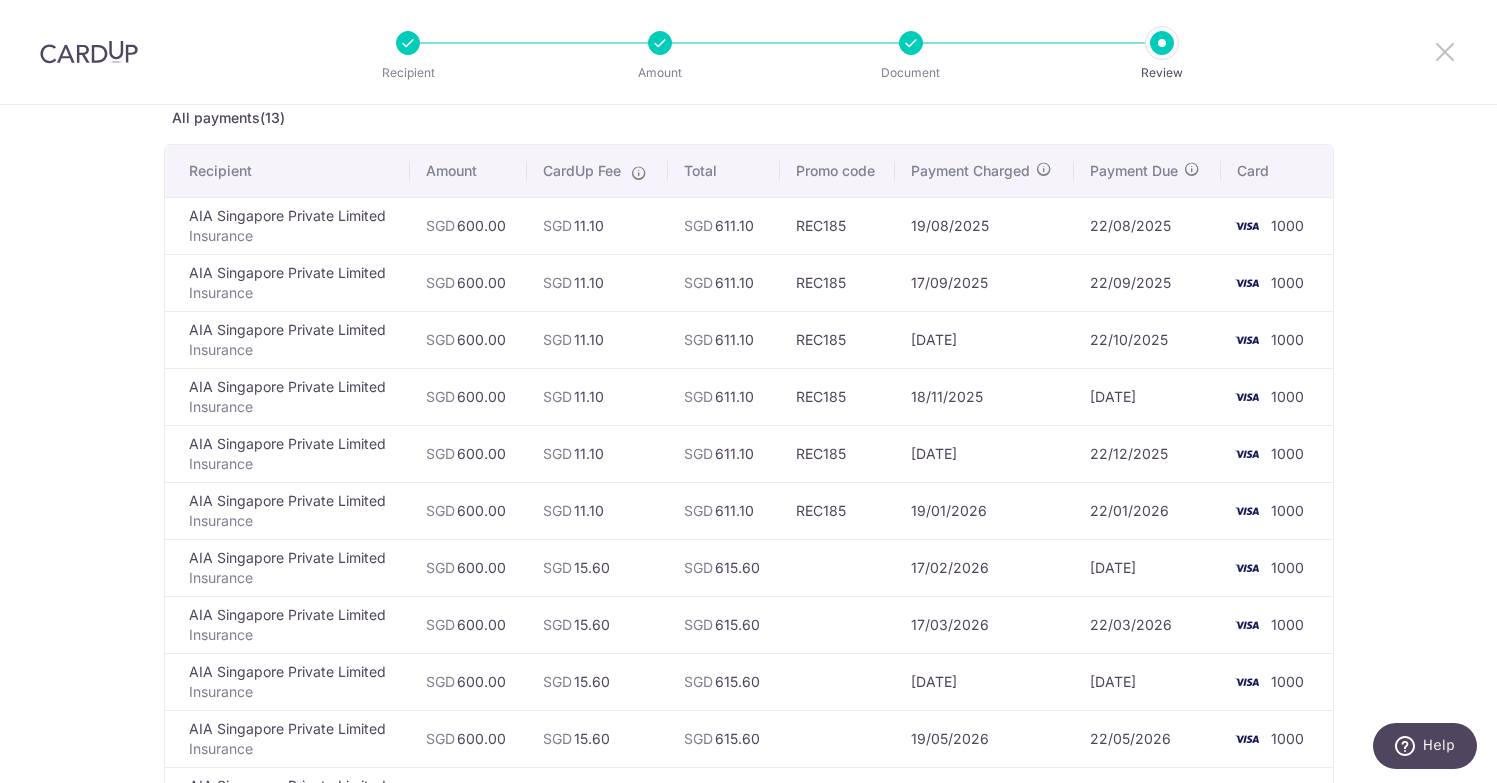 click at bounding box center (1445, 51) 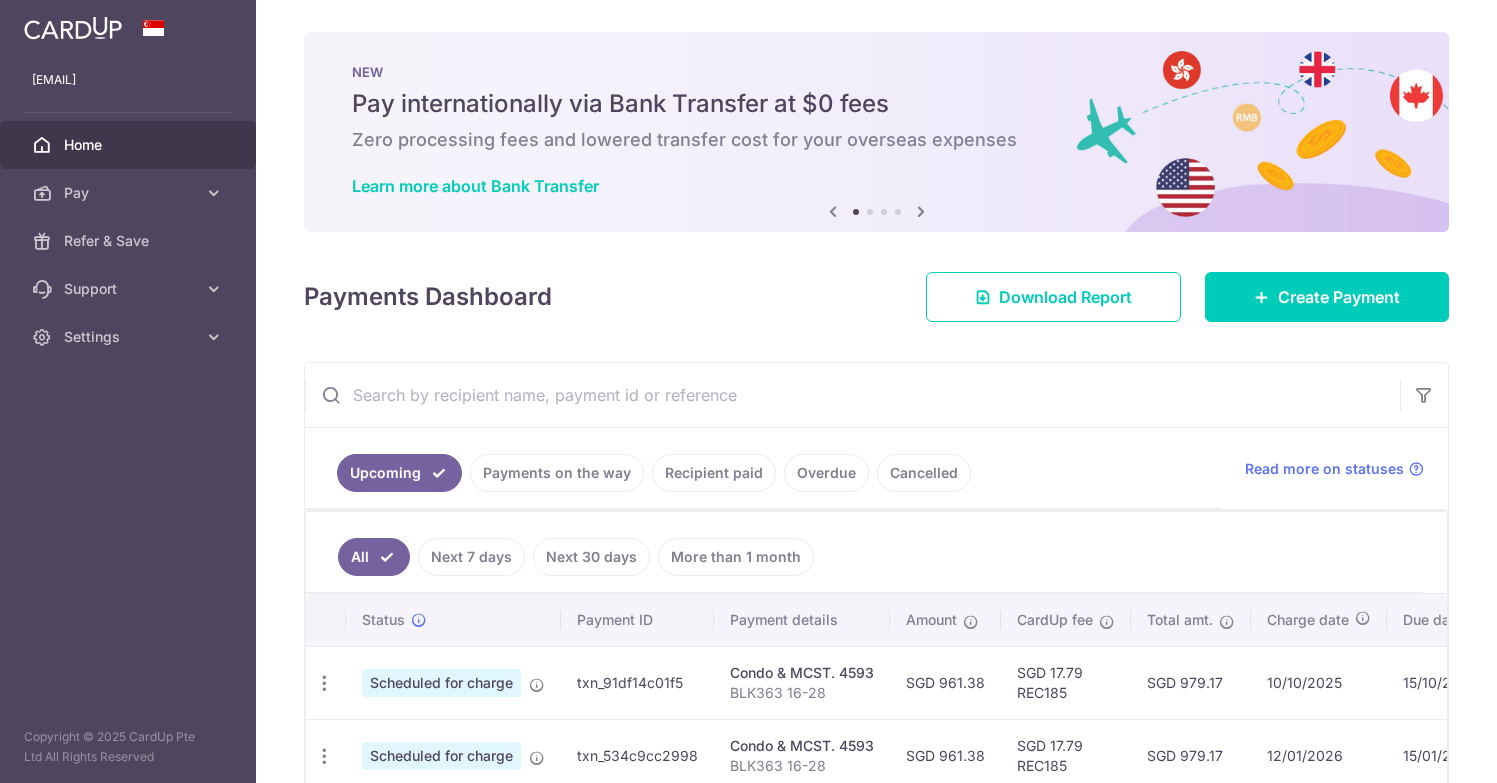 scroll, scrollTop: 0, scrollLeft: 0, axis: both 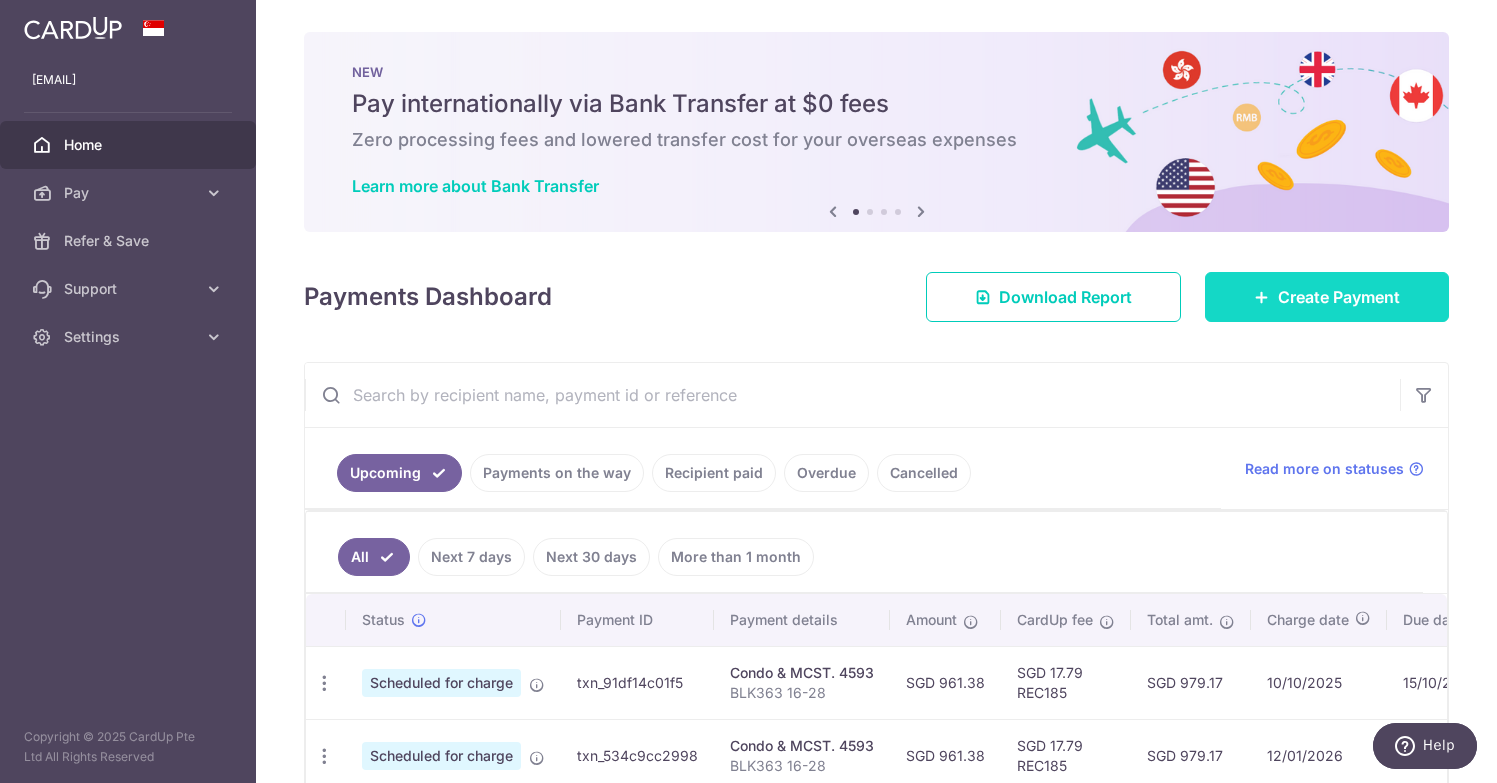 click on "Create Payment" at bounding box center [1339, 297] 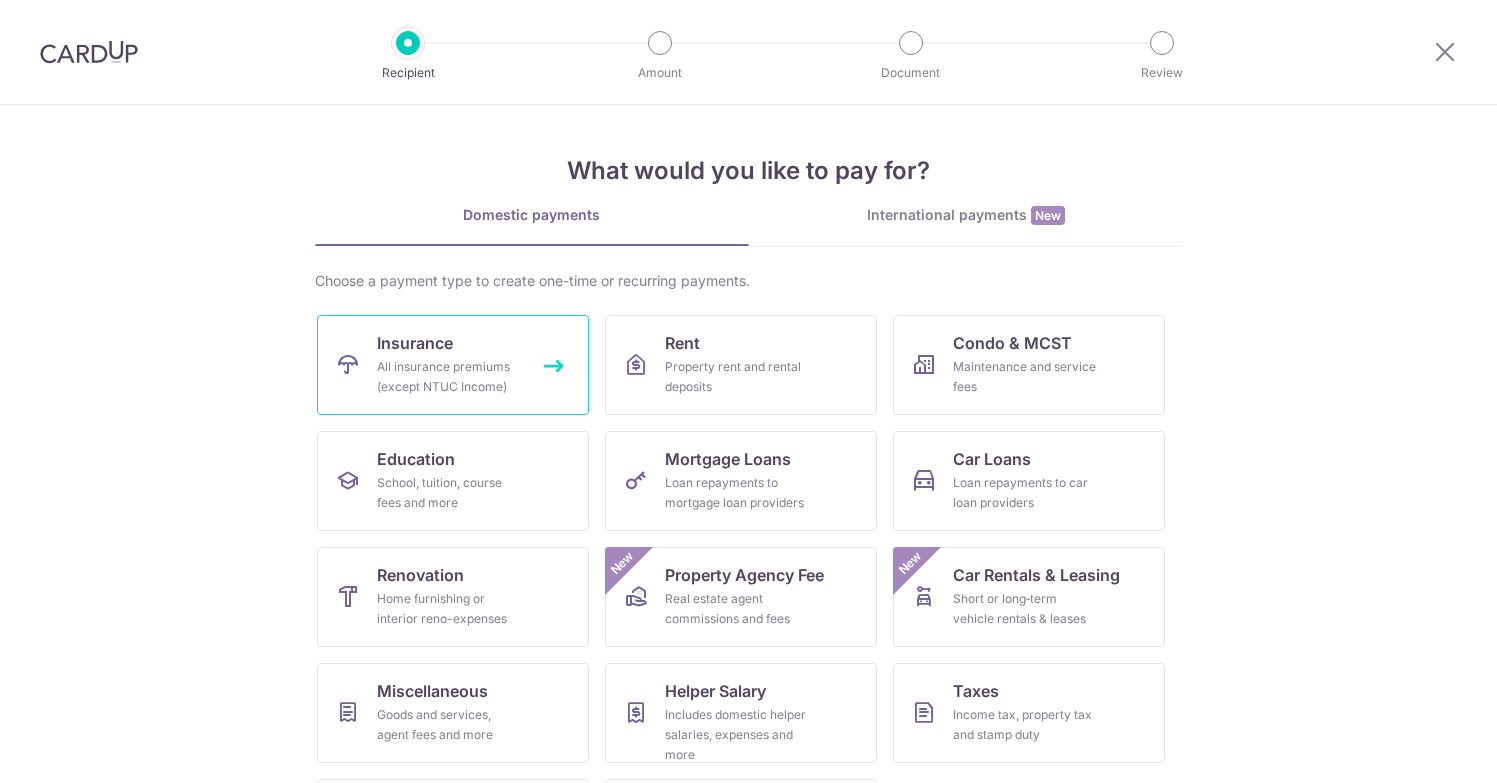 scroll, scrollTop: 0, scrollLeft: 0, axis: both 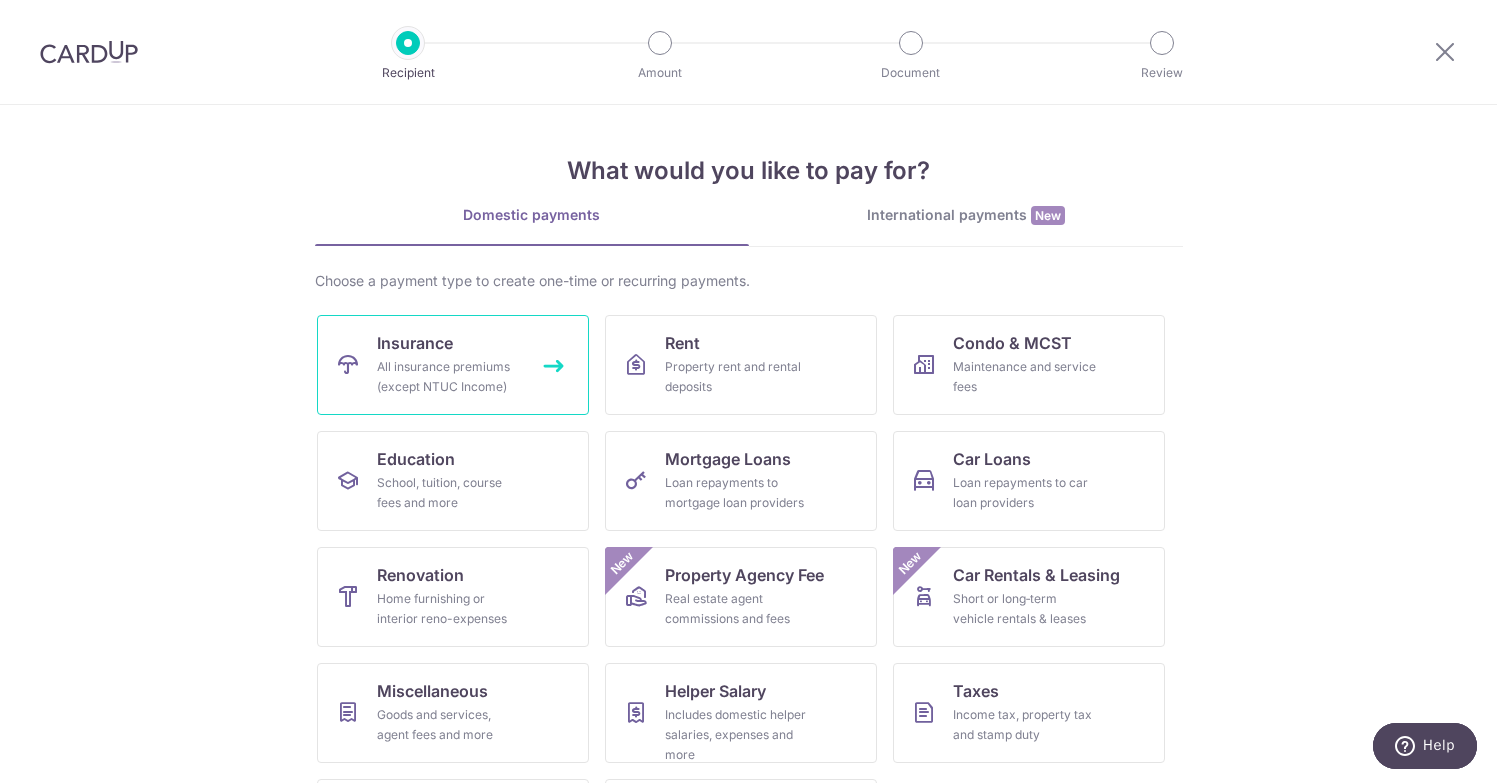 click on "Insurance All insurance premiums (except NTUC Income)" at bounding box center (453, 365) 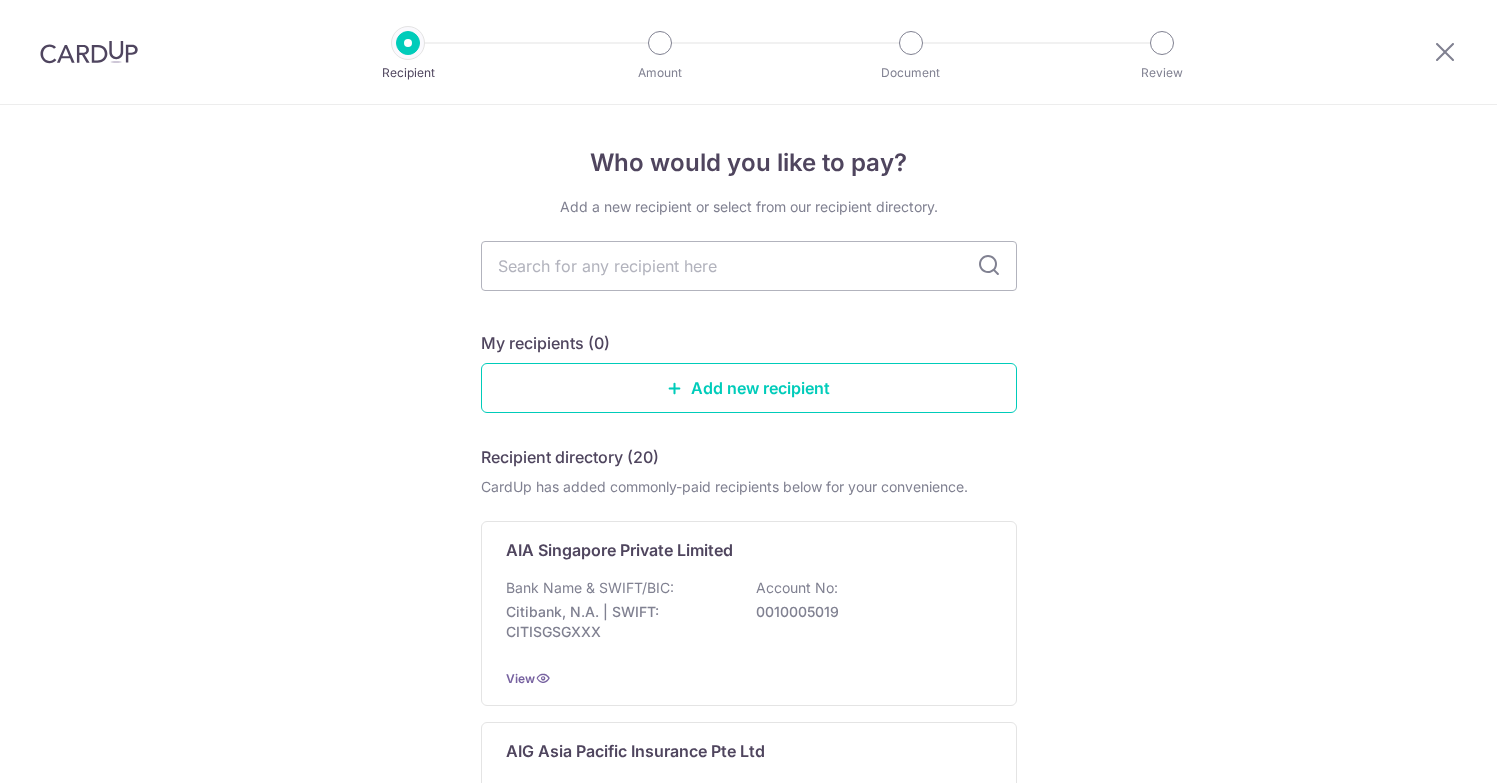 scroll, scrollTop: 0, scrollLeft: 0, axis: both 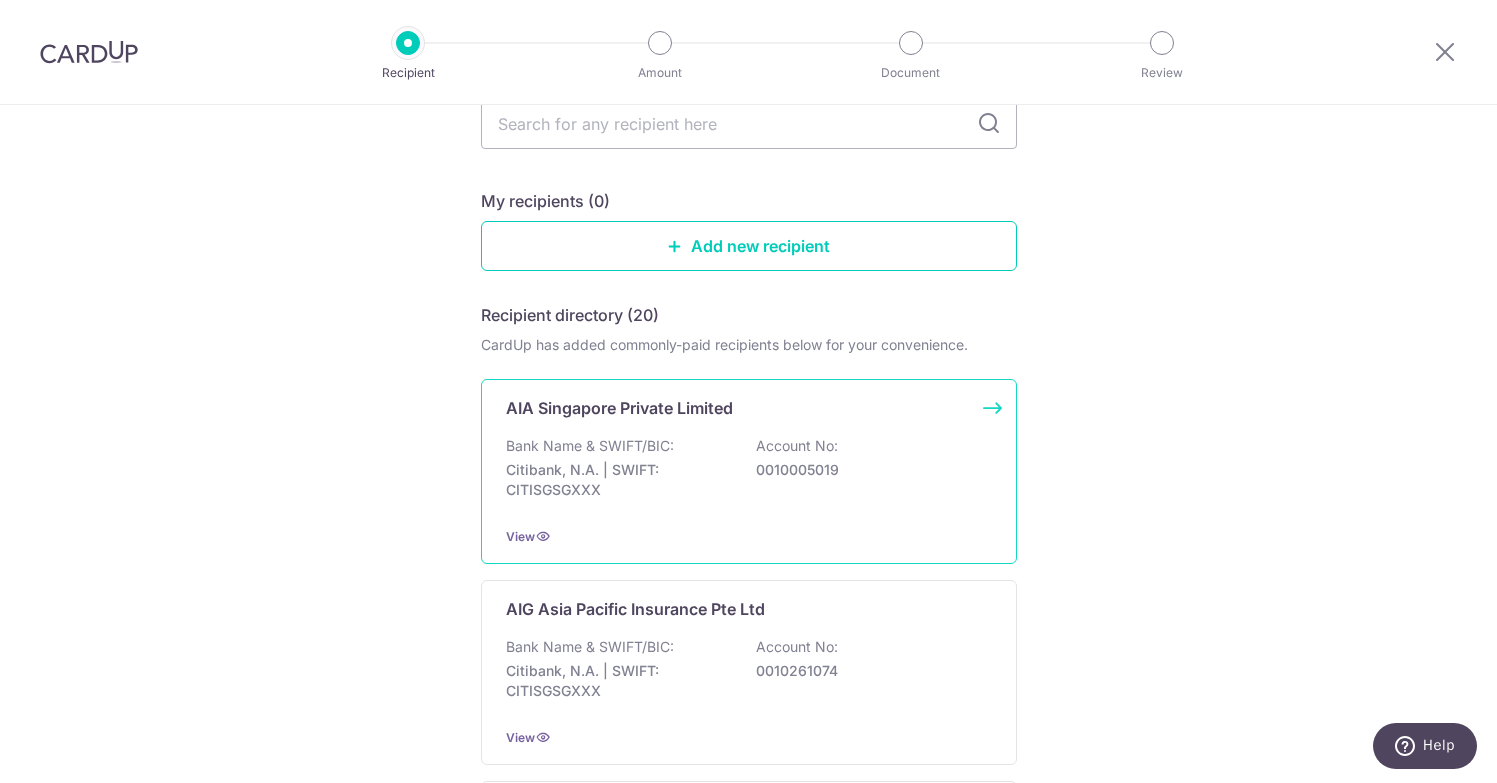 click on "Bank Name & SWIFT/BIC:
Citibank, N.A. | SWIFT: CITISGSGXXX
Account No:
0010005019" at bounding box center [749, 473] 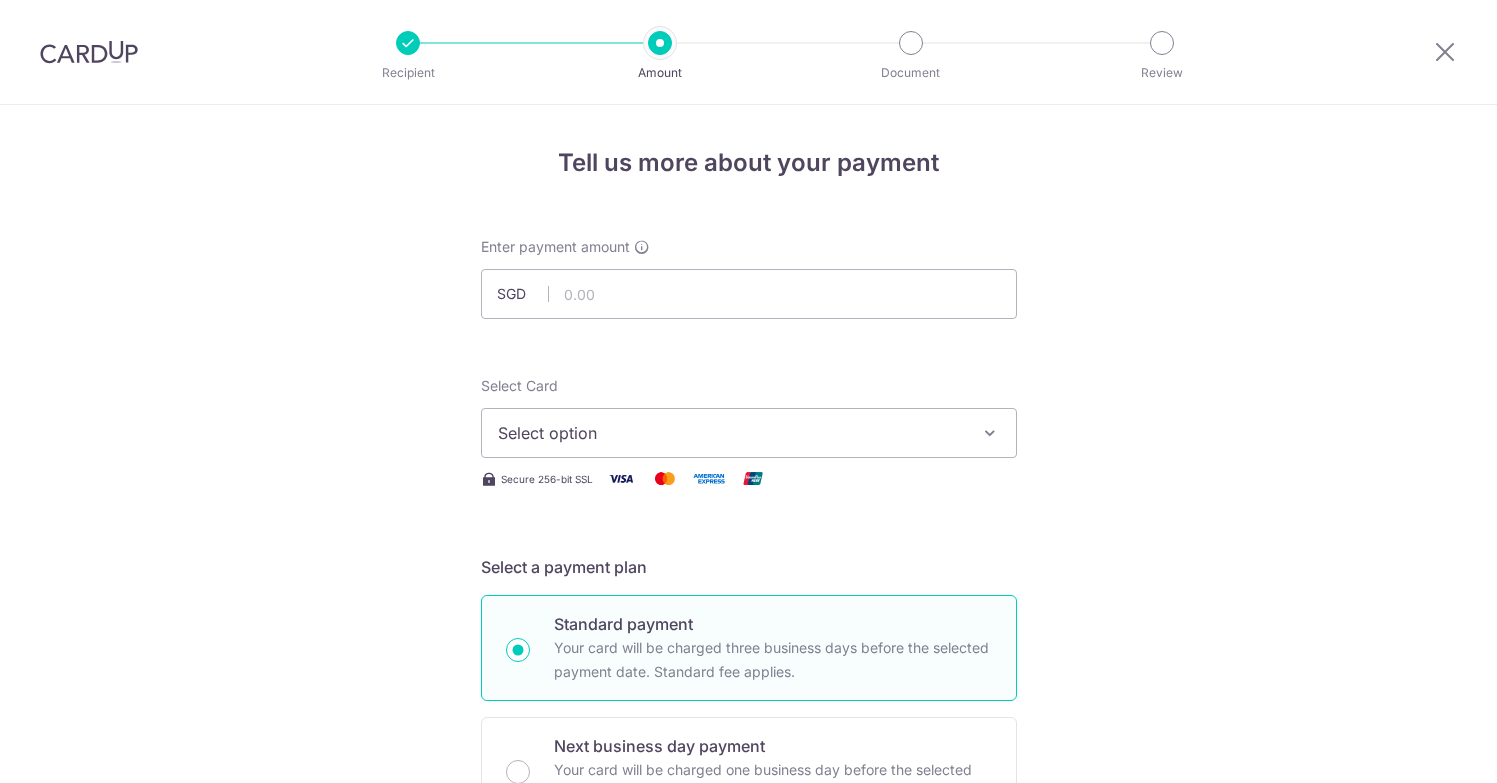 scroll, scrollTop: 0, scrollLeft: 0, axis: both 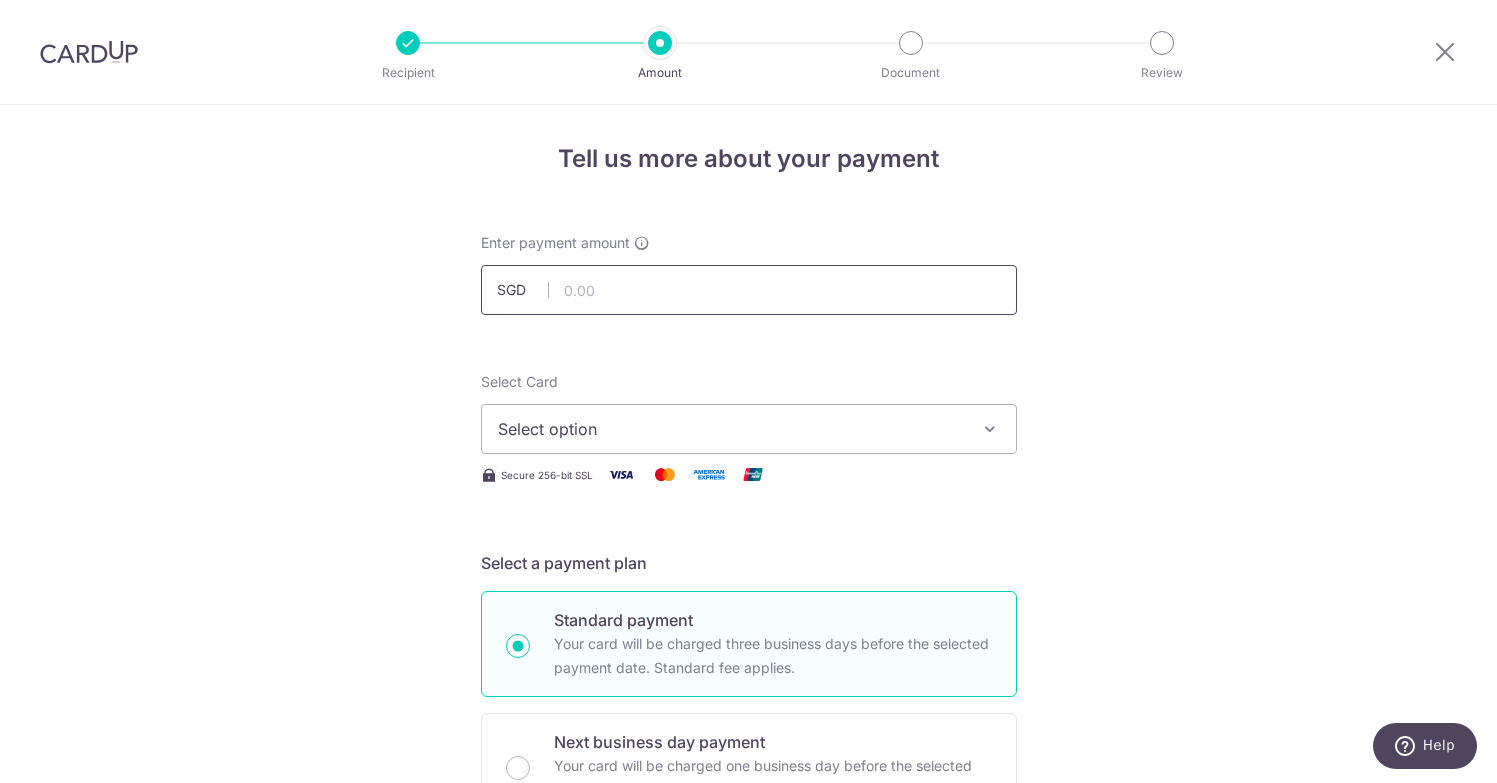 click at bounding box center [749, 290] 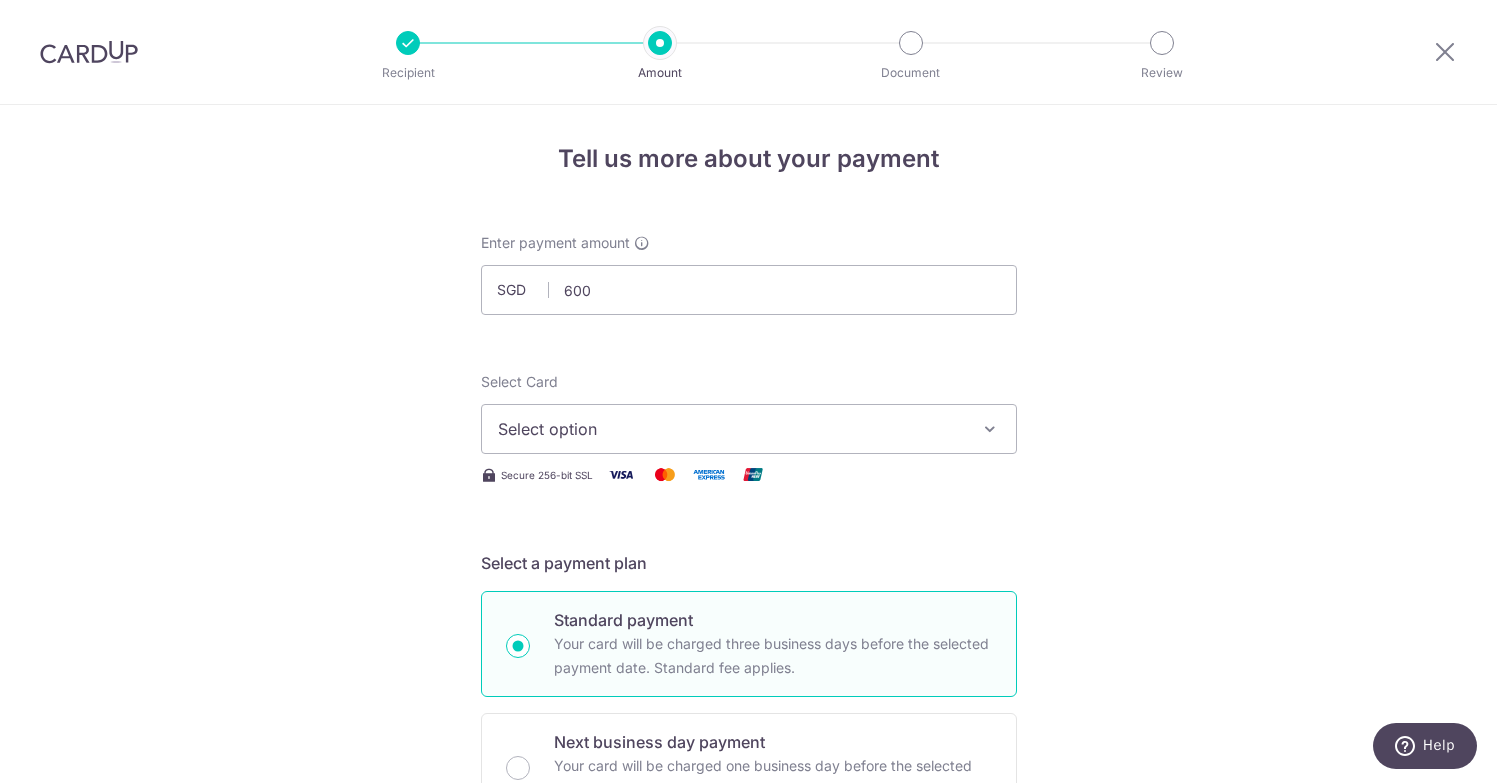 type on "600.00" 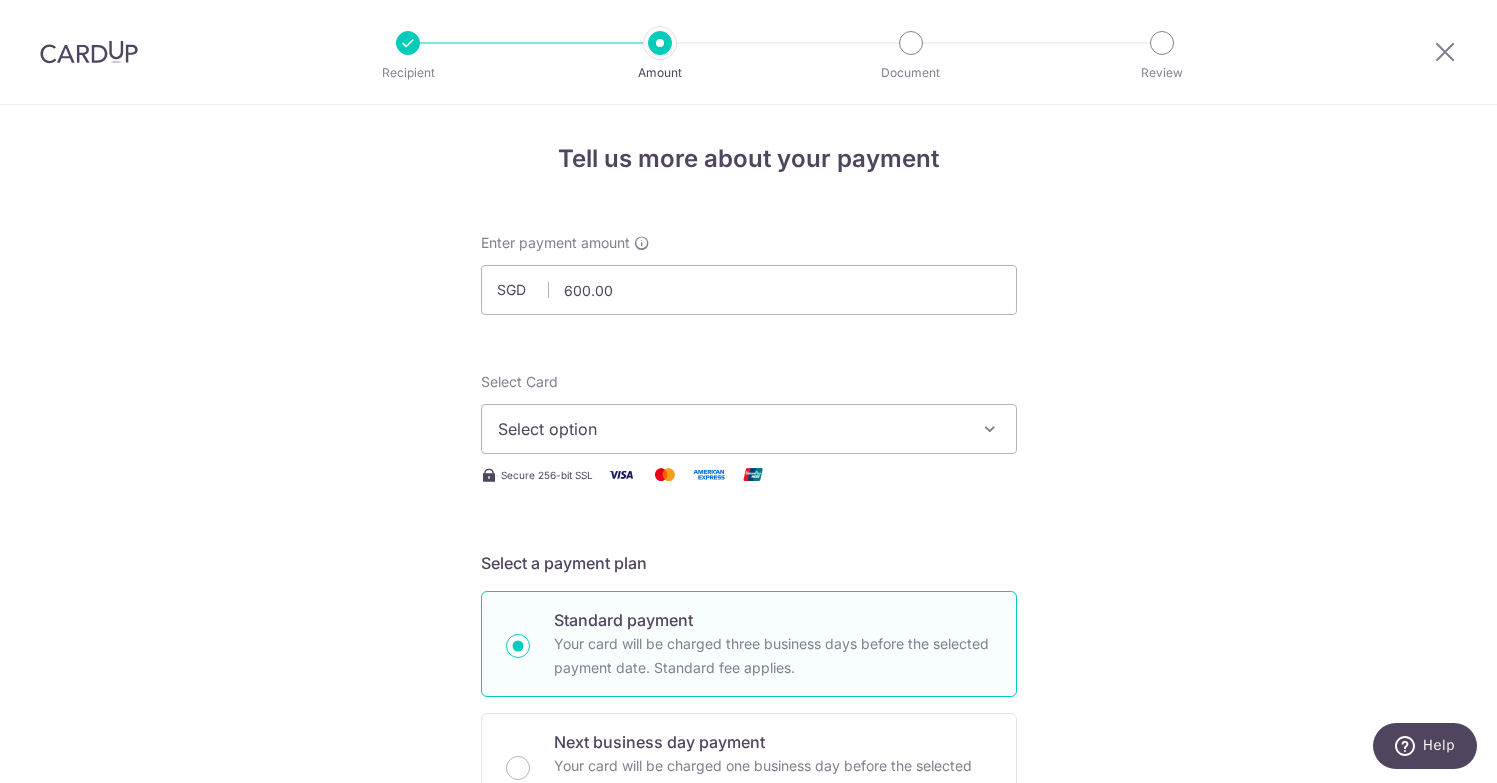 click on "Select option" at bounding box center (731, 429) 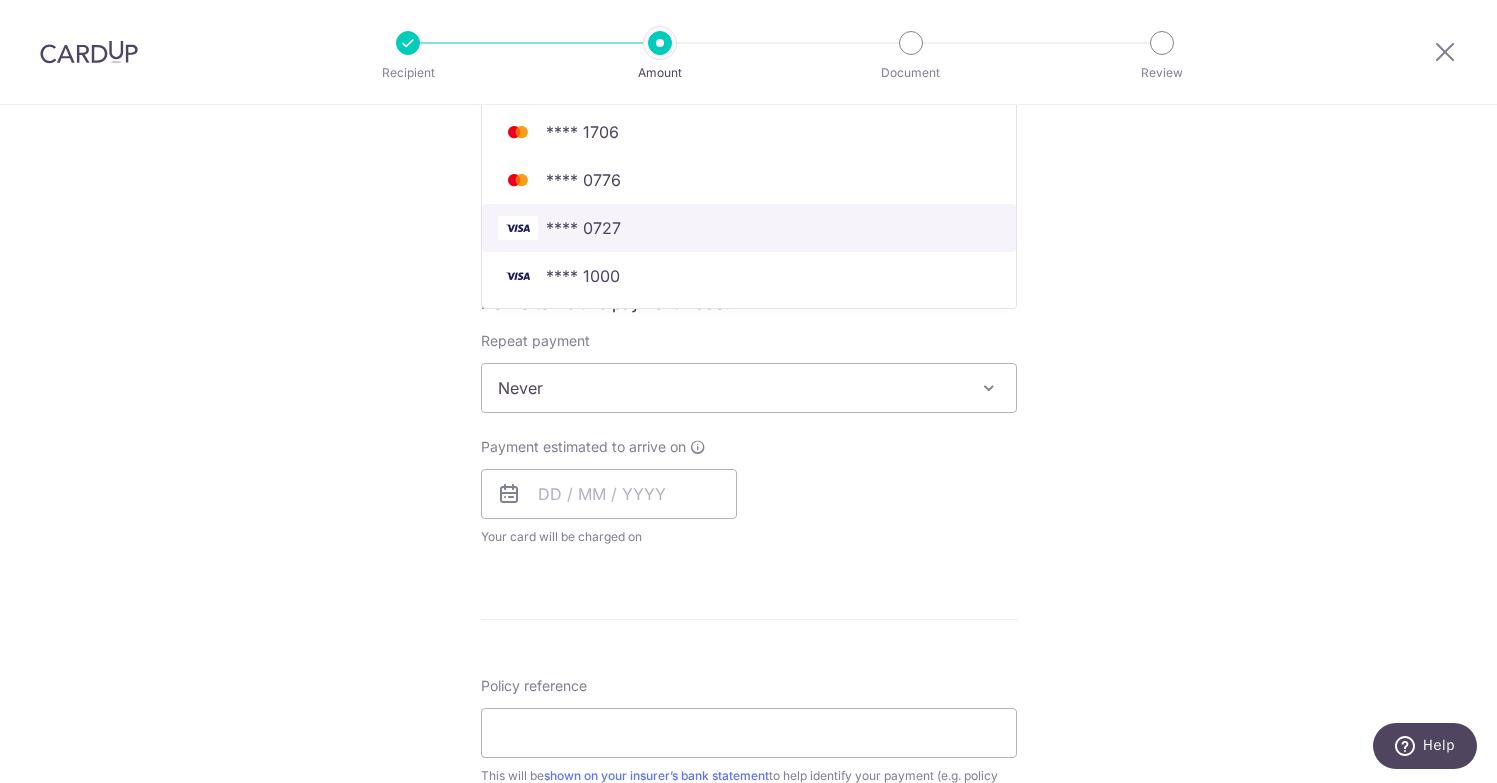 scroll, scrollTop: 575, scrollLeft: 0, axis: vertical 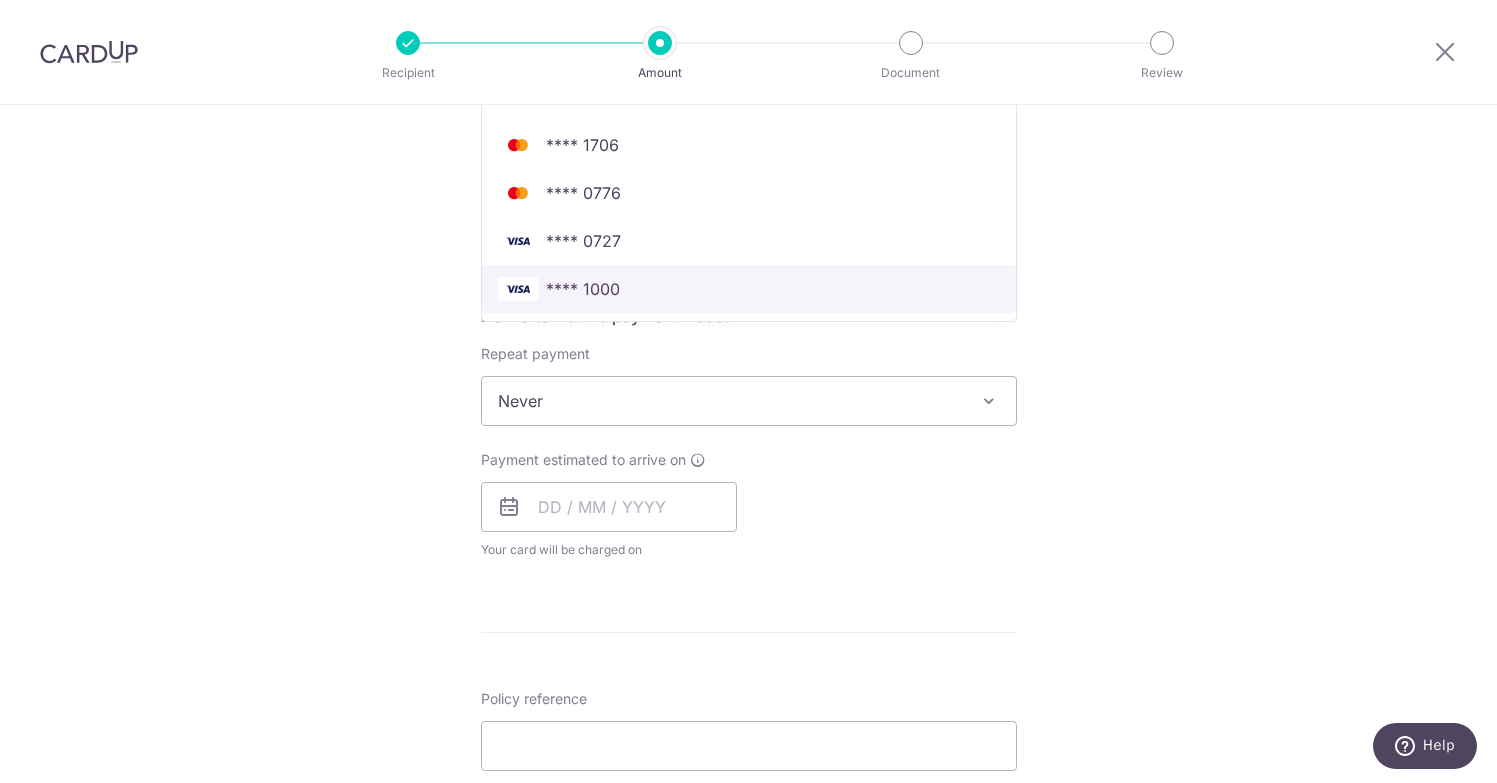 click on "**** 1000" at bounding box center [749, 289] 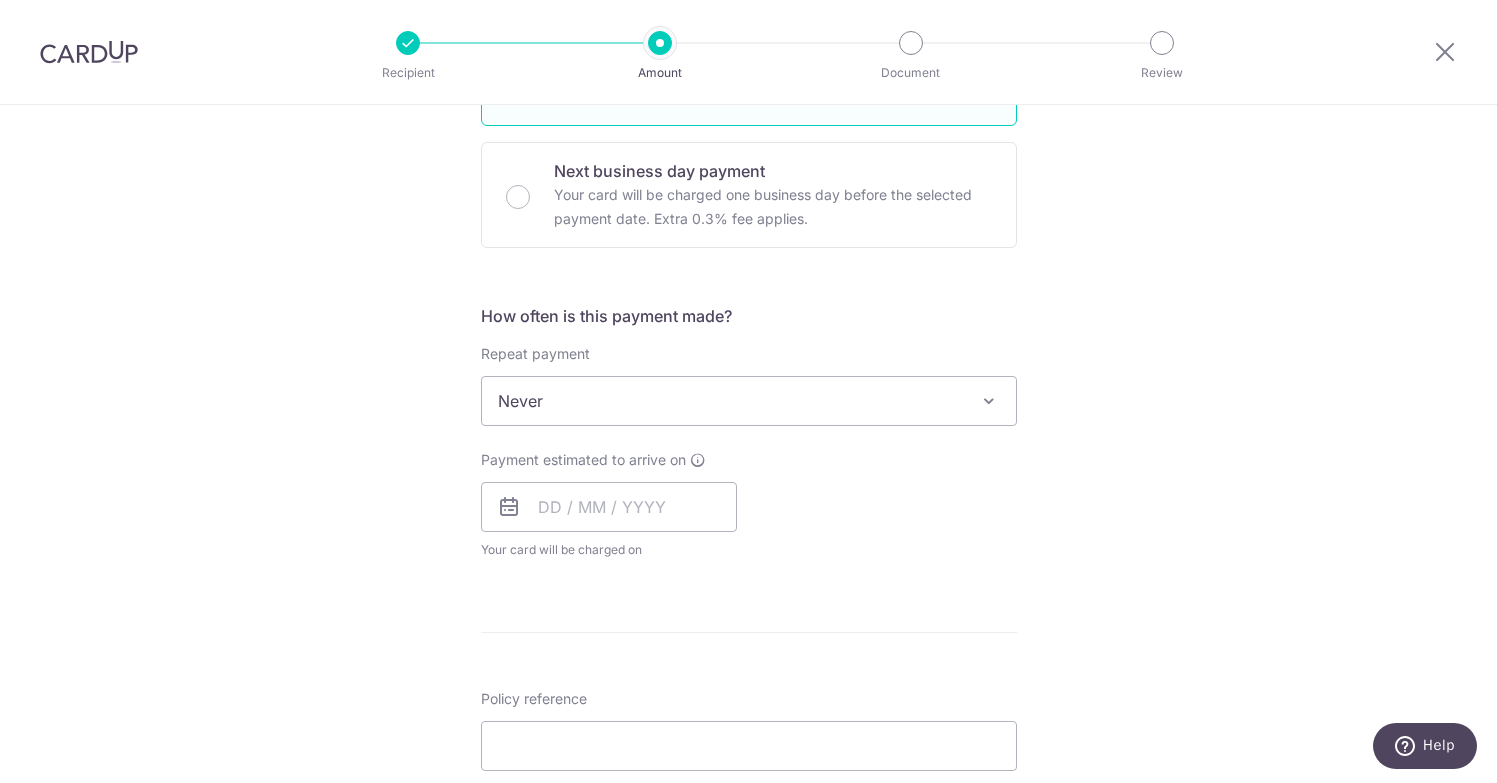 click on "Never" at bounding box center [749, 401] 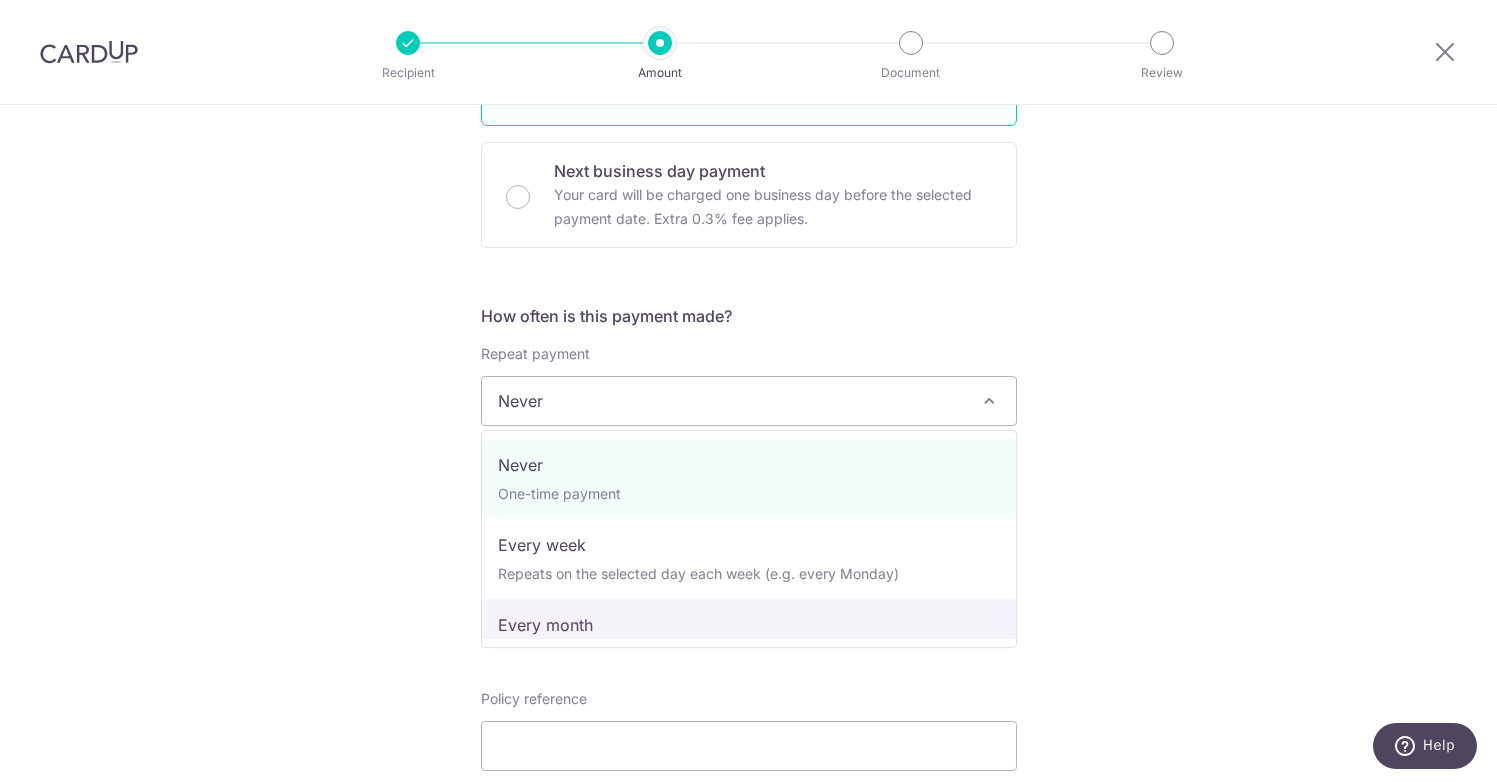 select on "3" 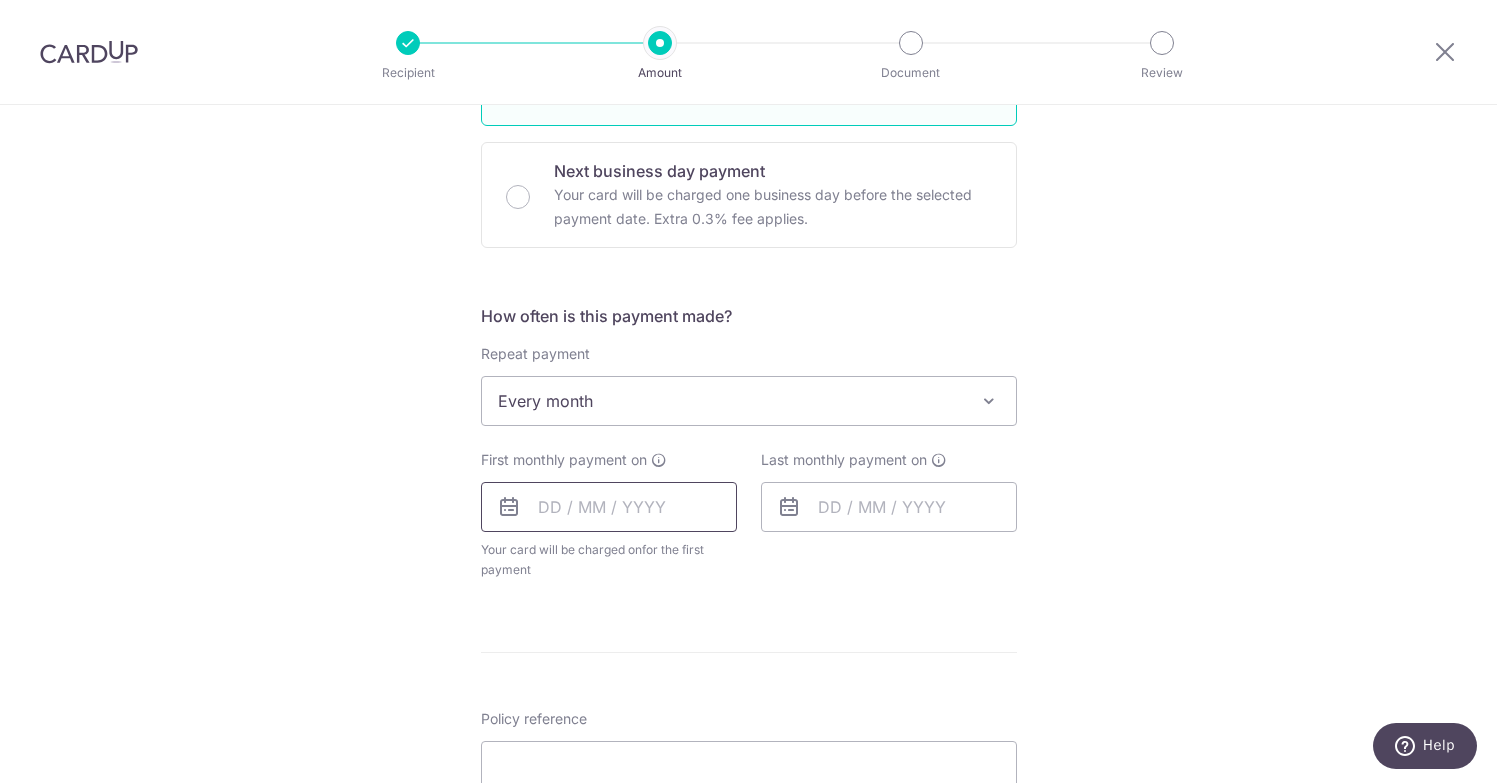 click at bounding box center (609, 507) 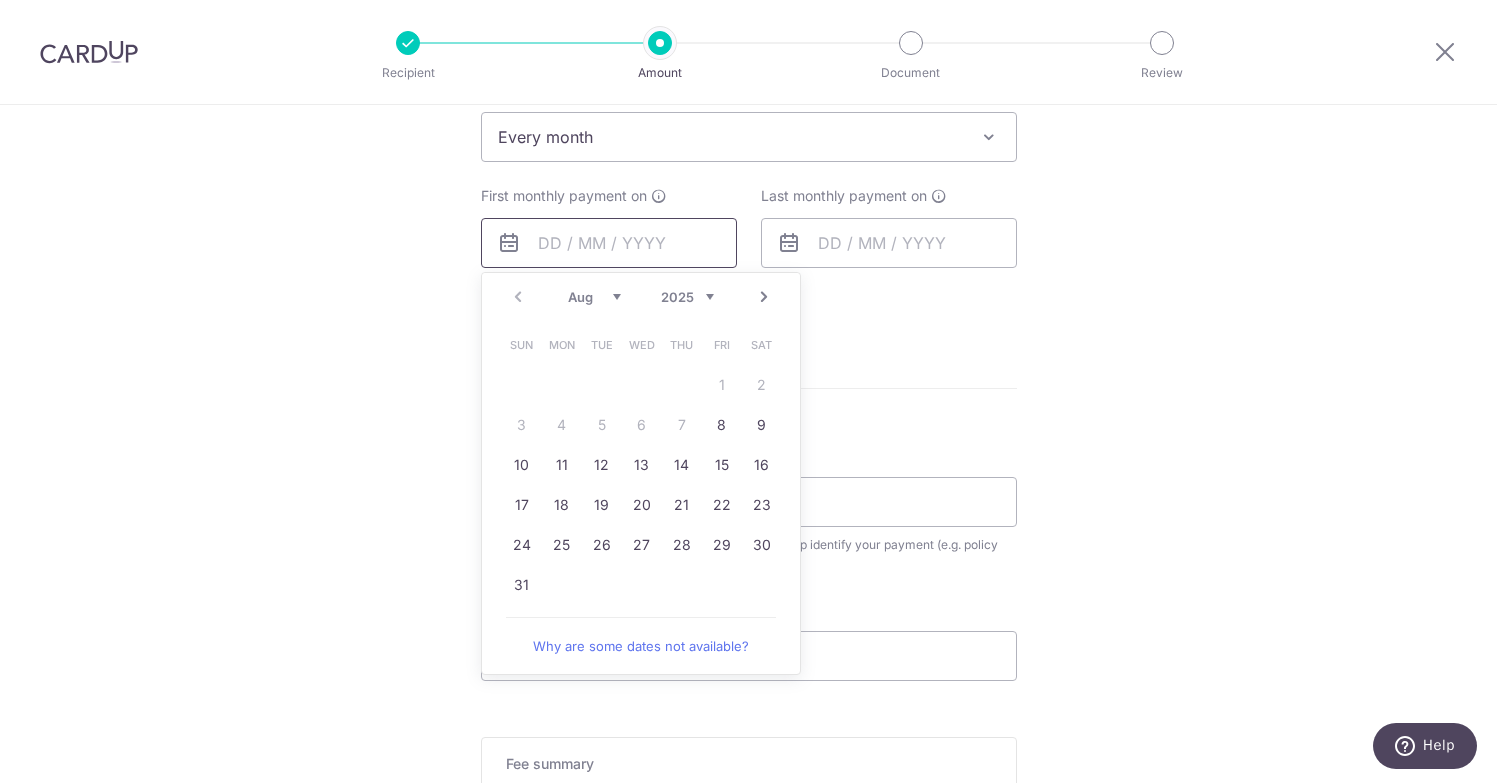 scroll, scrollTop: 859, scrollLeft: 0, axis: vertical 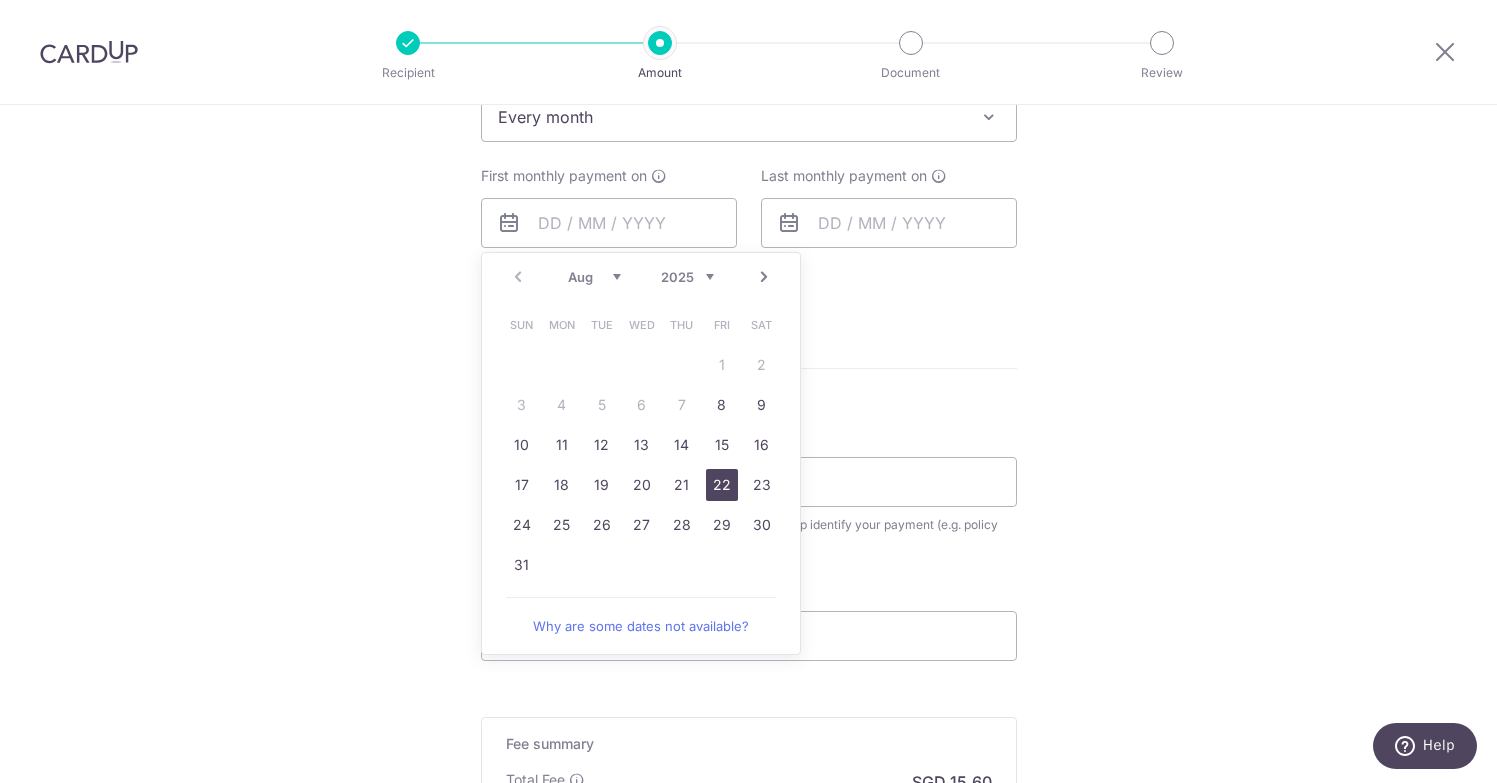 click on "22" at bounding box center [722, 485] 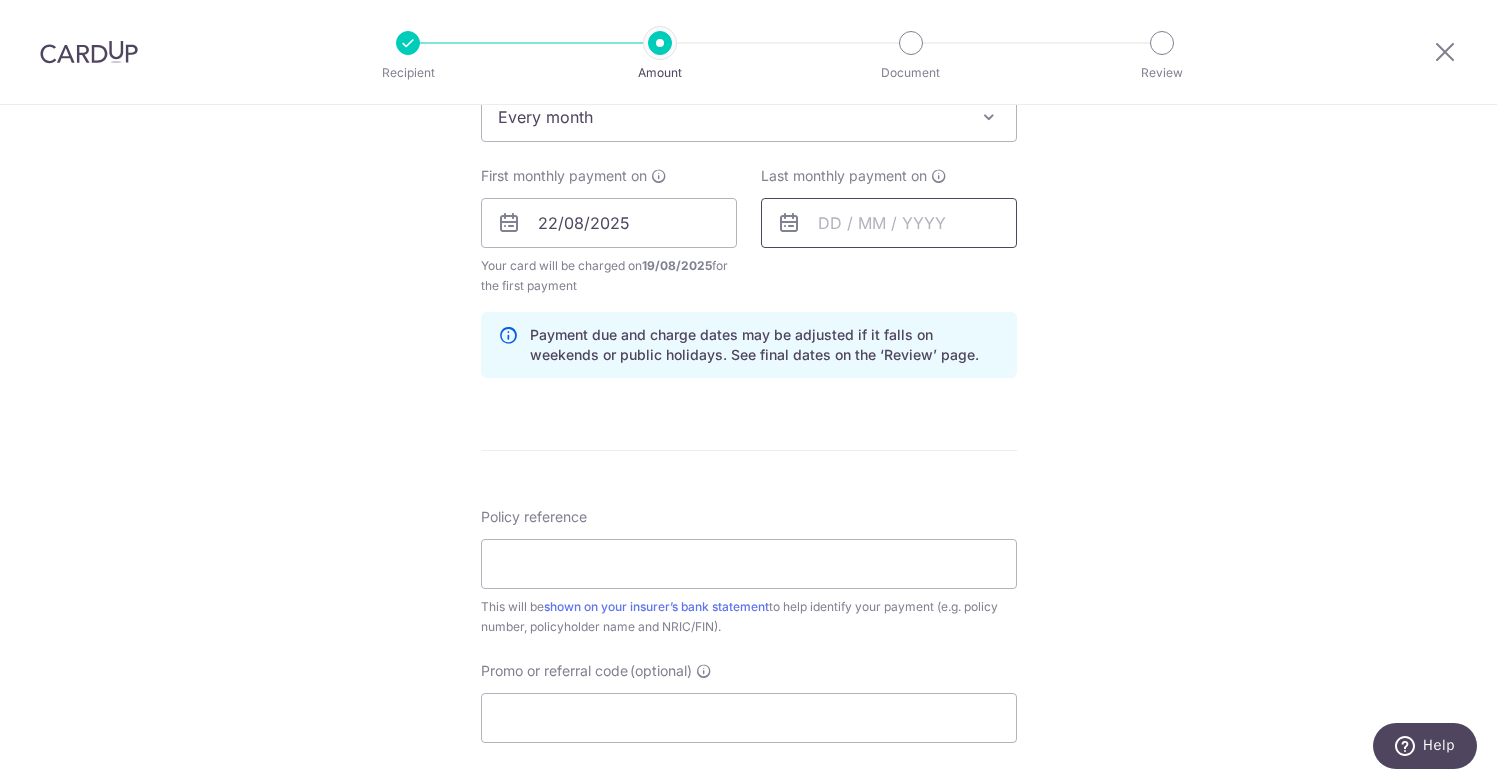 click at bounding box center [889, 223] 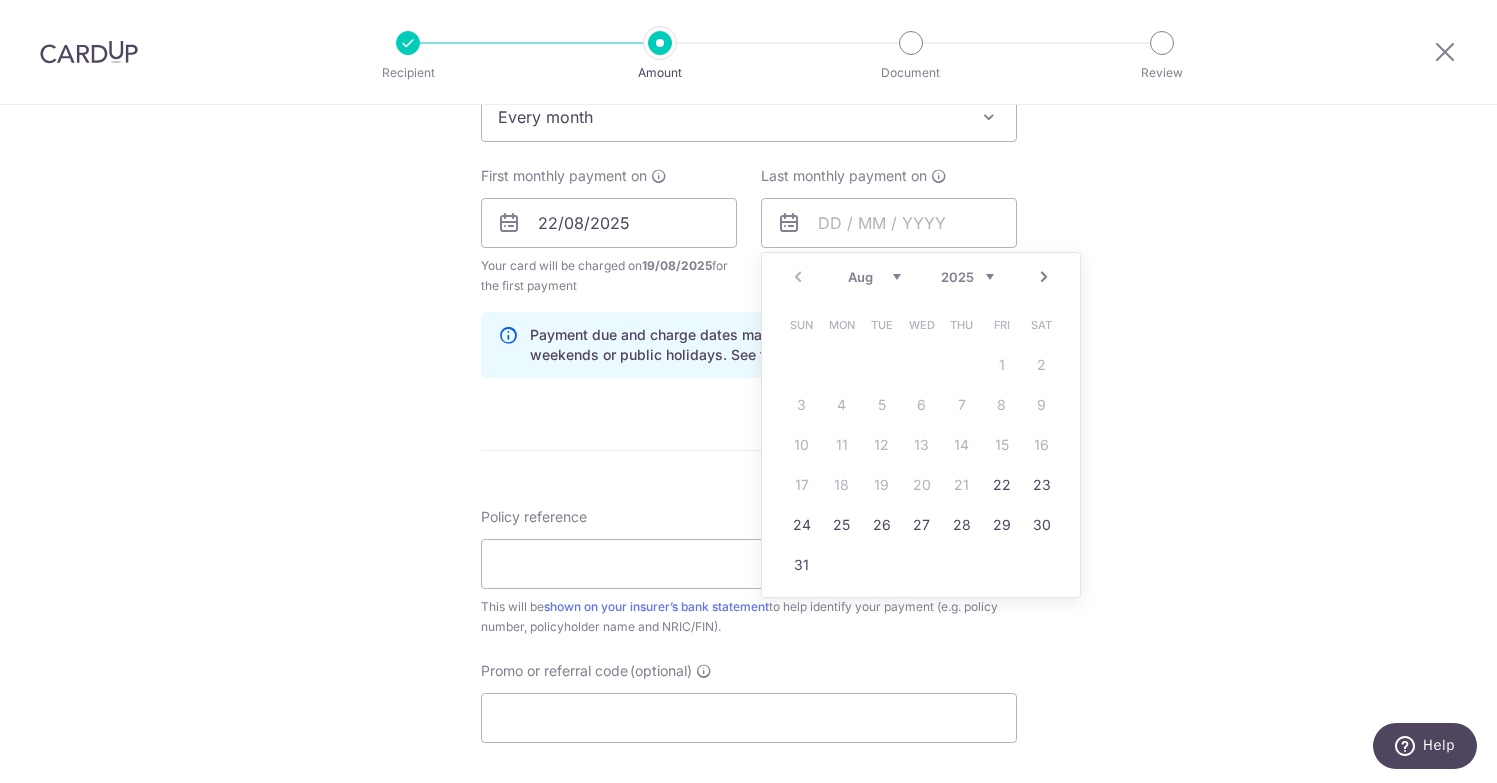 click on "Next" at bounding box center (1044, 277) 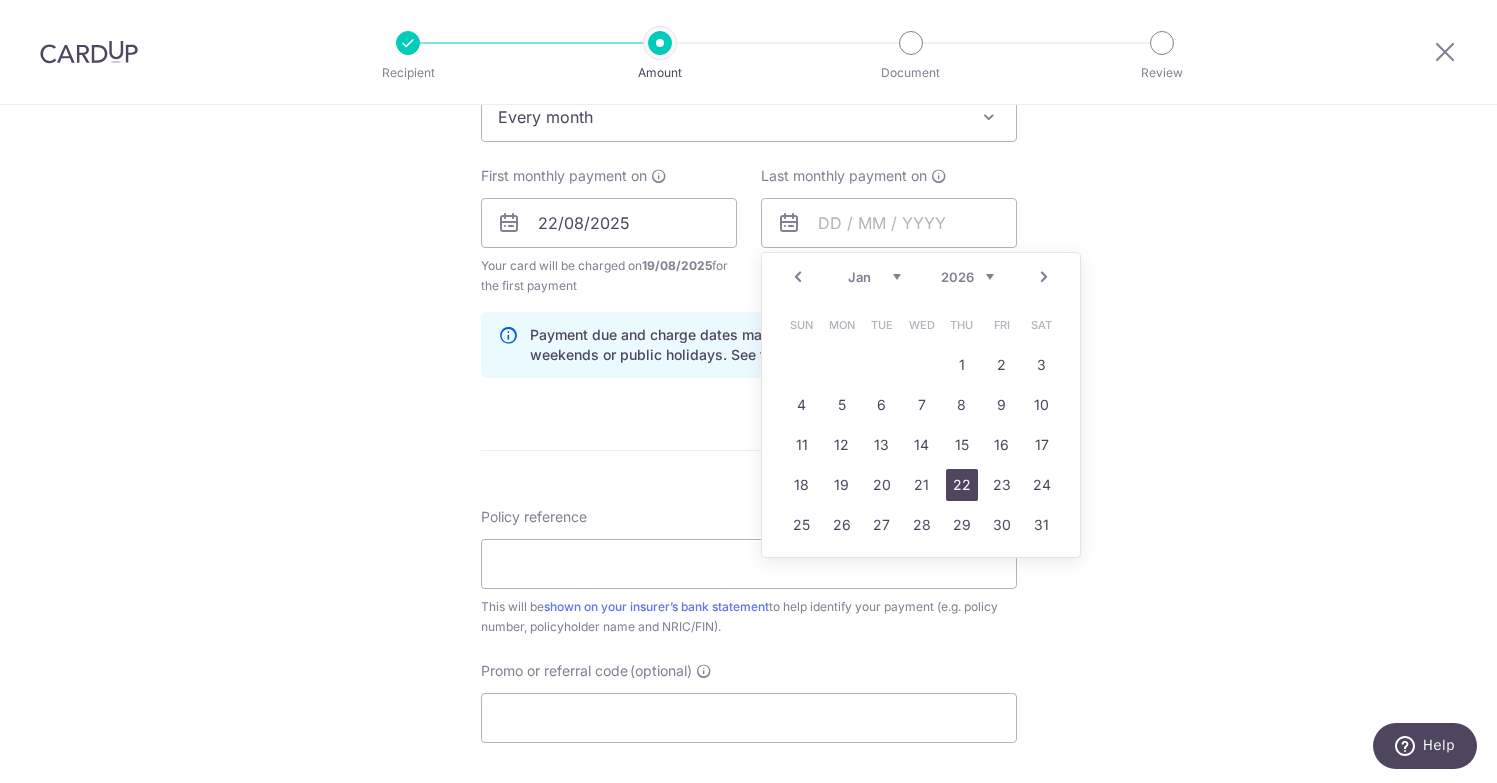 click on "22" at bounding box center [962, 485] 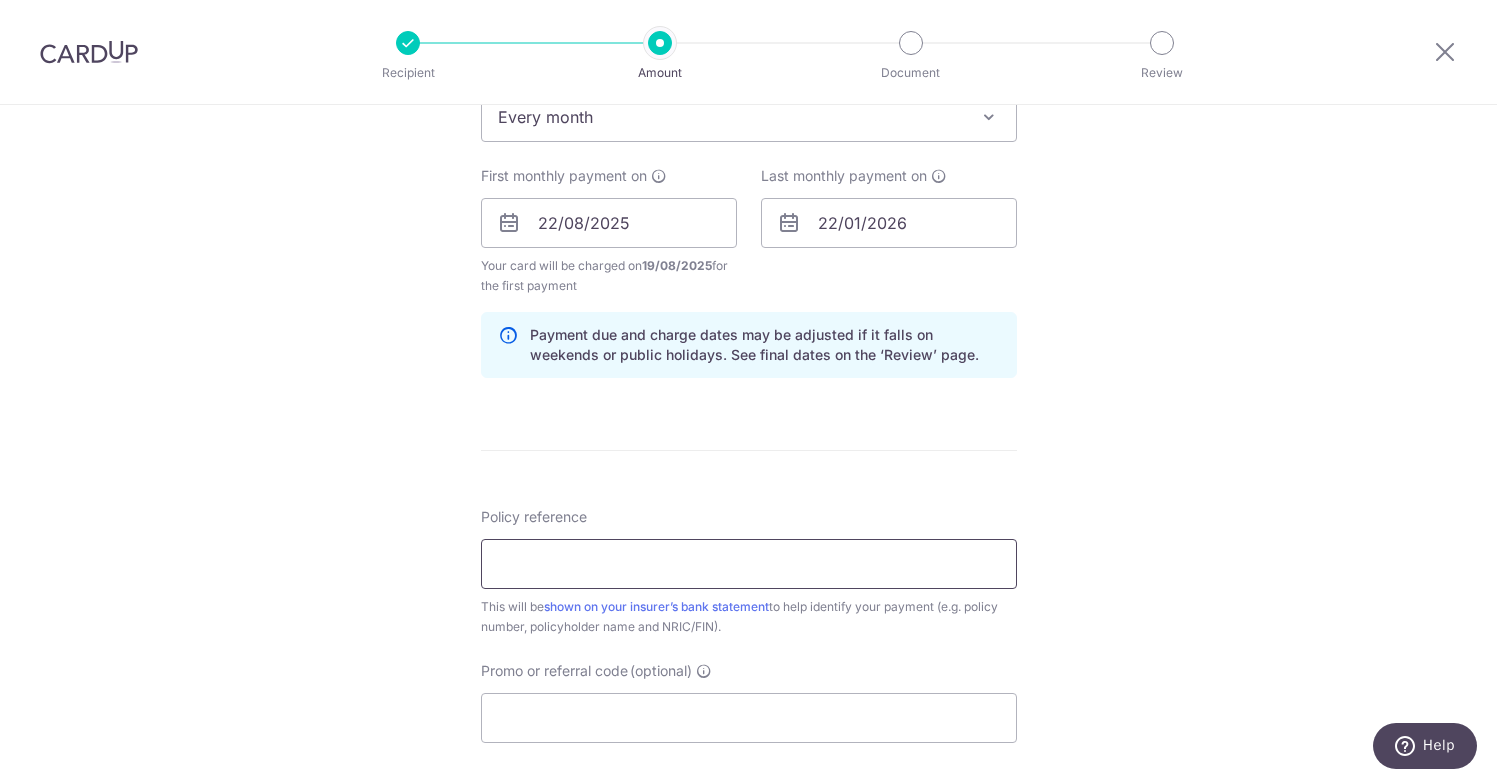 click on "Policy reference" at bounding box center [749, 564] 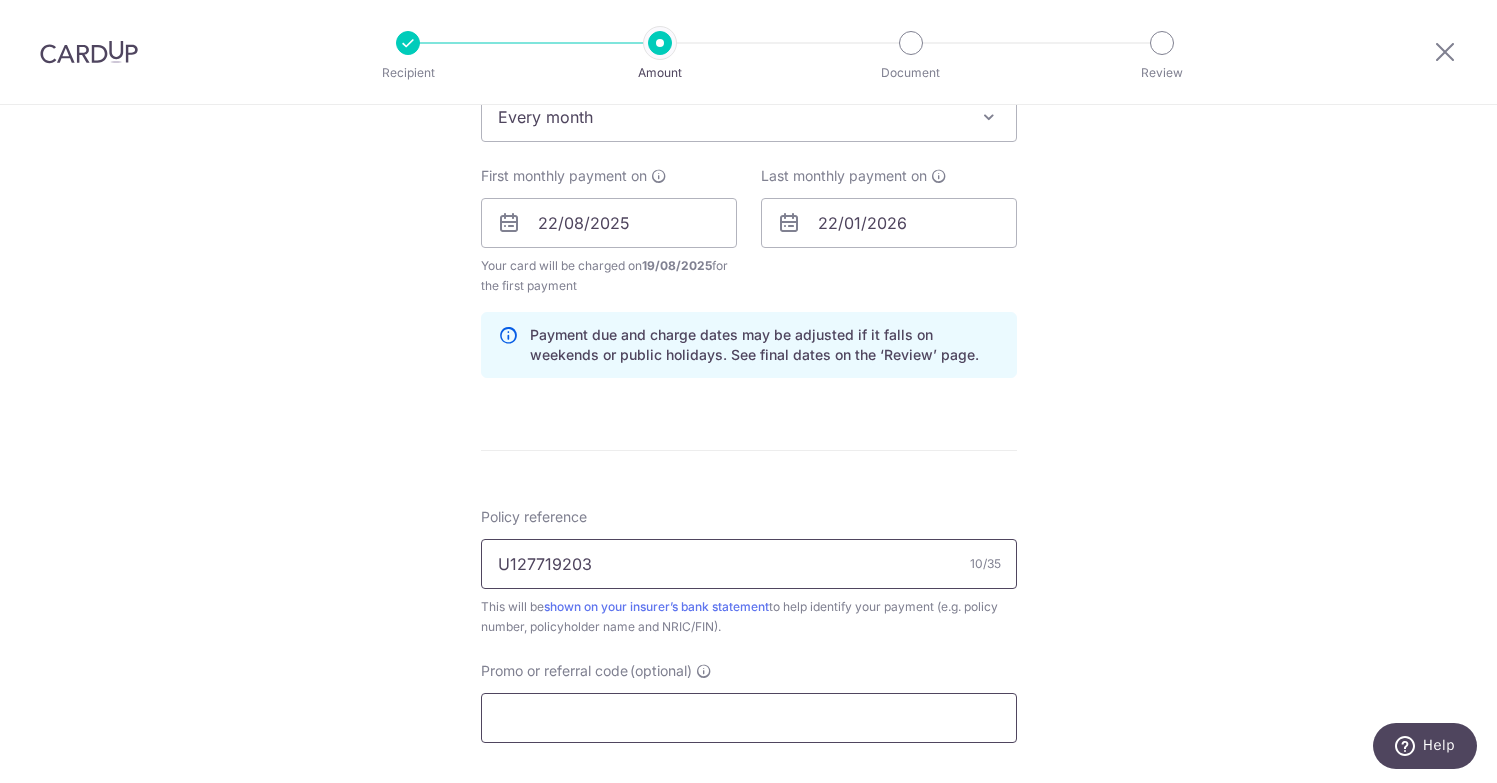 type on "U127719203" 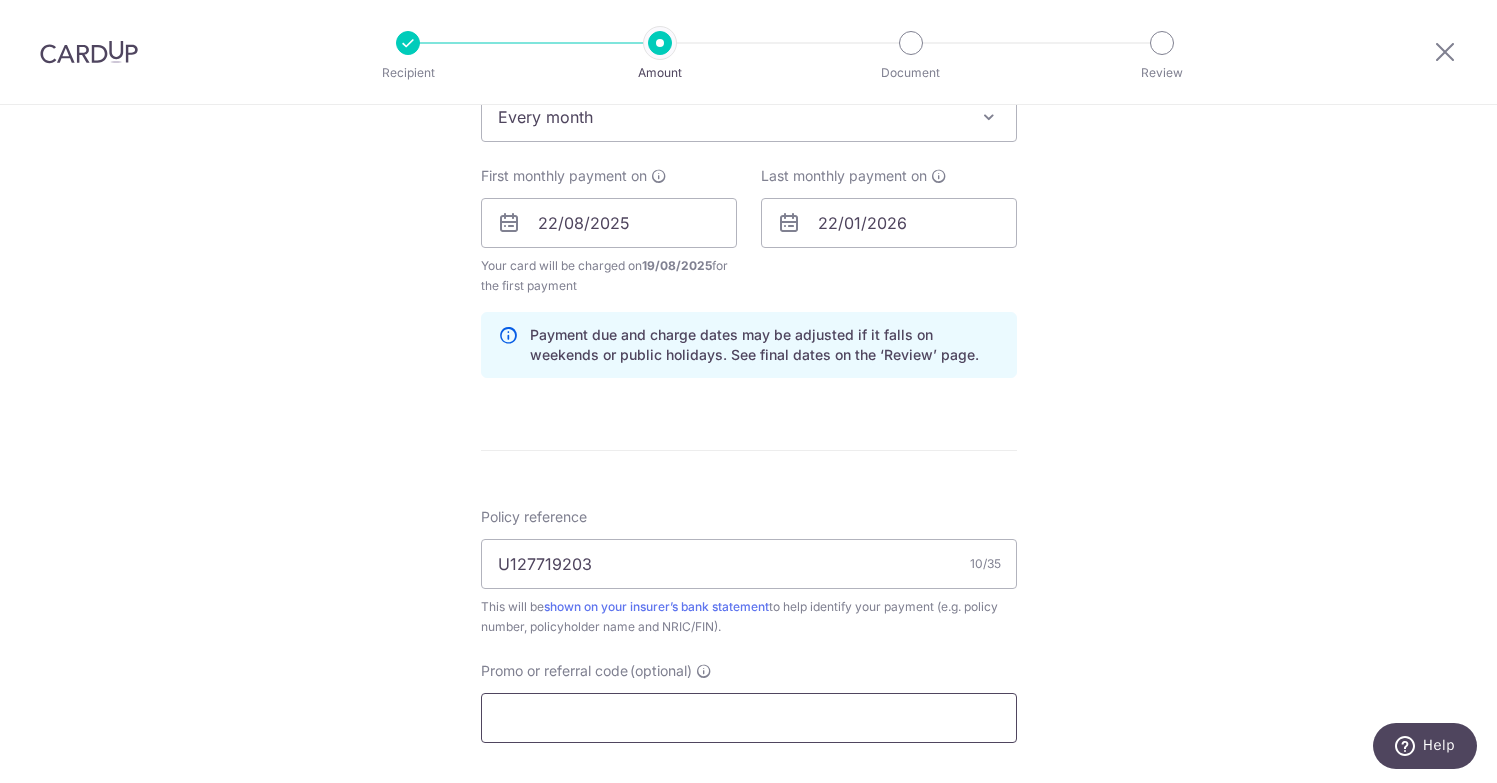 click on "Promo or referral code
(optional)" at bounding box center (749, 718) 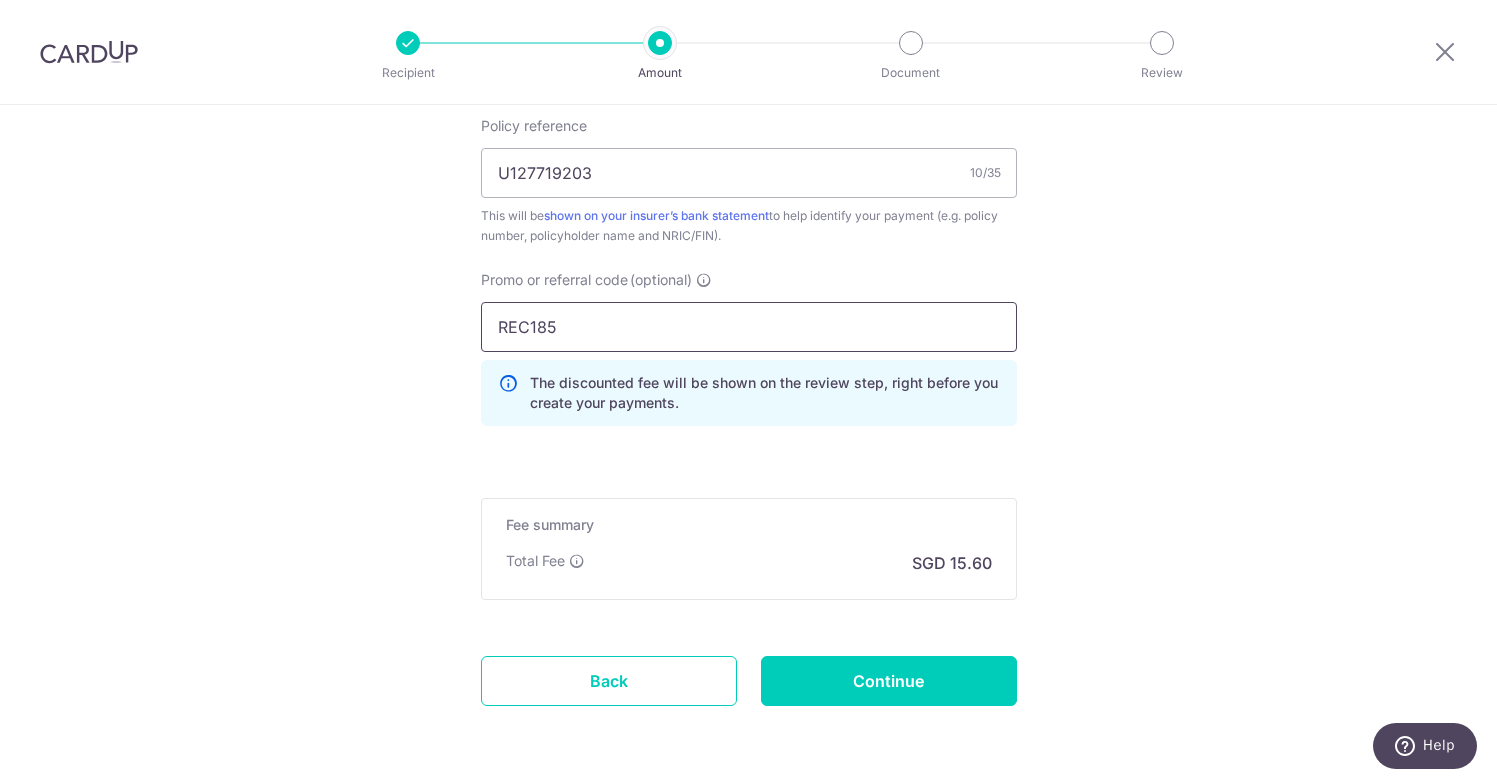 scroll, scrollTop: 1251, scrollLeft: 0, axis: vertical 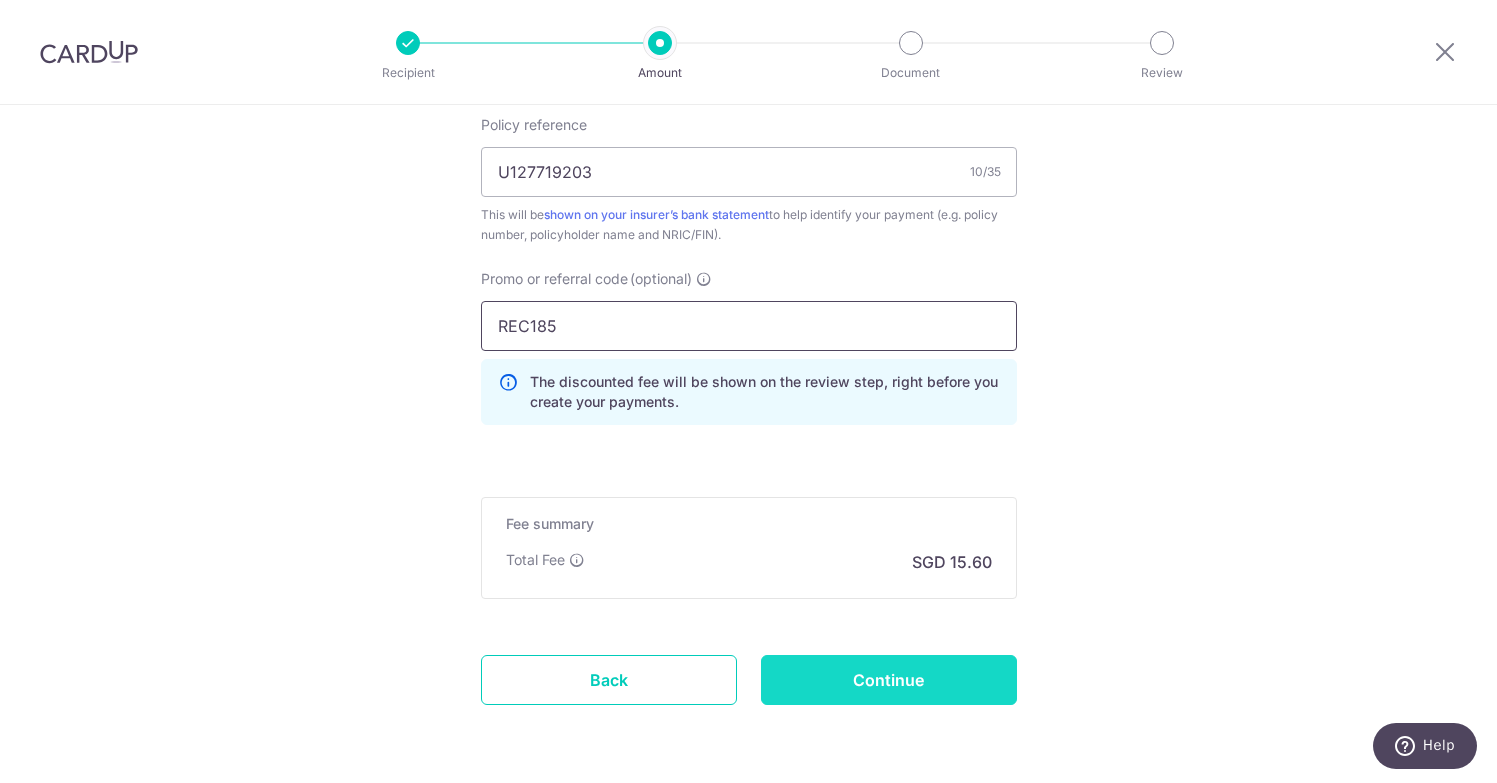 type on "REC185" 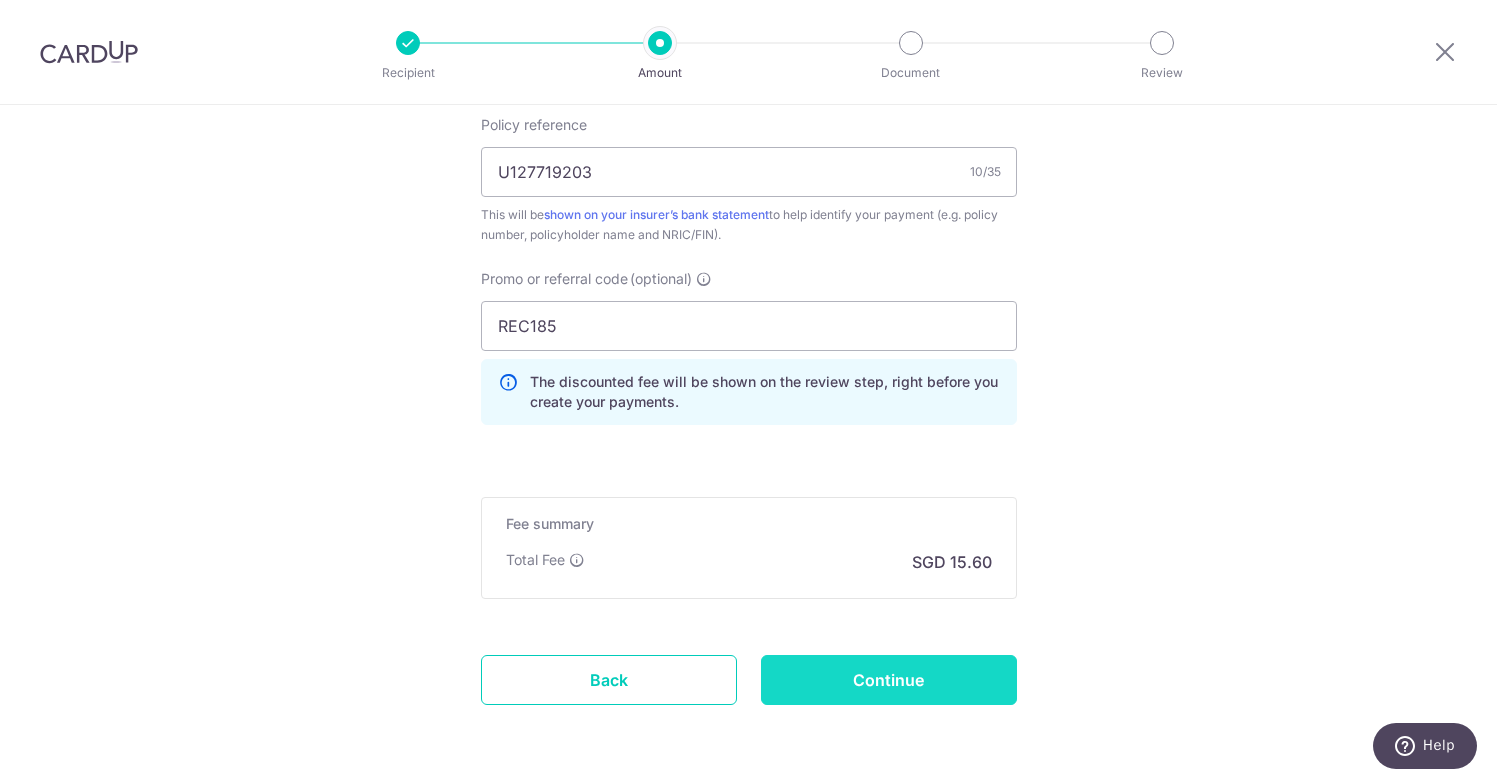 click on "Continue" at bounding box center (889, 680) 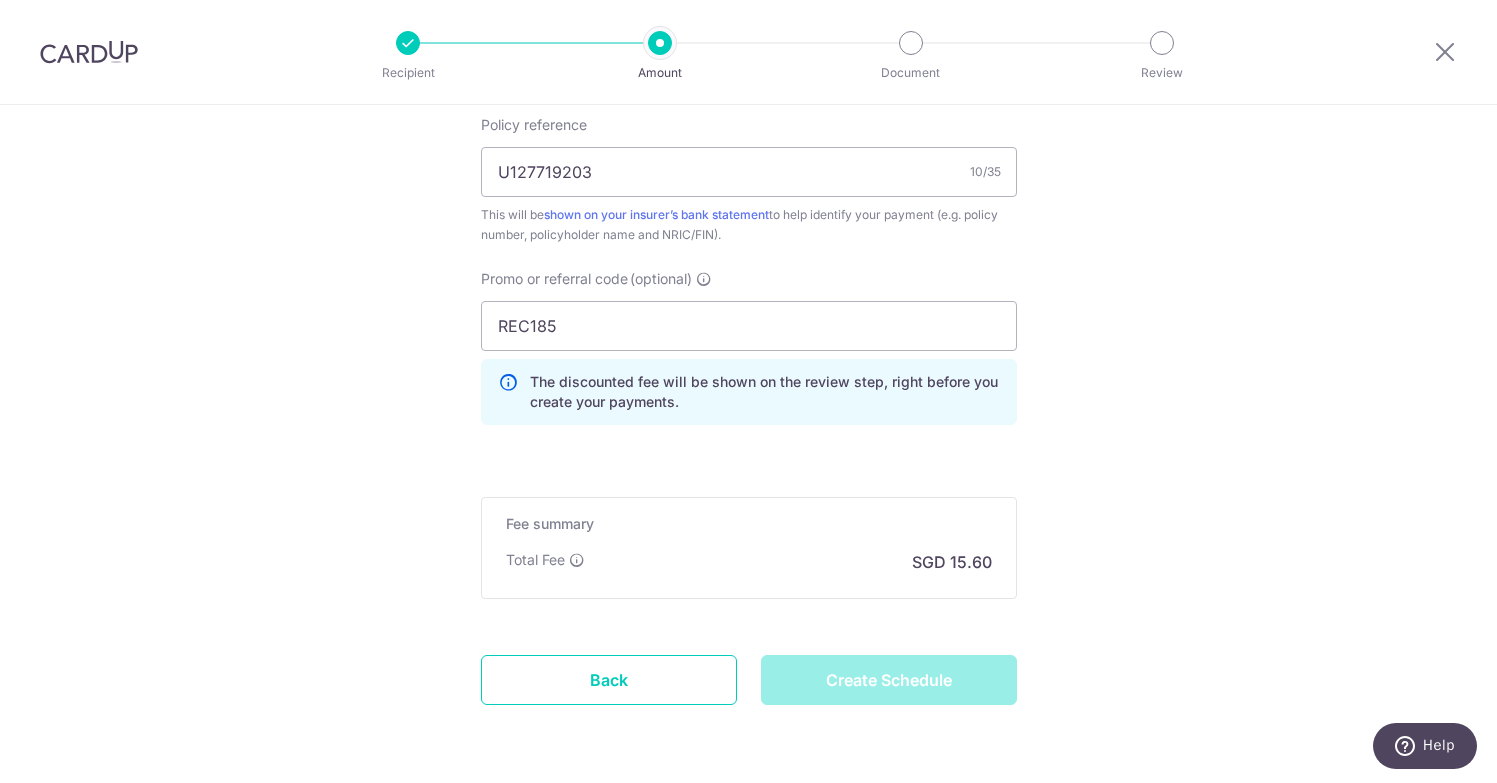click on "Create Schedule" at bounding box center (889, 680) 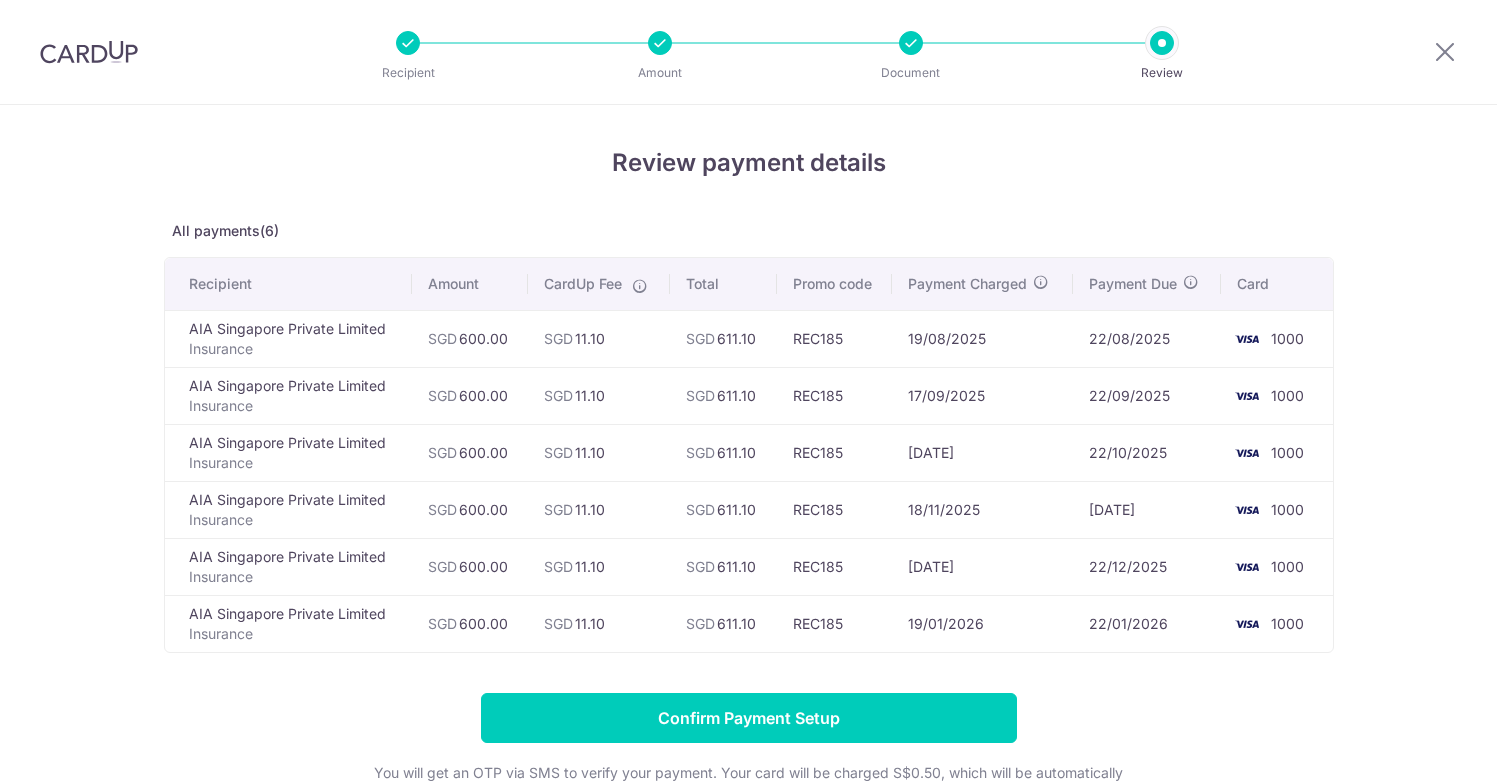 scroll, scrollTop: 0, scrollLeft: 0, axis: both 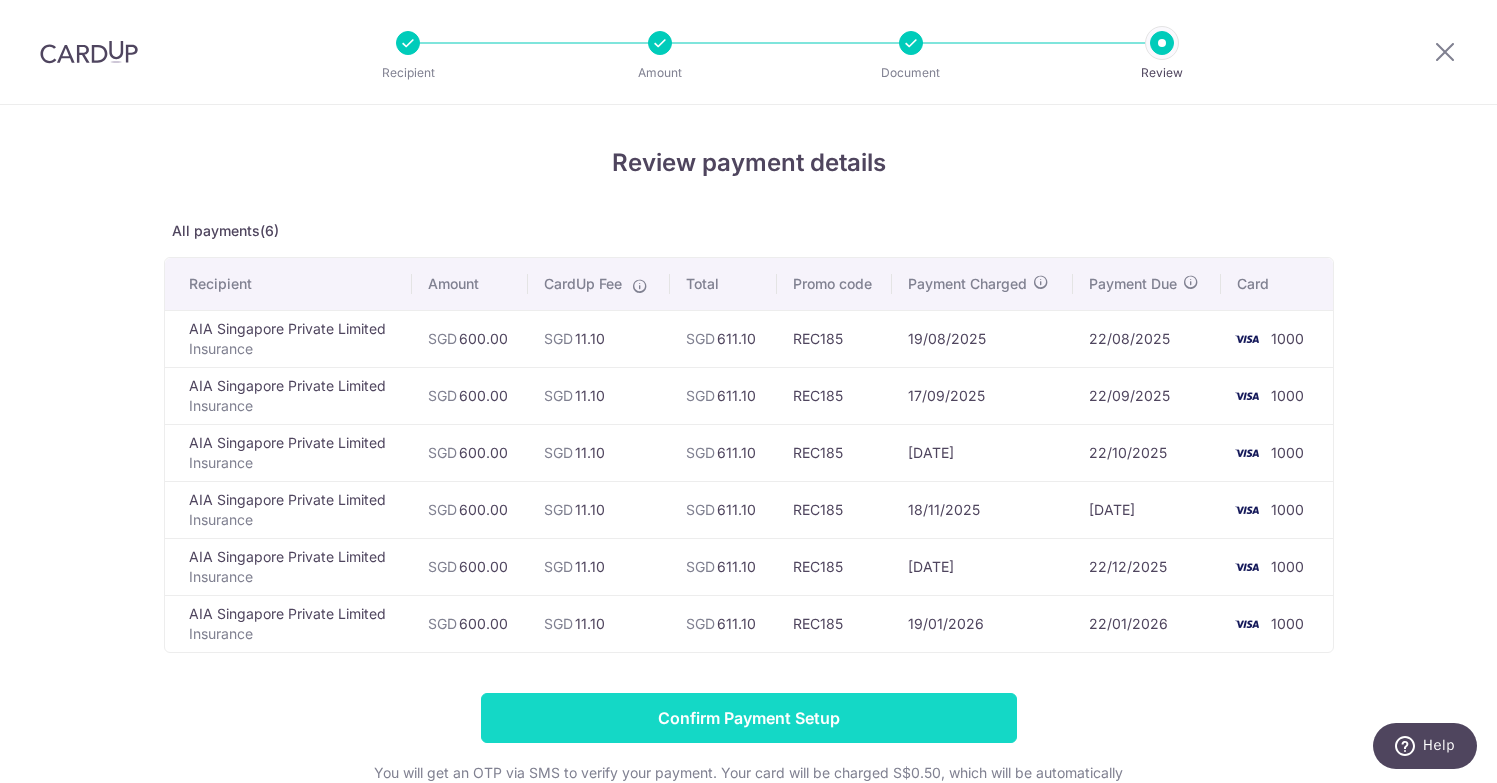 click on "Confirm Payment Setup" at bounding box center (749, 718) 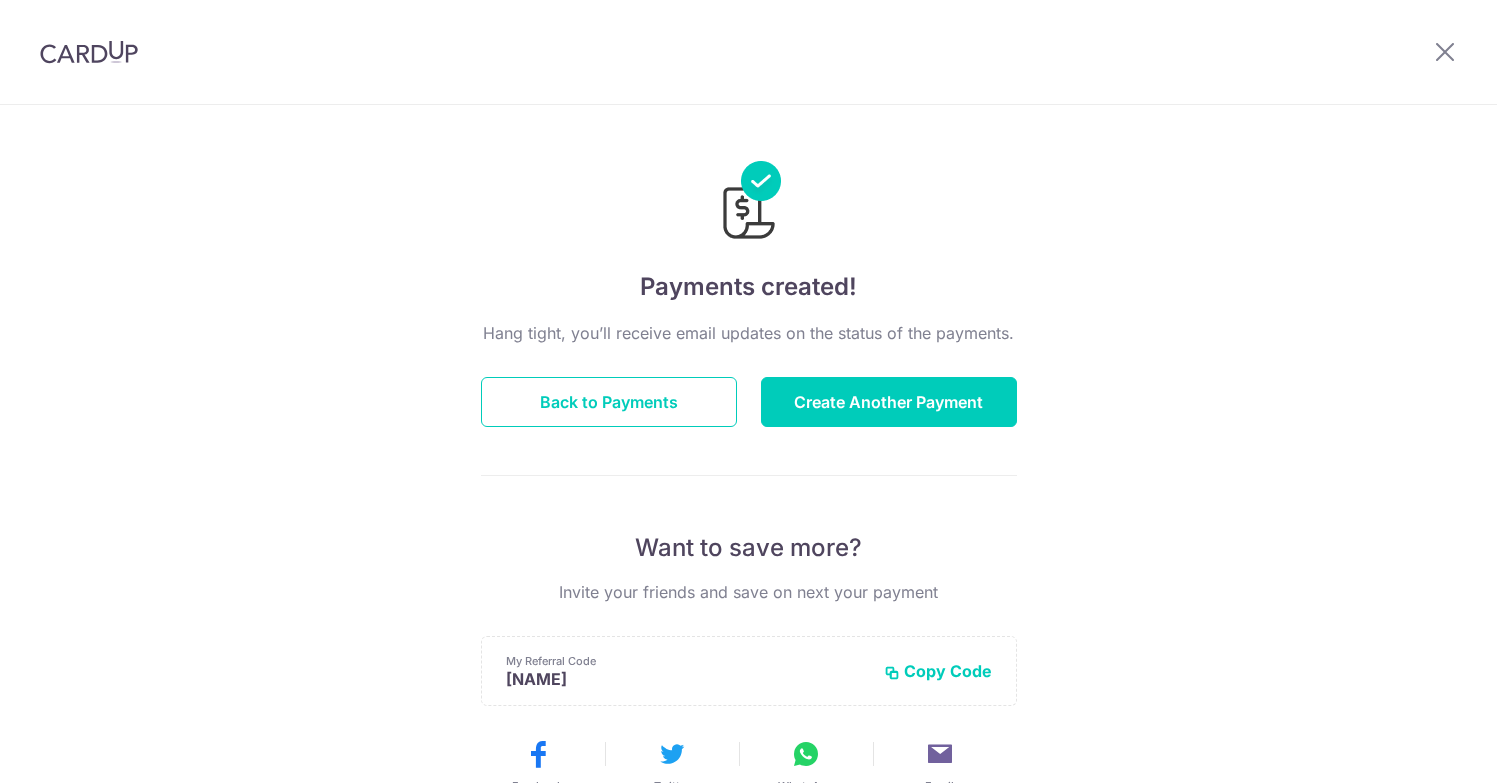 scroll, scrollTop: 0, scrollLeft: 0, axis: both 